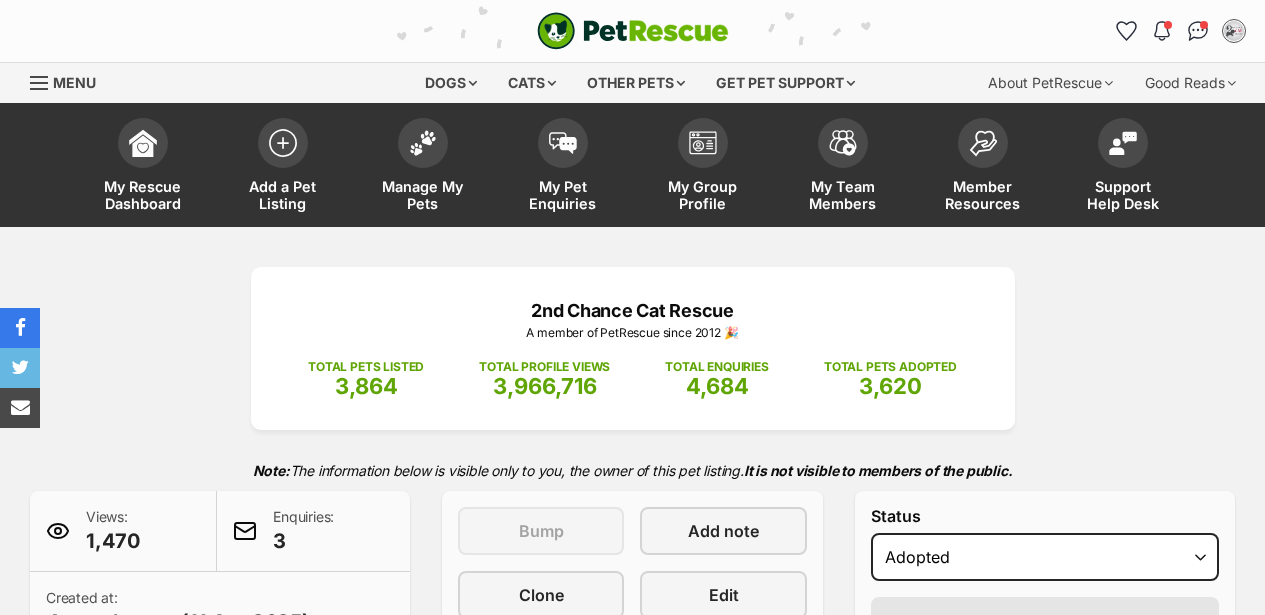 select on "rehomed" 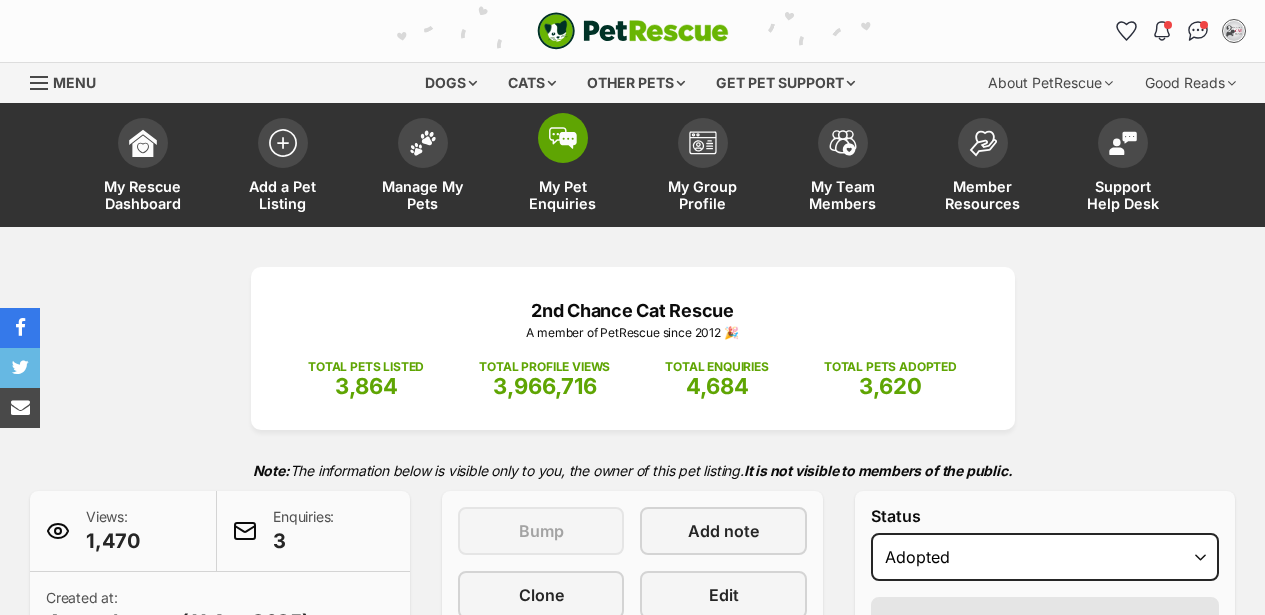scroll, scrollTop: 0, scrollLeft: 0, axis: both 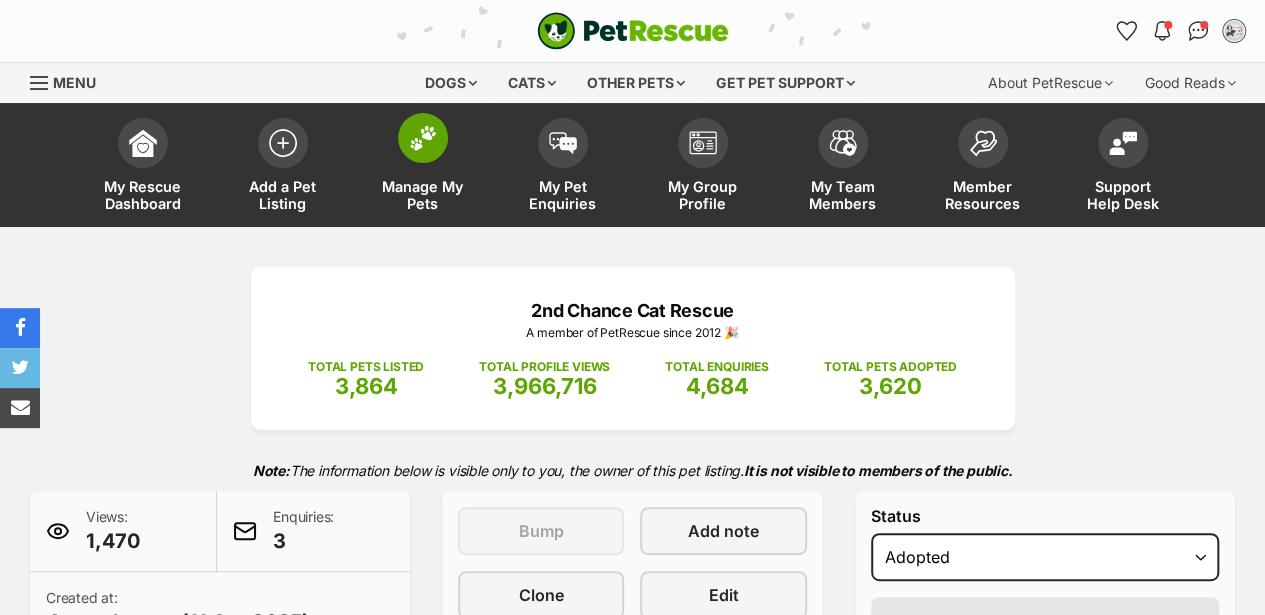 click at bounding box center (423, 138) 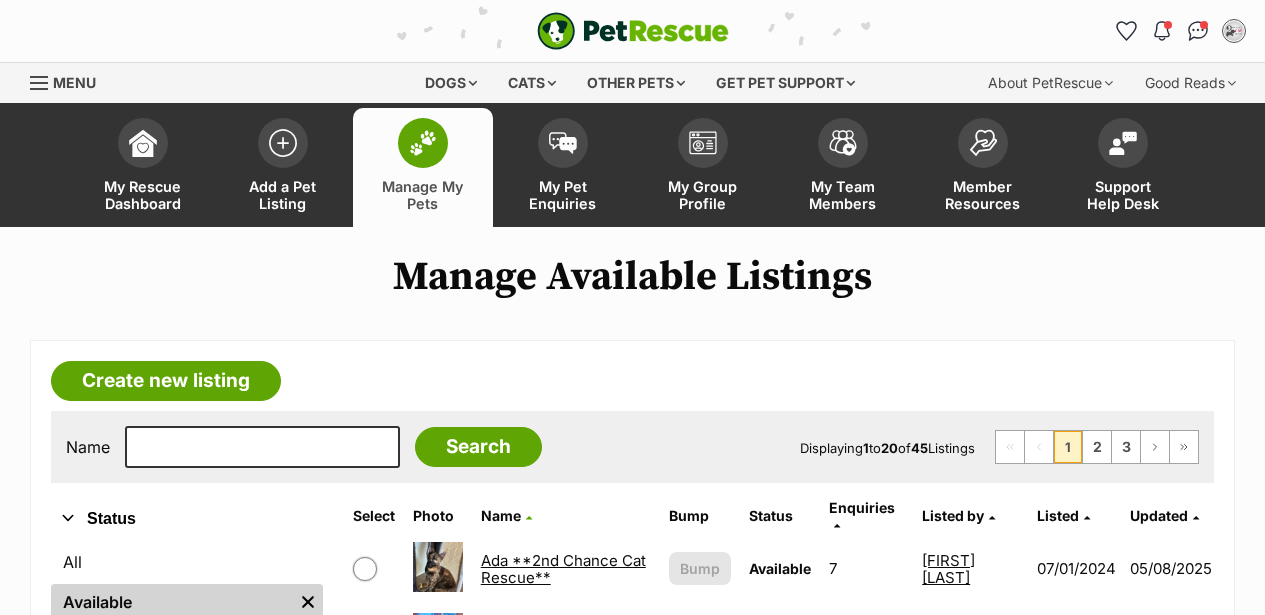 scroll, scrollTop: 333, scrollLeft: 0, axis: vertical 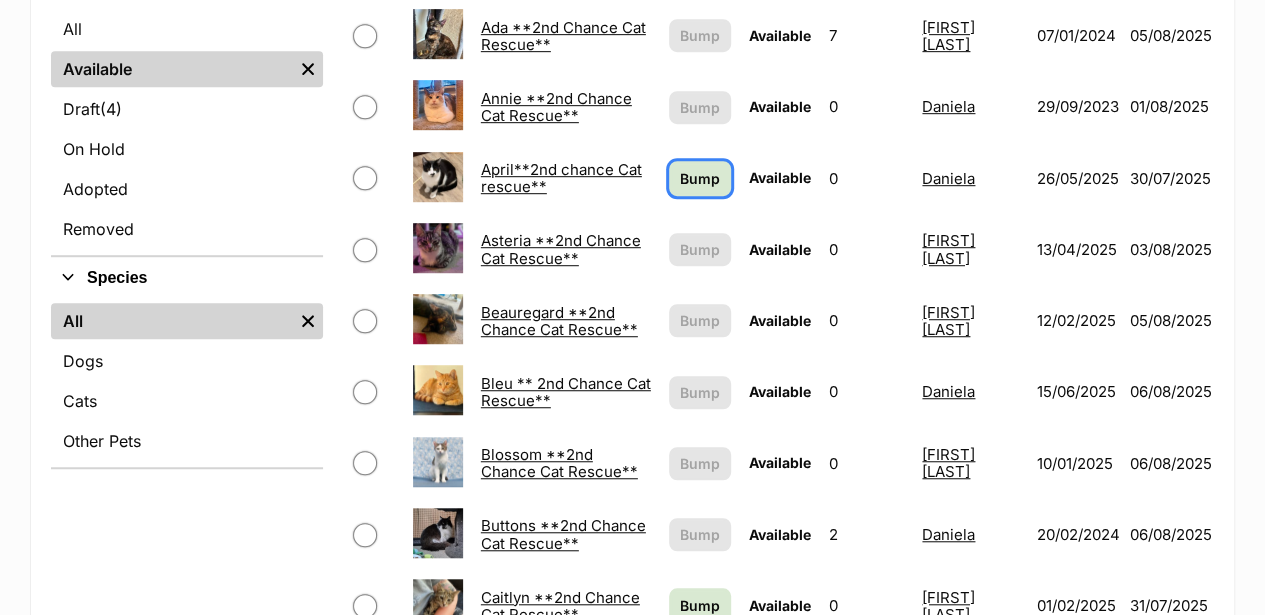 click on "Bump" at bounding box center [700, 178] 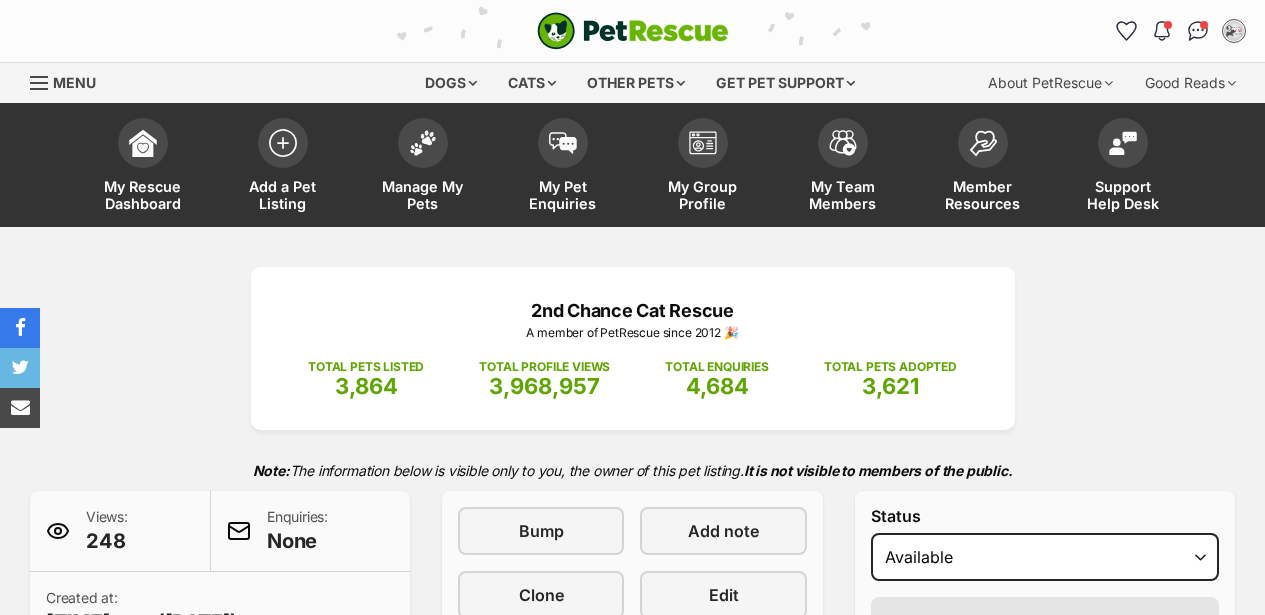 scroll, scrollTop: 0, scrollLeft: 0, axis: both 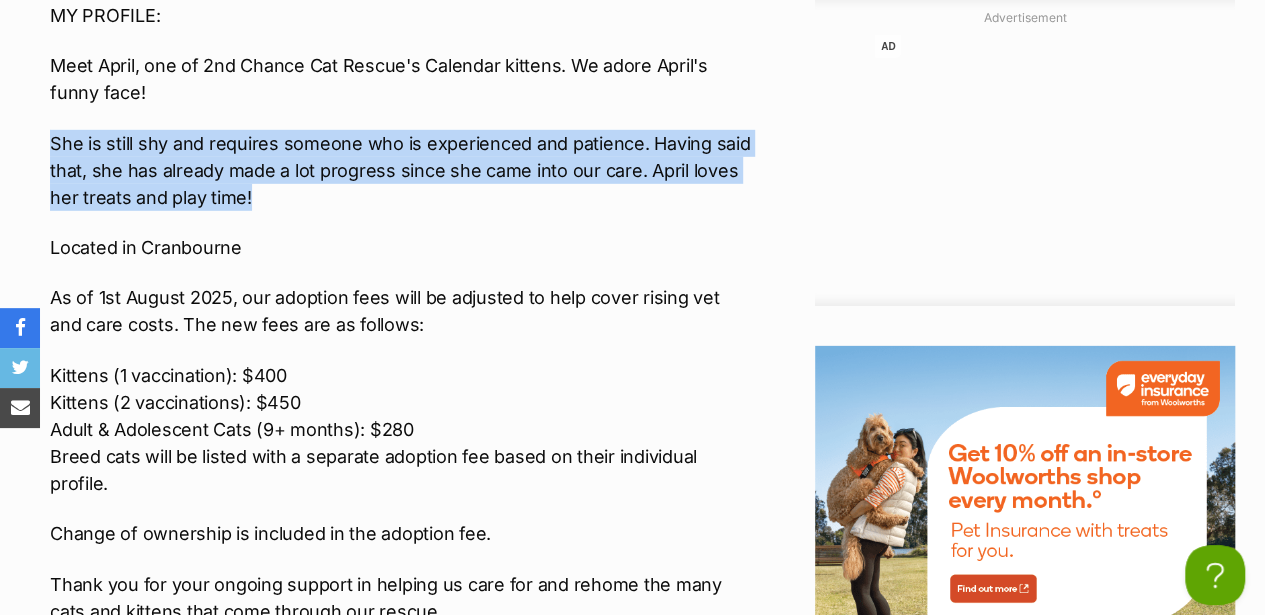drag, startPoint x: 49, startPoint y: 142, endPoint x: 392, endPoint y: 198, distance: 347.54135 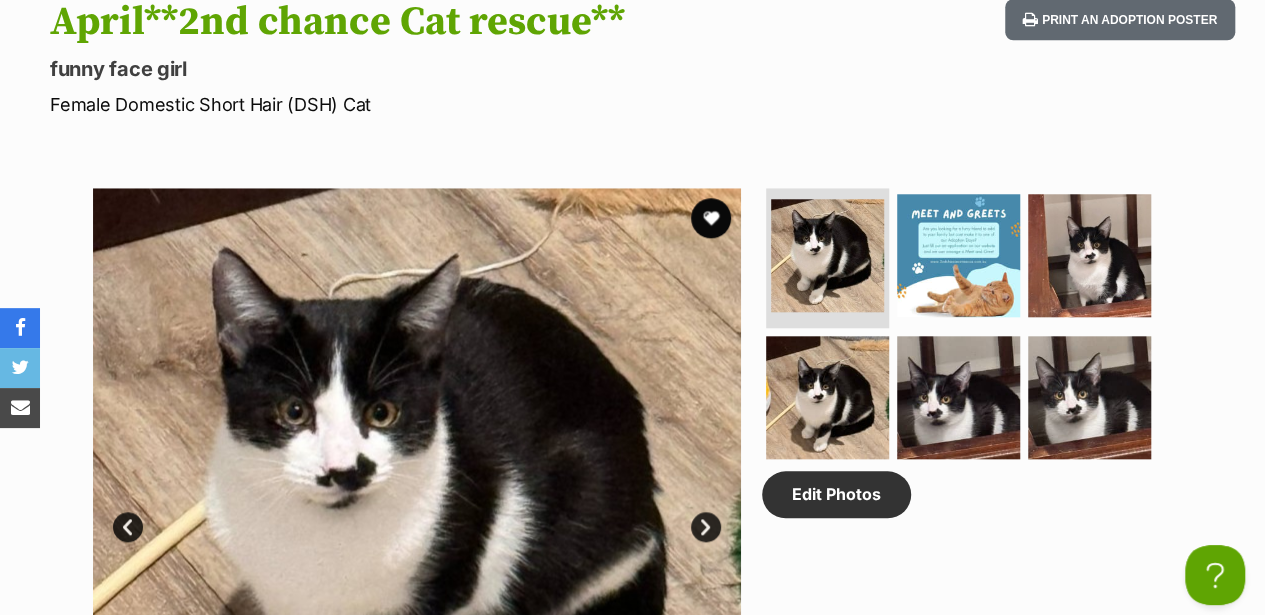 scroll, scrollTop: 466, scrollLeft: 0, axis: vertical 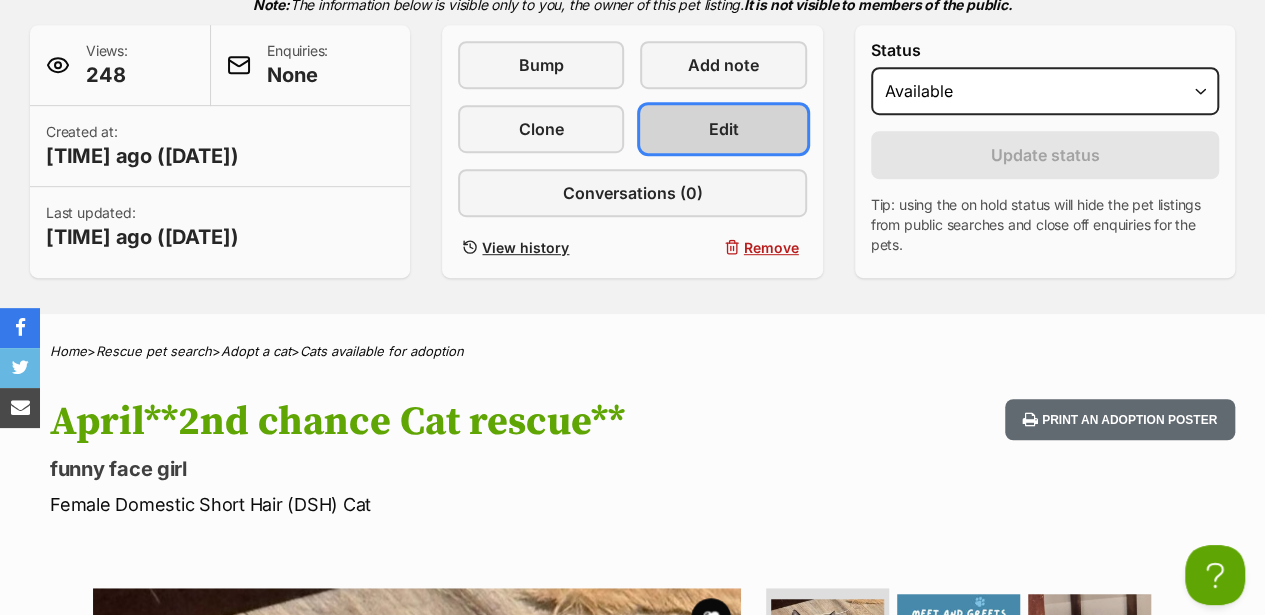 click on "Edit" at bounding box center (723, 129) 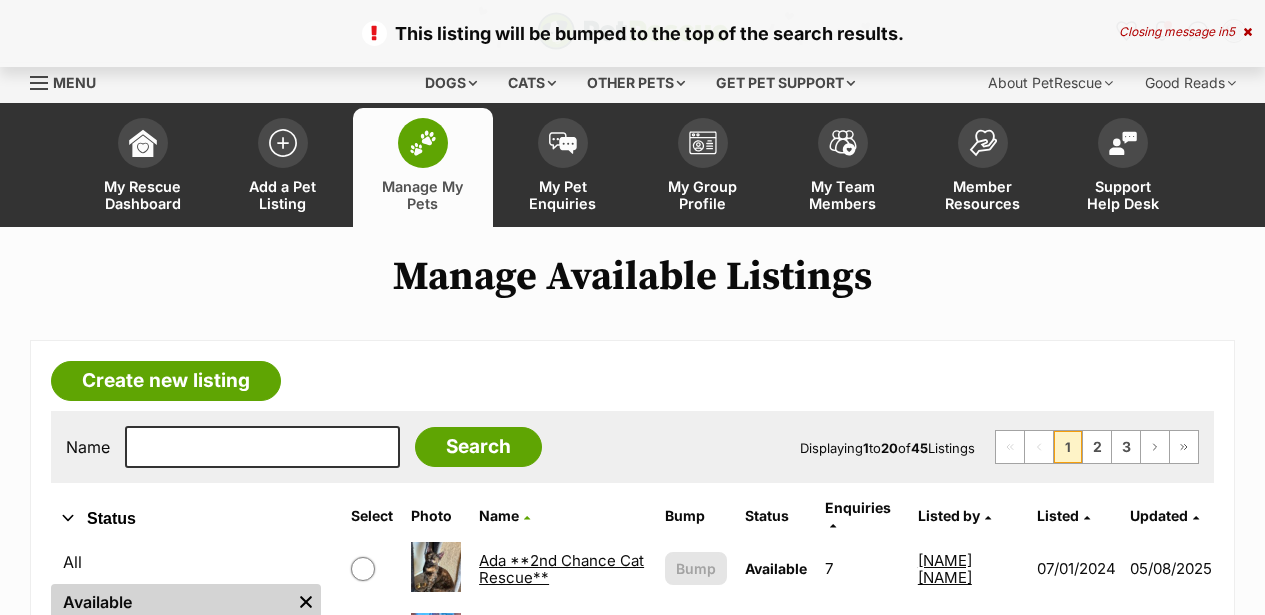 scroll, scrollTop: 466, scrollLeft: 0, axis: vertical 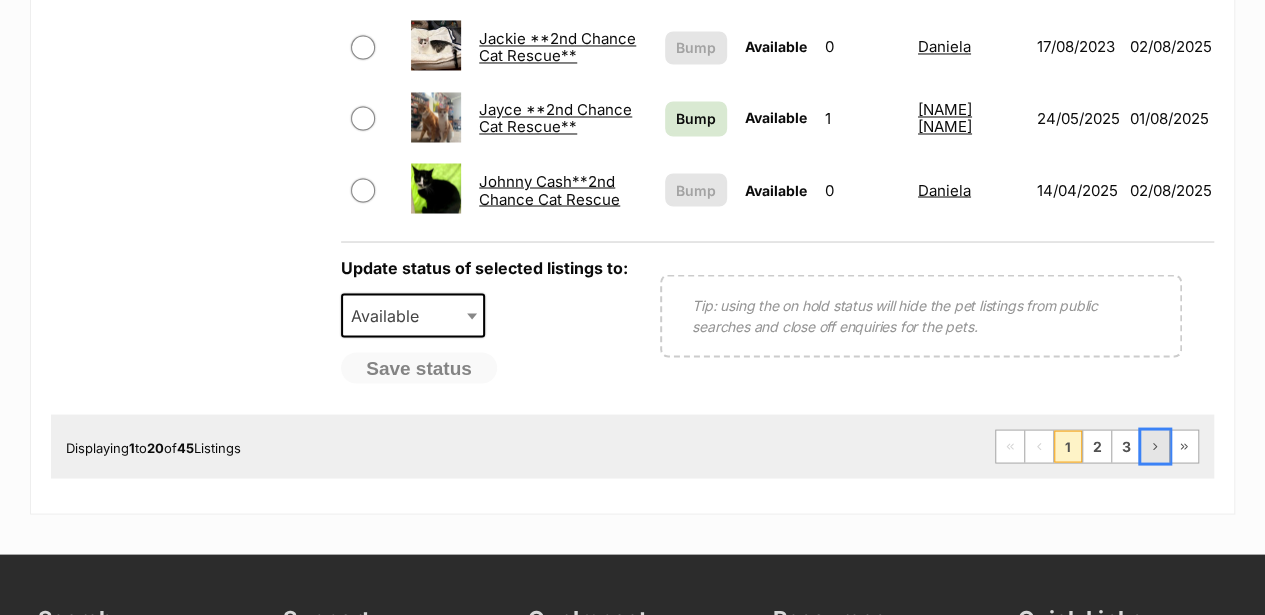 click on "Next Page" at bounding box center (1155, 446) 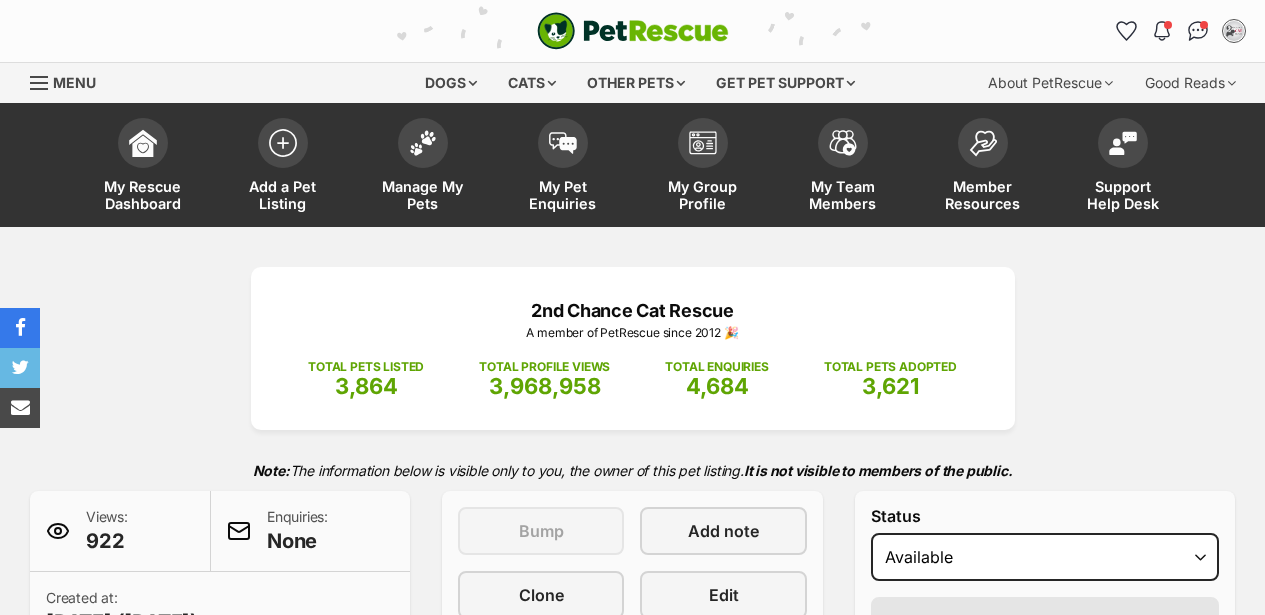 scroll, scrollTop: 0, scrollLeft: 0, axis: both 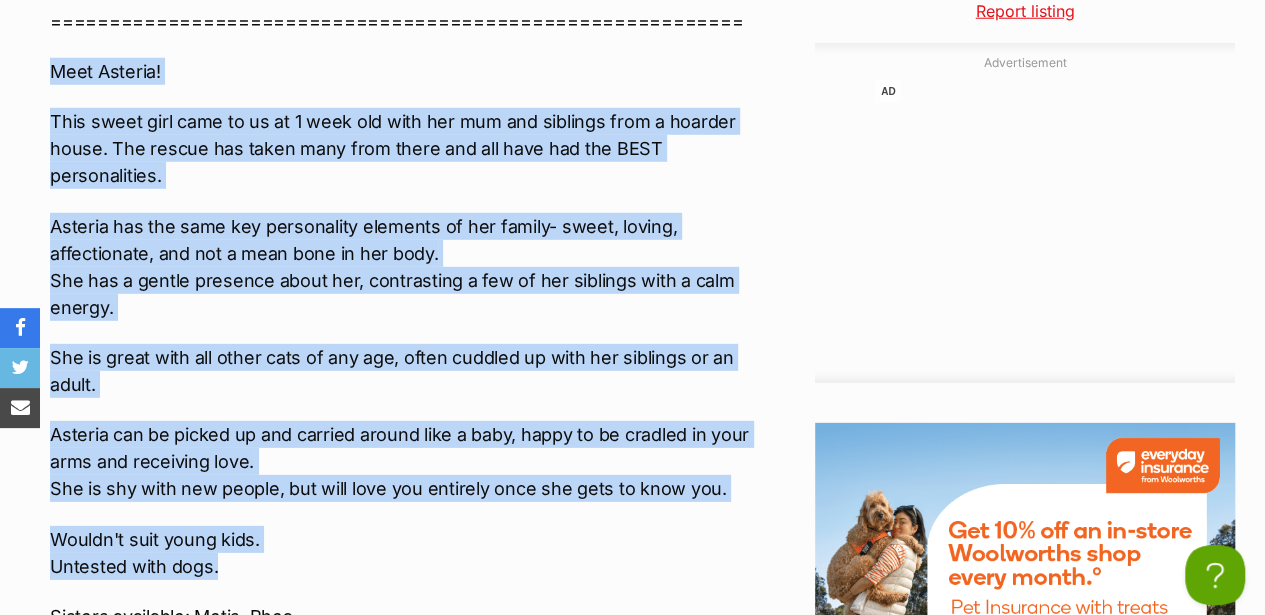 drag, startPoint x: 50, startPoint y: 73, endPoint x: 711, endPoint y: 550, distance: 815.138 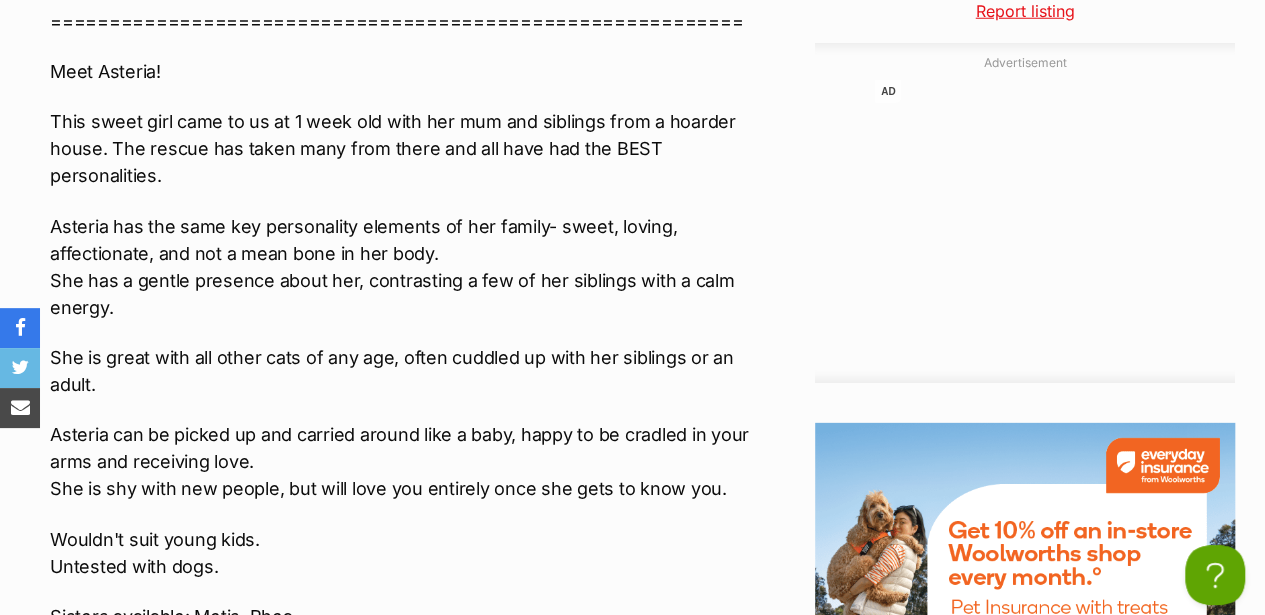 click on "Interested in Adopting?
To express your interest in adopting one of 2nd Chance Cat Rescue’s cats or kittens, please complete our Adoption Application Form  https://www.2ndchancecatrescue.com.au/adopting/adoption-form/
Once received, we can arrange a Meet & Greet with the cat or kitten you're interested in.
Don’t forget to check out and LIKE our Facebook page for updates, new arrivals, and adoption success stories!
https://www.facebook.com/2ndchancecatrescuevictoria/
===========================================================
Meet Asteria!
This sweet girl came to us at 1 week old with her mum and siblings from a hoarder house. The rescue has taken many from there and all have had the BEST personalities.
Asteria has the same key personality elements of her family- sweet, loving, affectionate, and not a mean bone in her body.
She has a gentle presence about her, contrasting a few of her siblings with a calm energy.
Wouldn't suit young kids.
Untested with dogs." at bounding box center [401, 409] 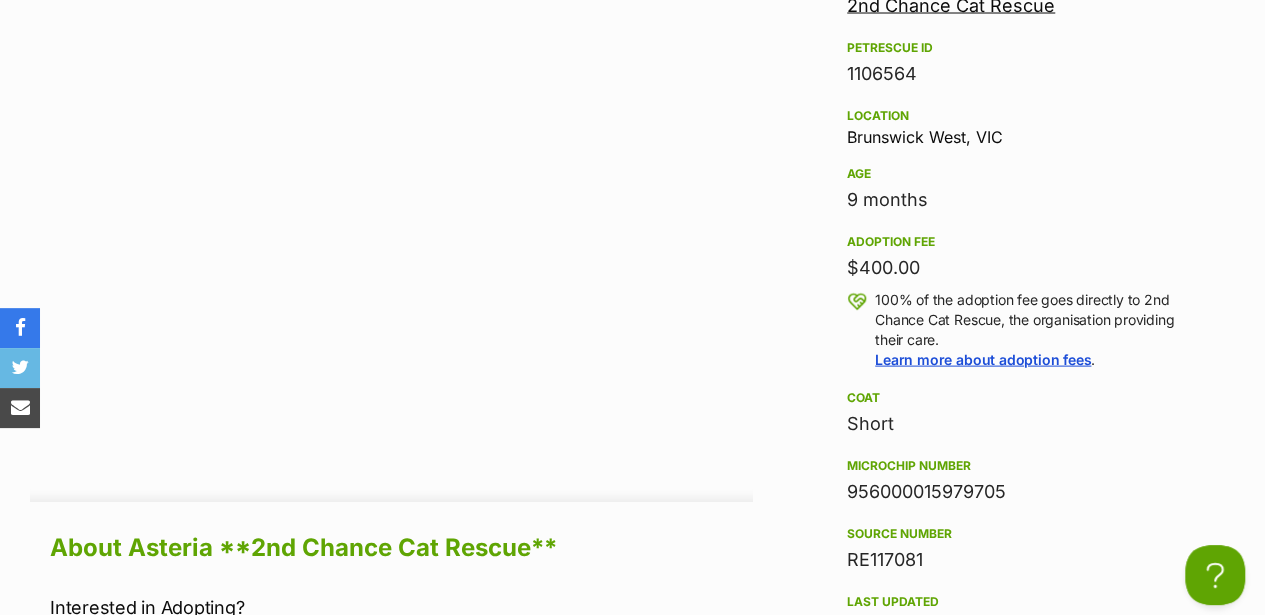 scroll, scrollTop: 1800, scrollLeft: 0, axis: vertical 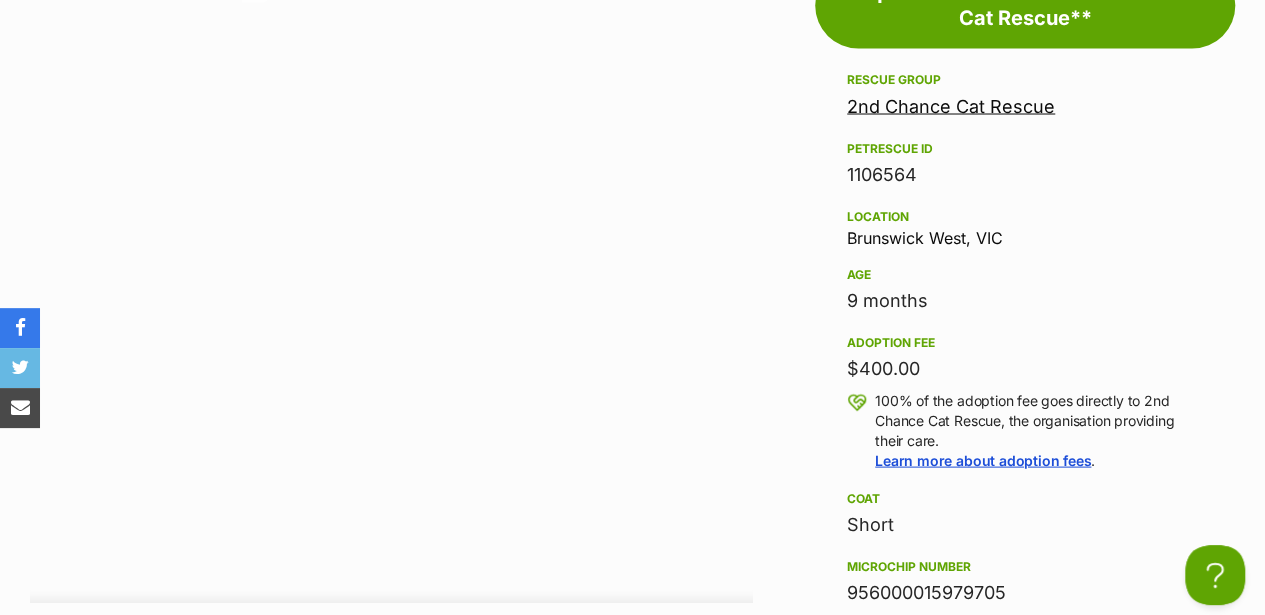 drag, startPoint x: 1002, startPoint y: 238, endPoint x: 848, endPoint y: 246, distance: 154.20766 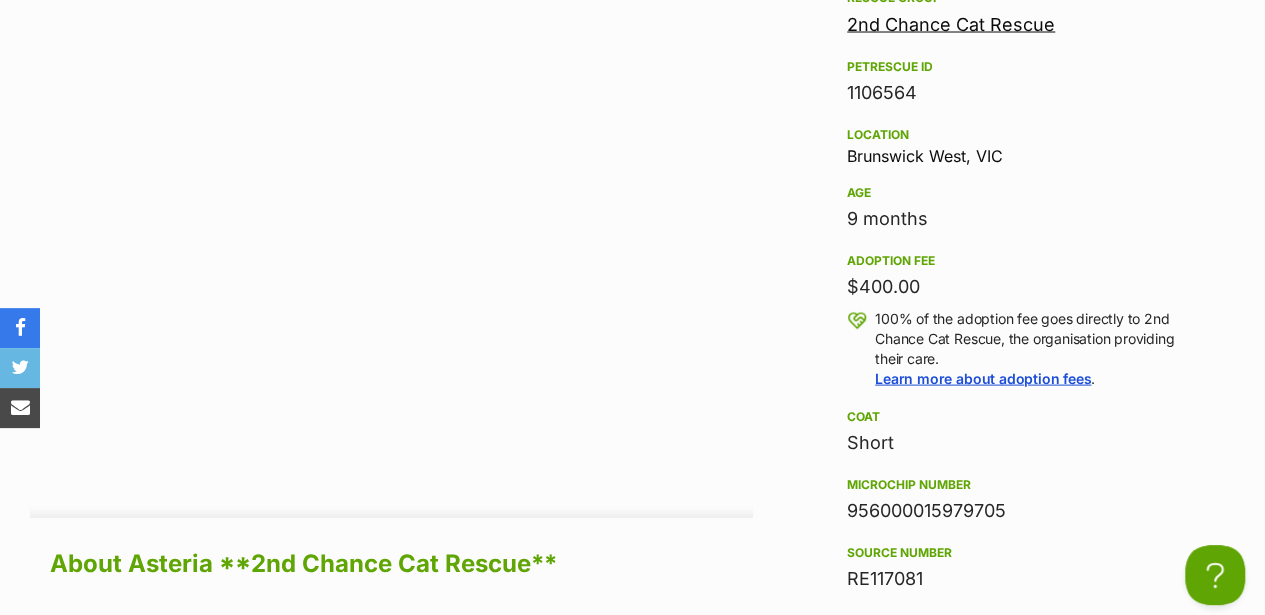 scroll, scrollTop: 2200, scrollLeft: 0, axis: vertical 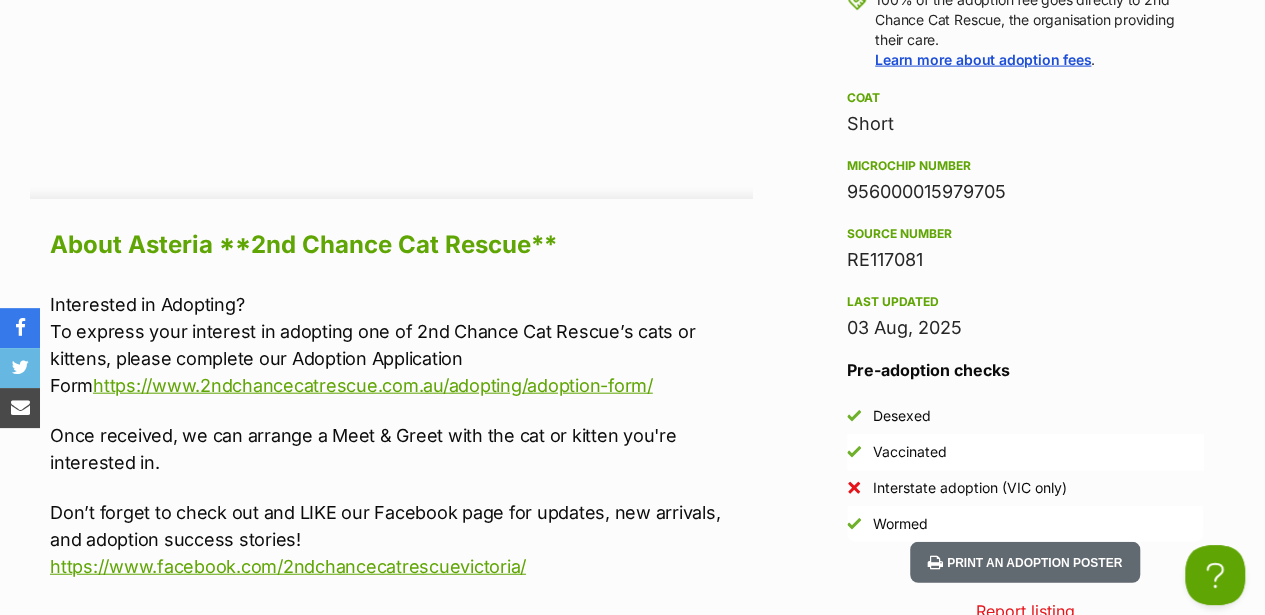 drag, startPoint x: 1006, startPoint y: 192, endPoint x: 836, endPoint y: 194, distance: 170.01176 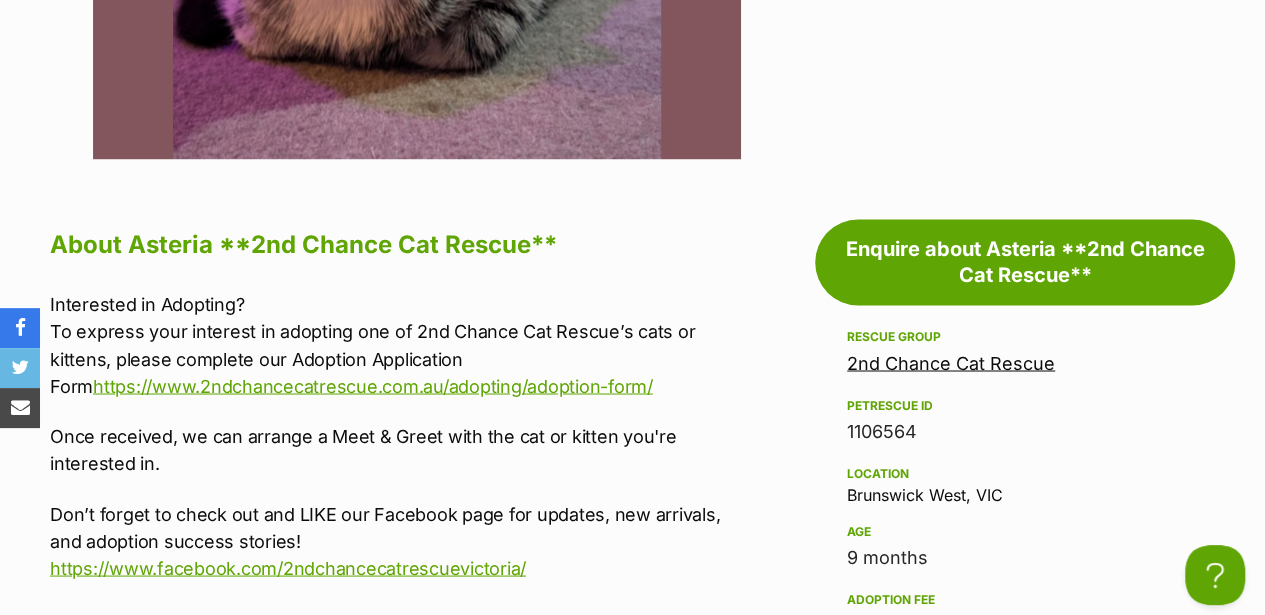 copy on "956000015979705" 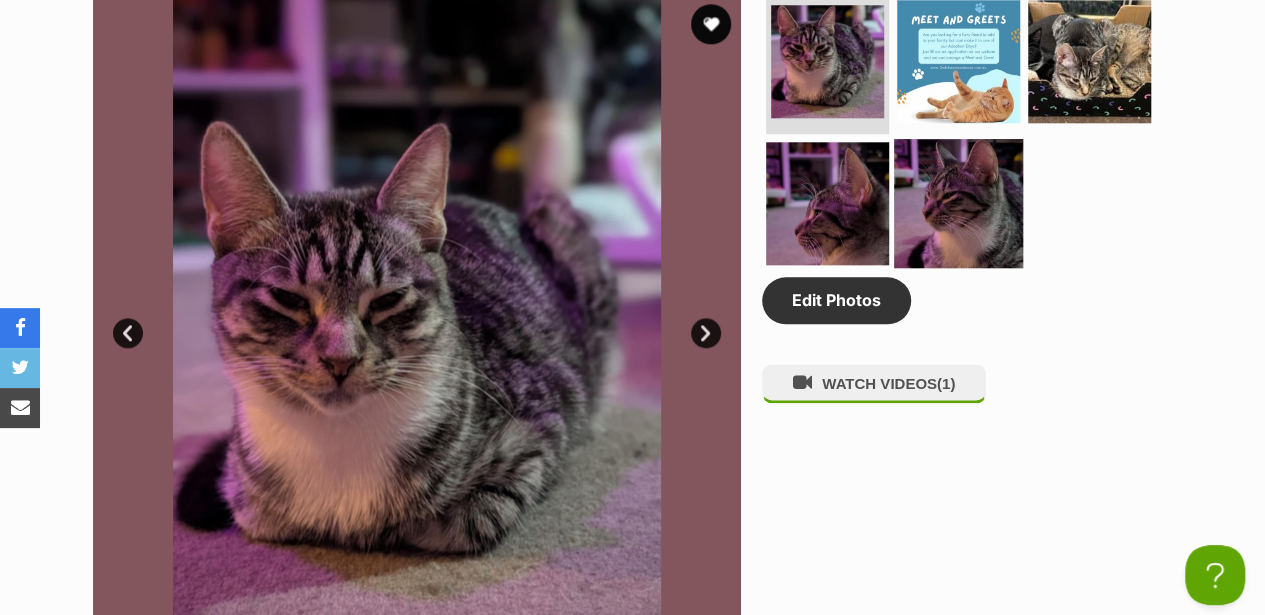scroll, scrollTop: 1066, scrollLeft: 0, axis: vertical 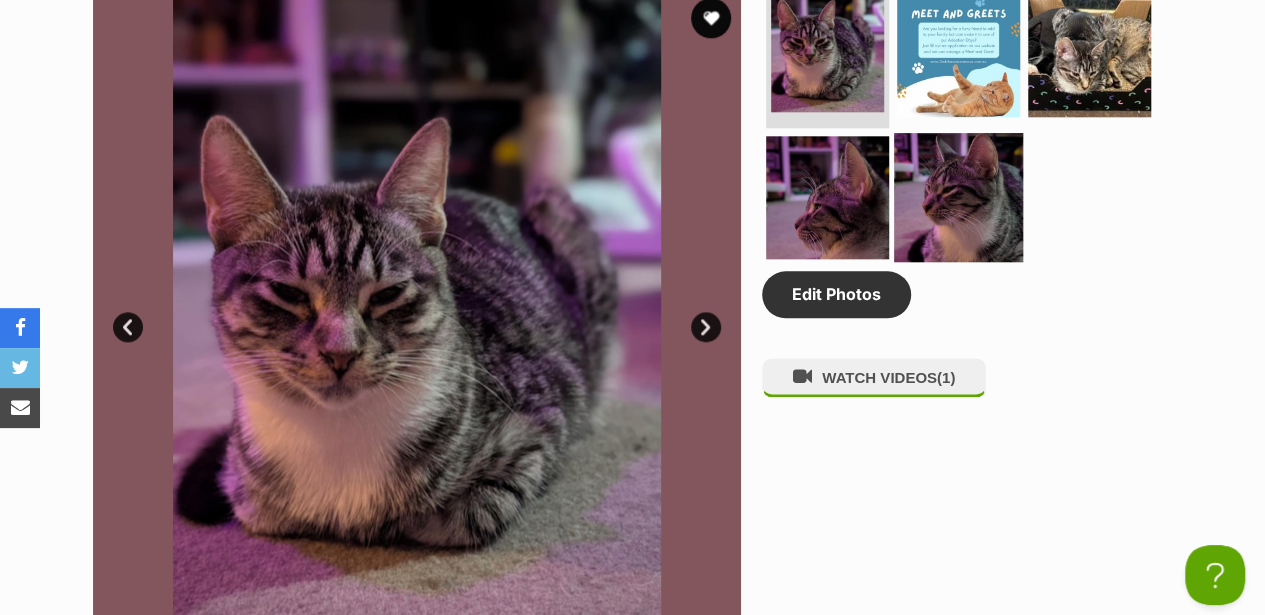 click at bounding box center [958, 196] 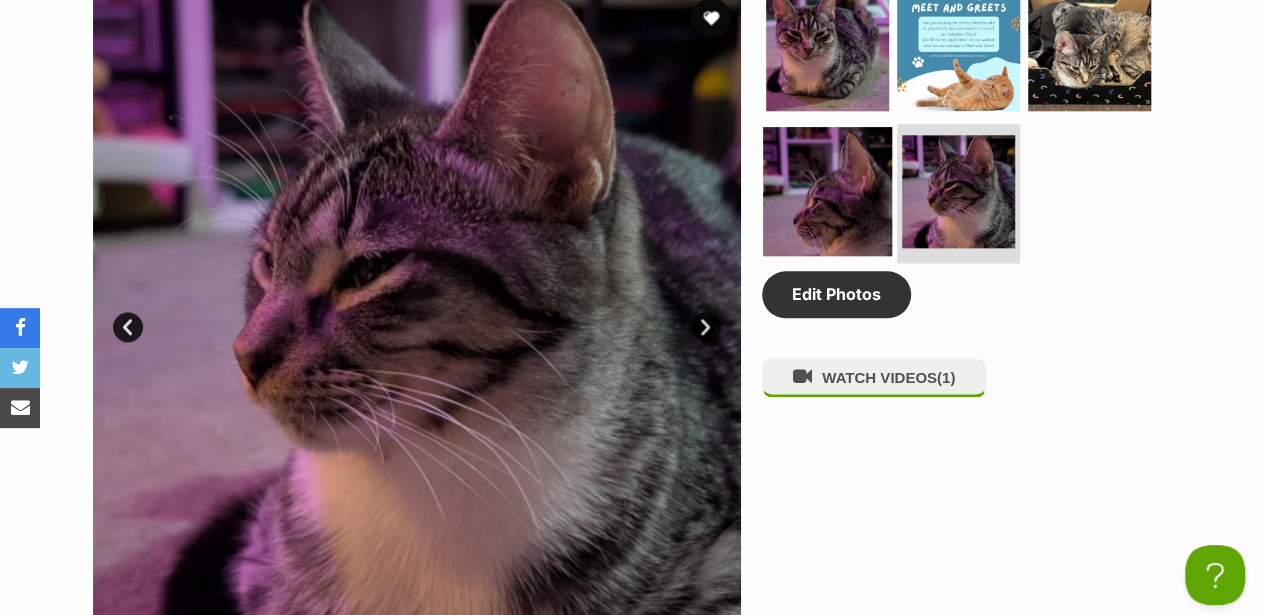 click at bounding box center (827, 190) 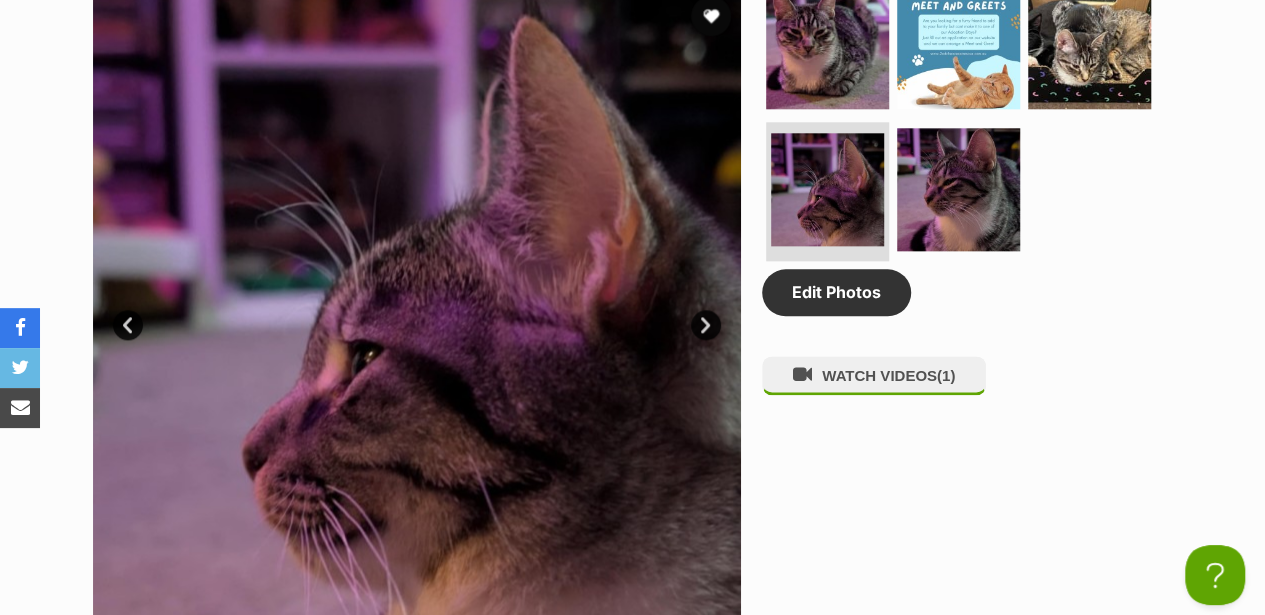 scroll, scrollTop: 1066, scrollLeft: 0, axis: vertical 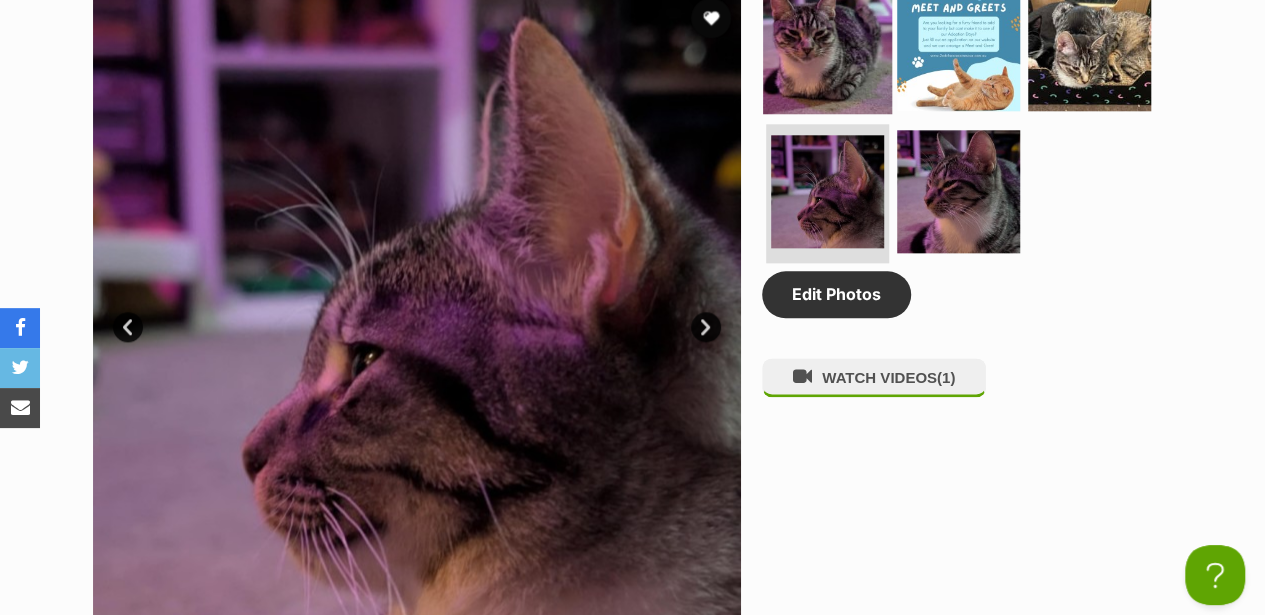click at bounding box center [827, 49] 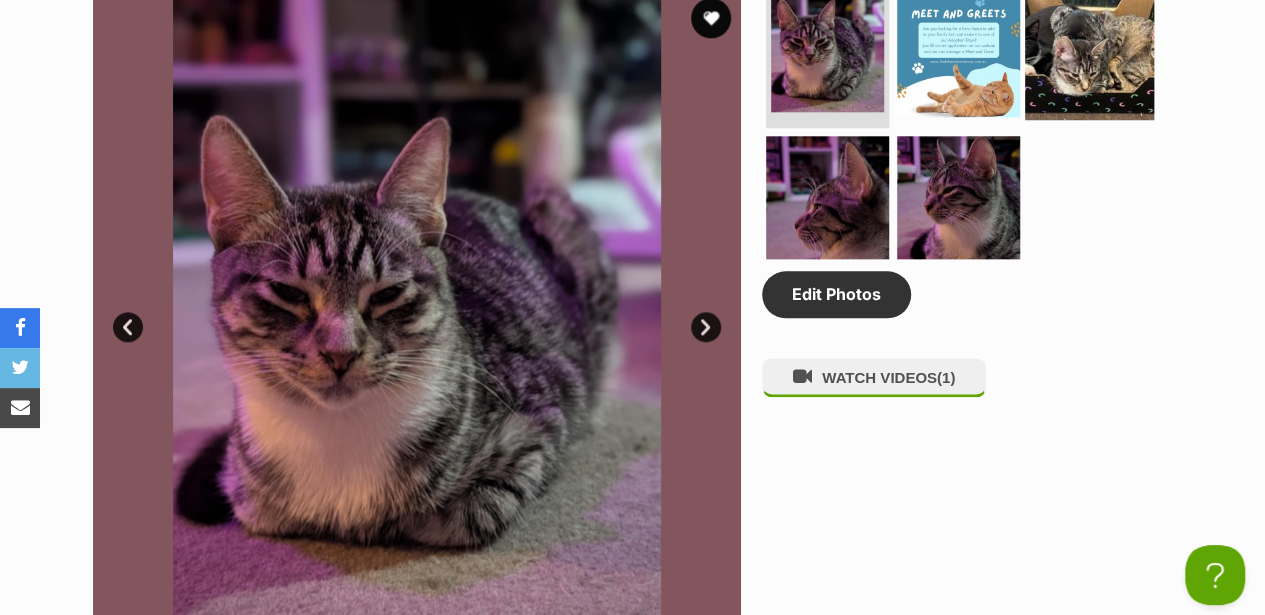 click at bounding box center (1089, 55) 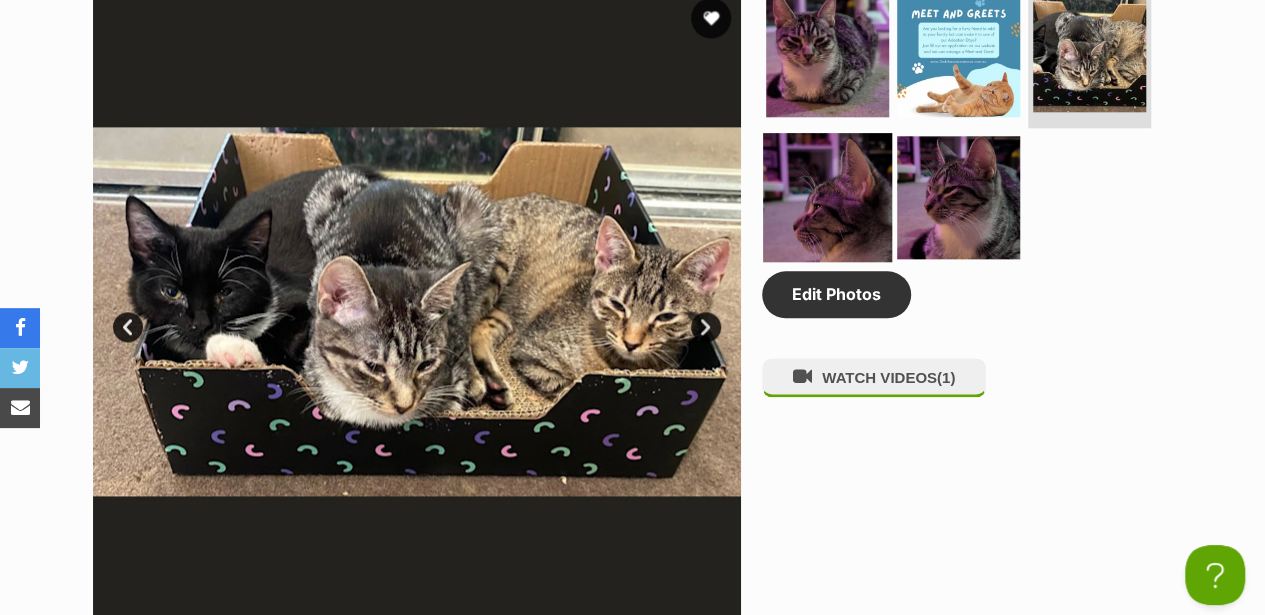 click at bounding box center (827, 196) 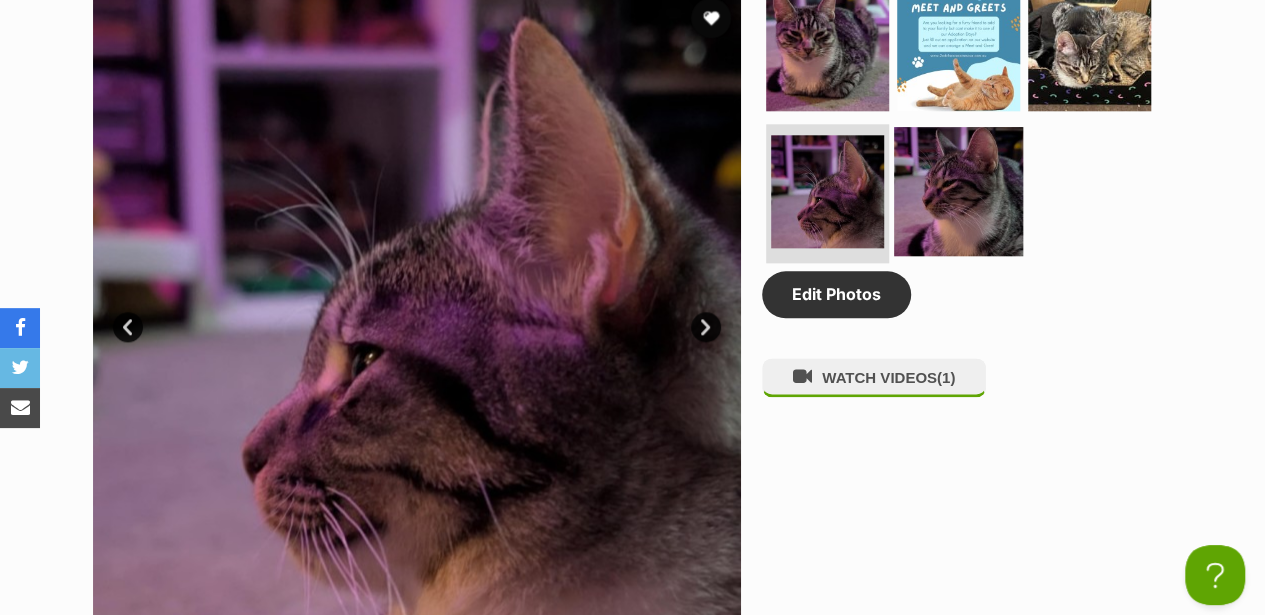 click at bounding box center [958, 190] 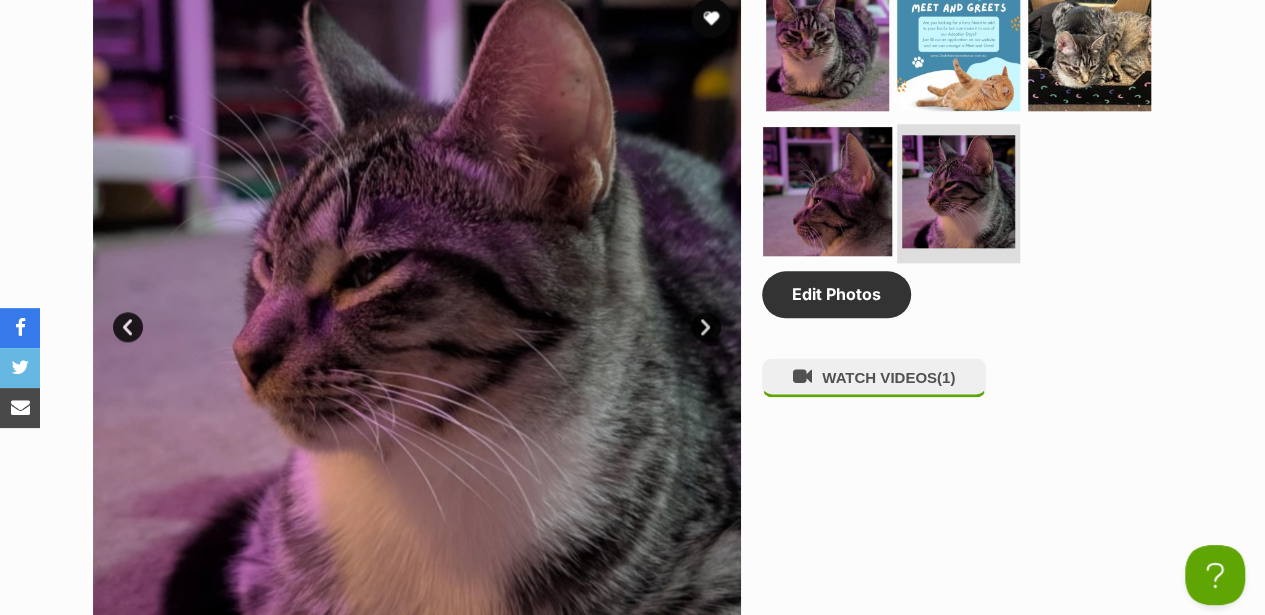 click at bounding box center (827, 190) 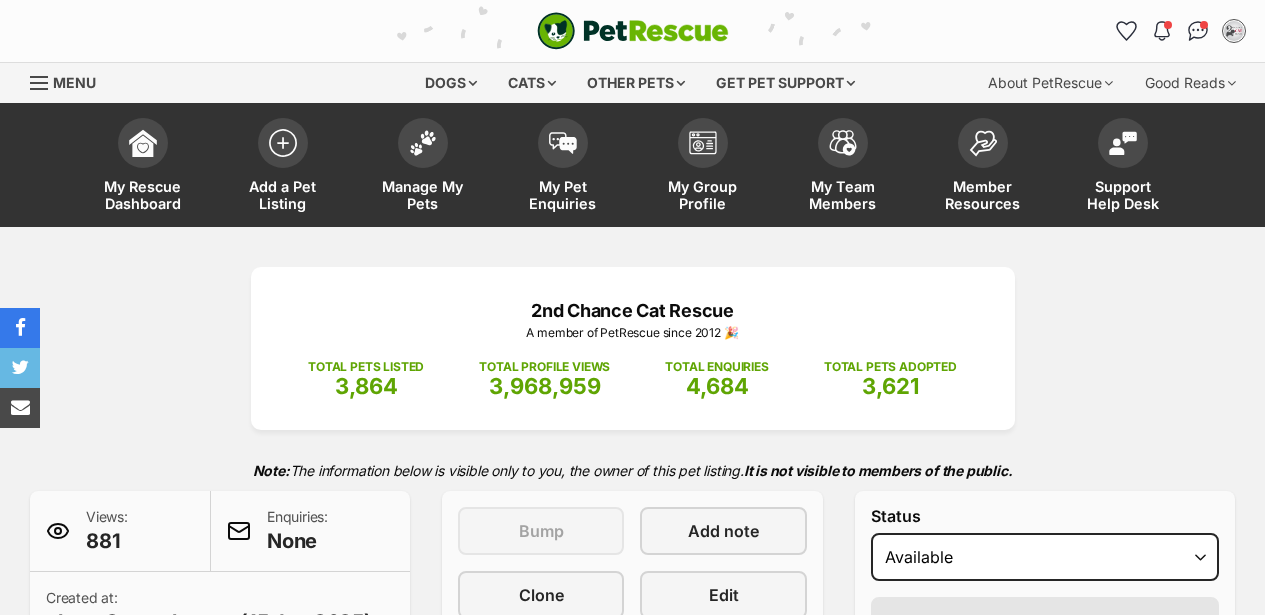 scroll, scrollTop: 0, scrollLeft: 0, axis: both 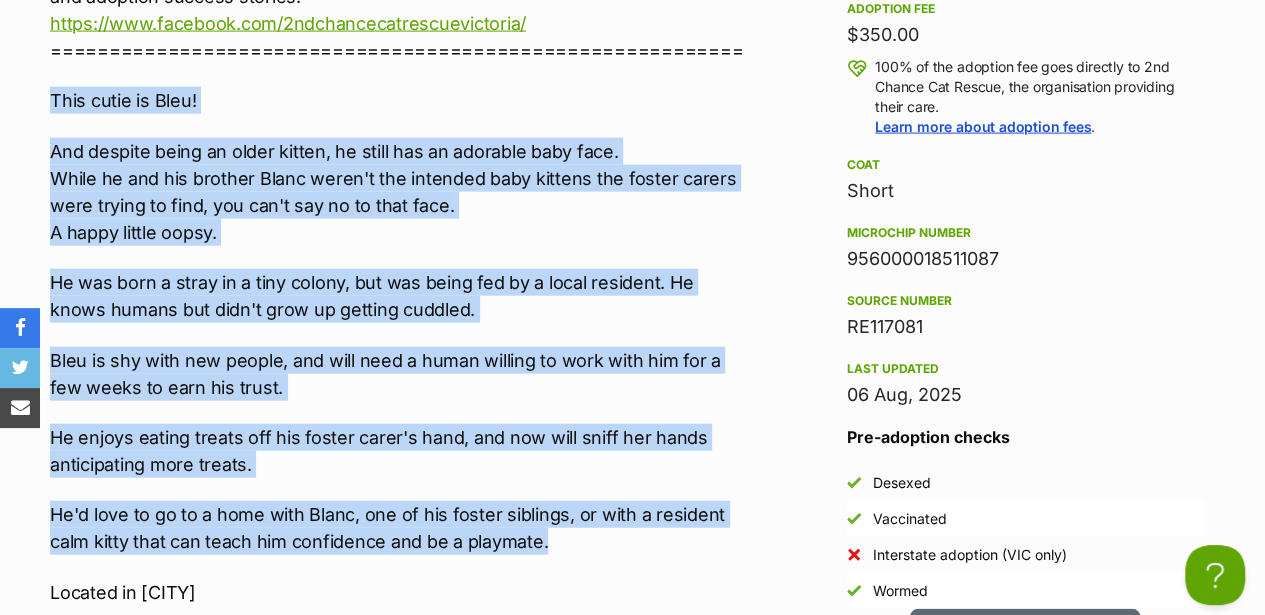 drag, startPoint x: 52, startPoint y: 98, endPoint x: 639, endPoint y: 542, distance: 736.0061 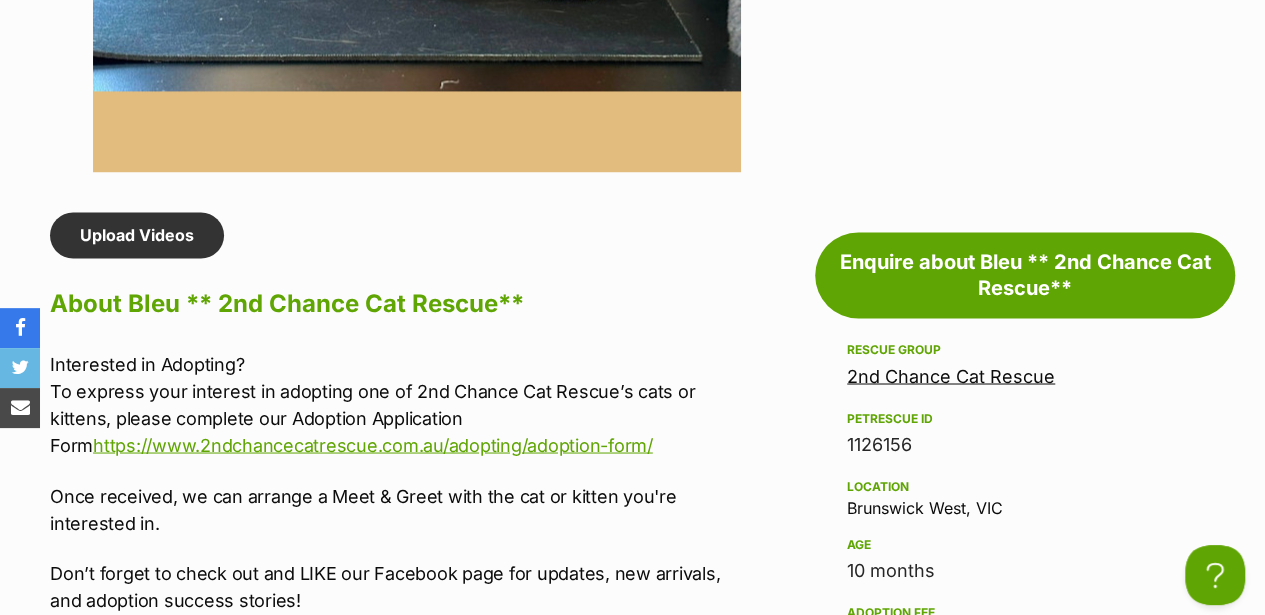 scroll, scrollTop: 1933, scrollLeft: 0, axis: vertical 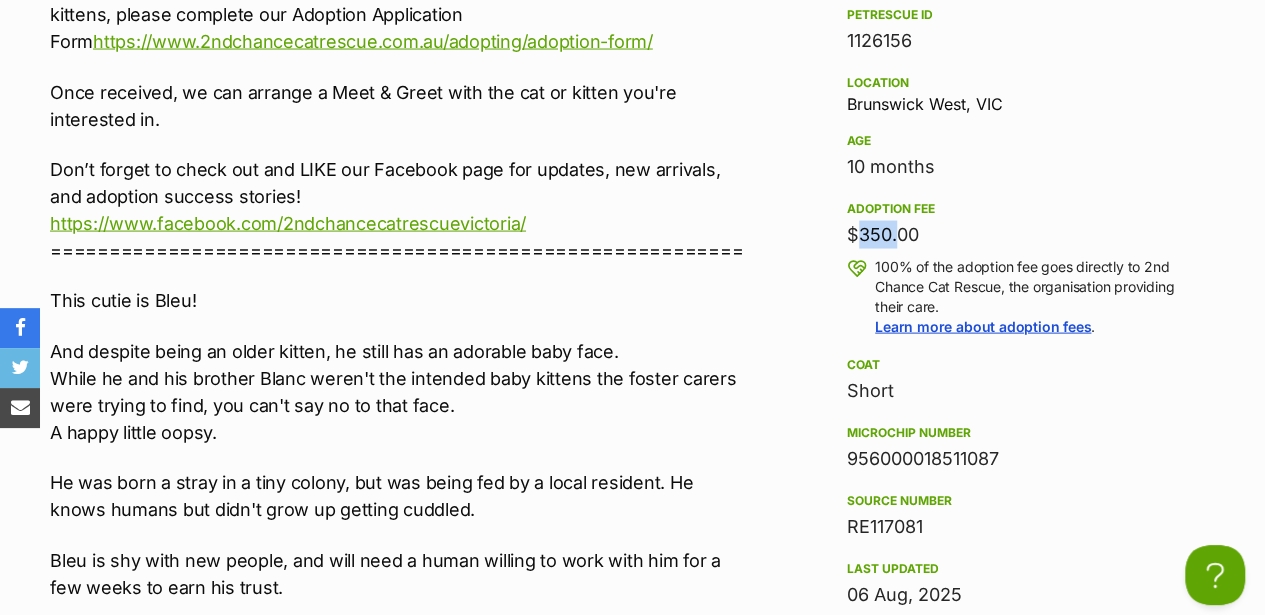 drag, startPoint x: 889, startPoint y: 230, endPoint x: 848, endPoint y: 228, distance: 41.04875 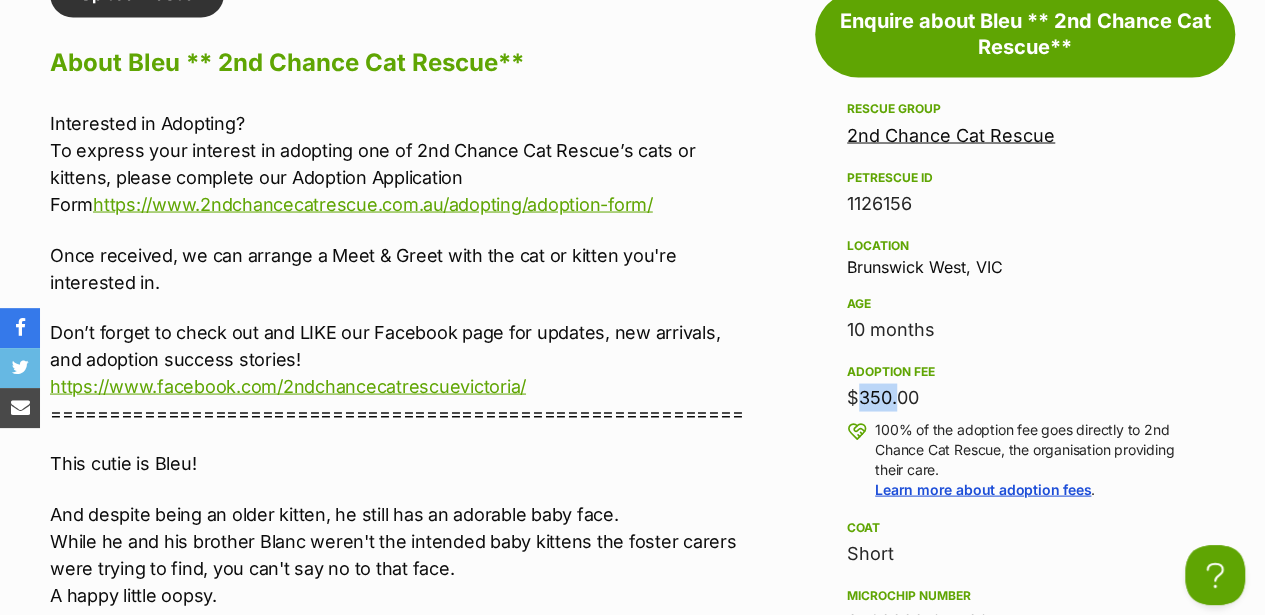 scroll, scrollTop: 1733, scrollLeft: 0, axis: vertical 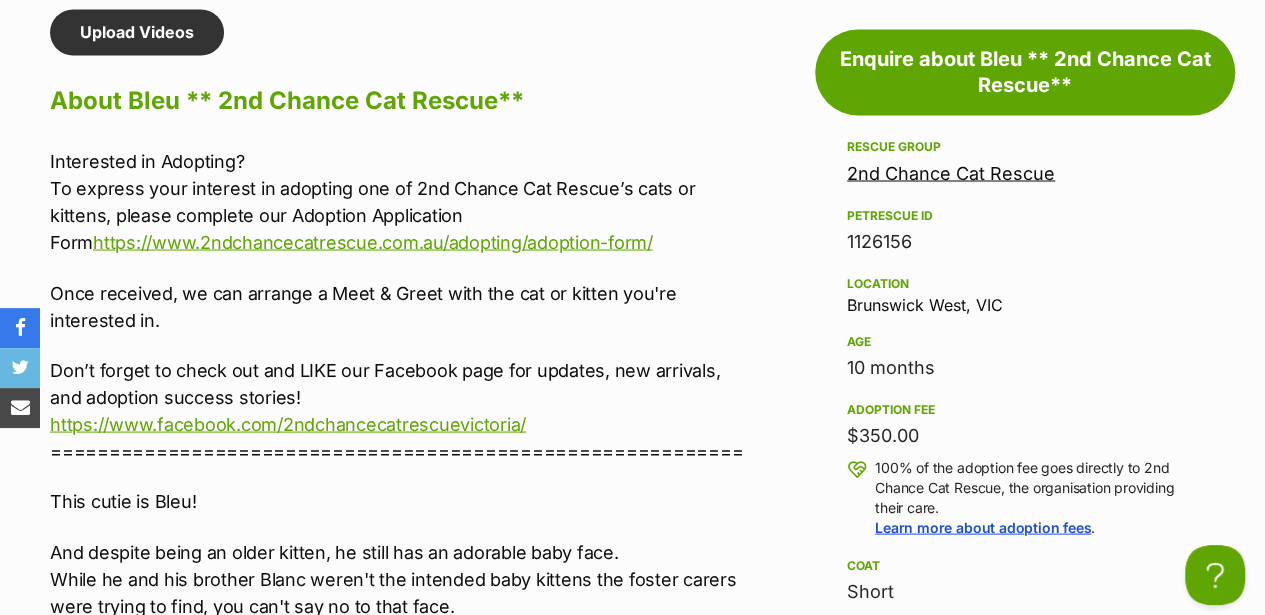 click on "Once received, we can arrange a Meet & Greet with the cat or kitten you're interested in." at bounding box center [401, 306] 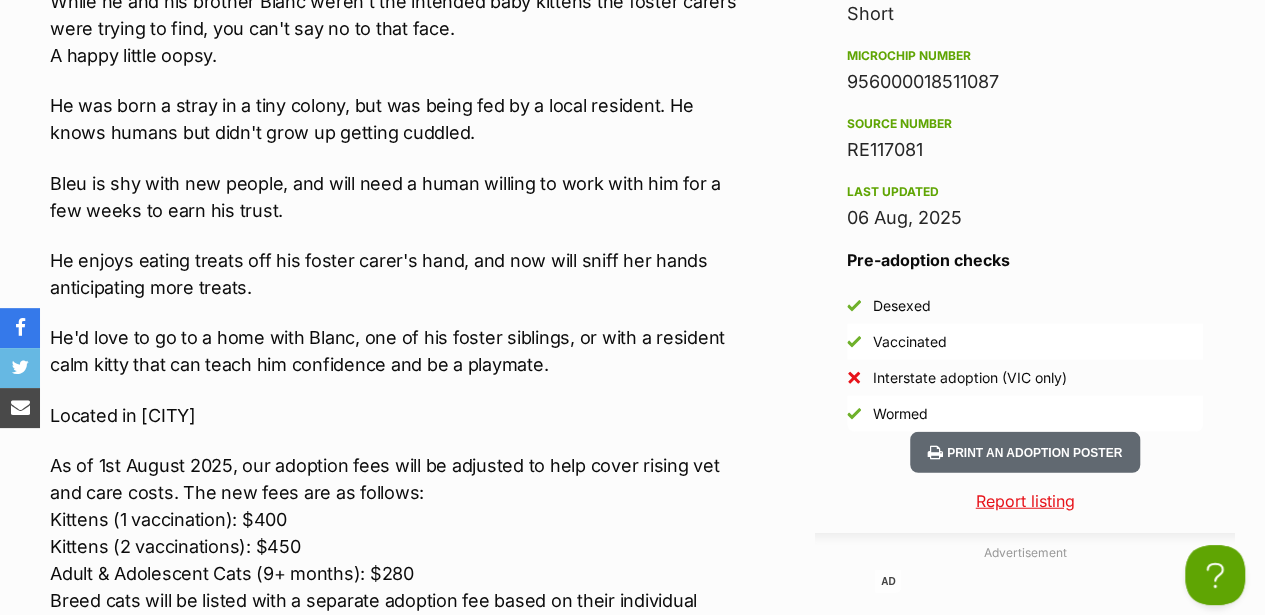 scroll, scrollTop: 2333, scrollLeft: 0, axis: vertical 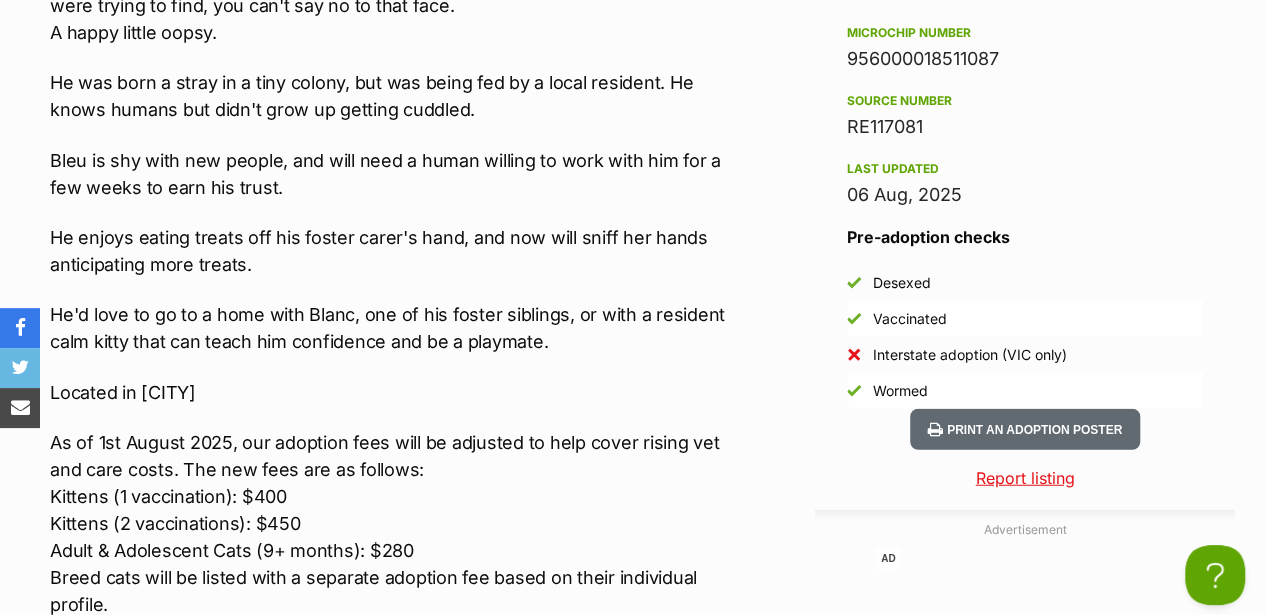 drag, startPoint x: 998, startPoint y: 56, endPoint x: 850, endPoint y: 53, distance: 148.0304 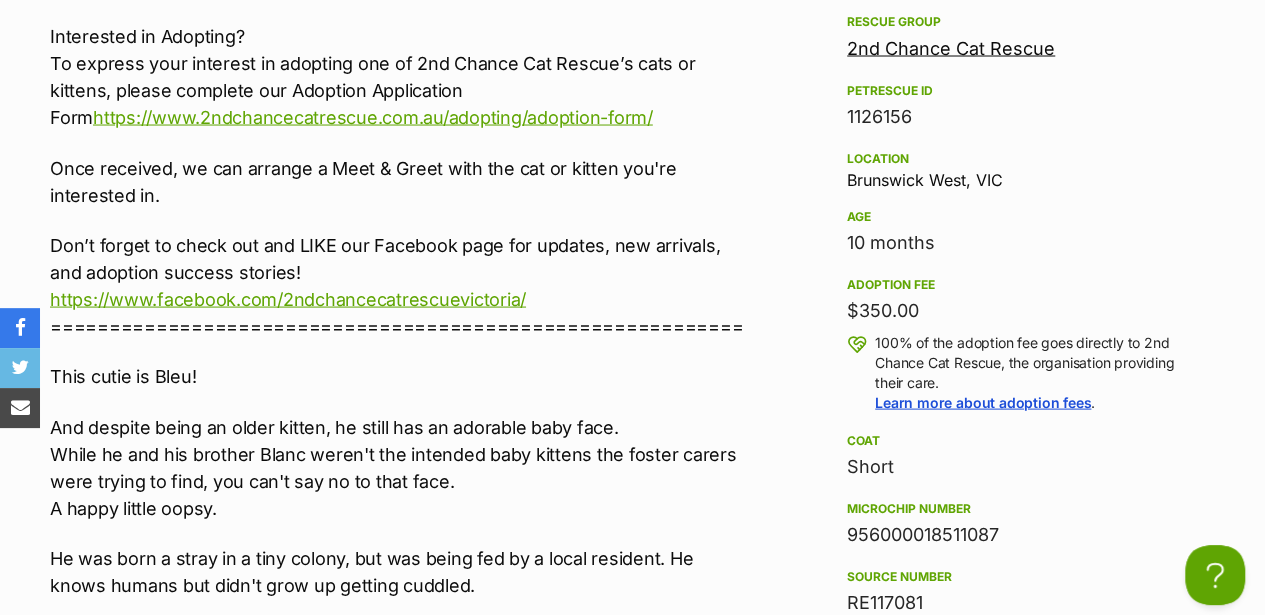 scroll, scrollTop: 1800, scrollLeft: 0, axis: vertical 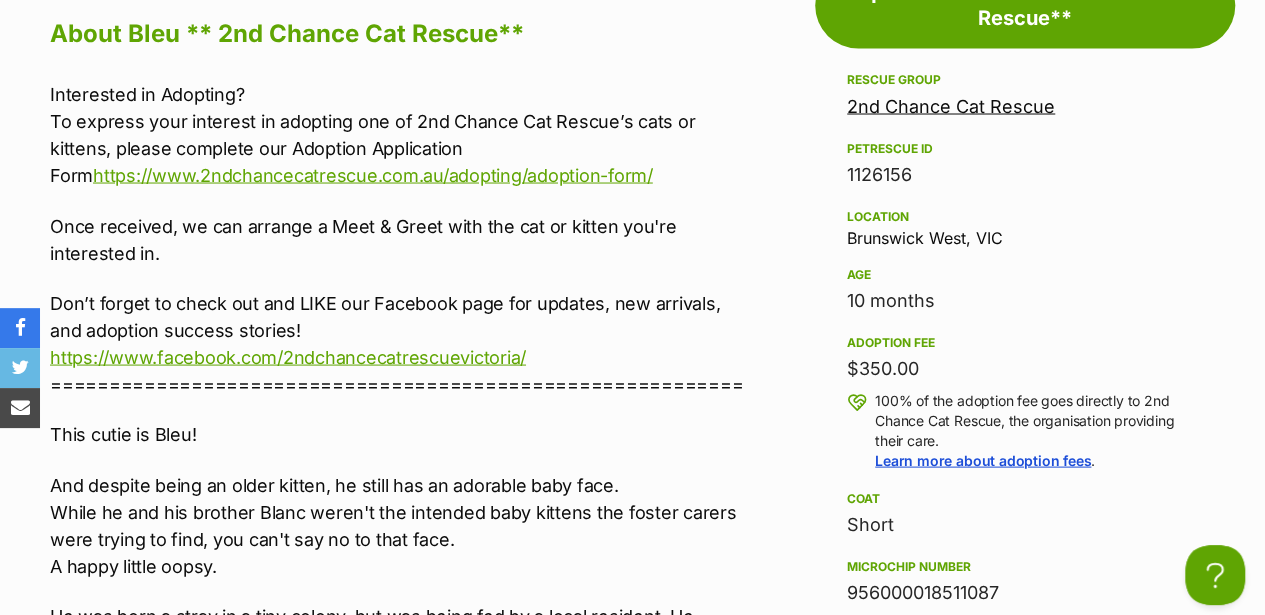 drag, startPoint x: 850, startPoint y: 239, endPoint x: 1002, endPoint y: 239, distance: 152 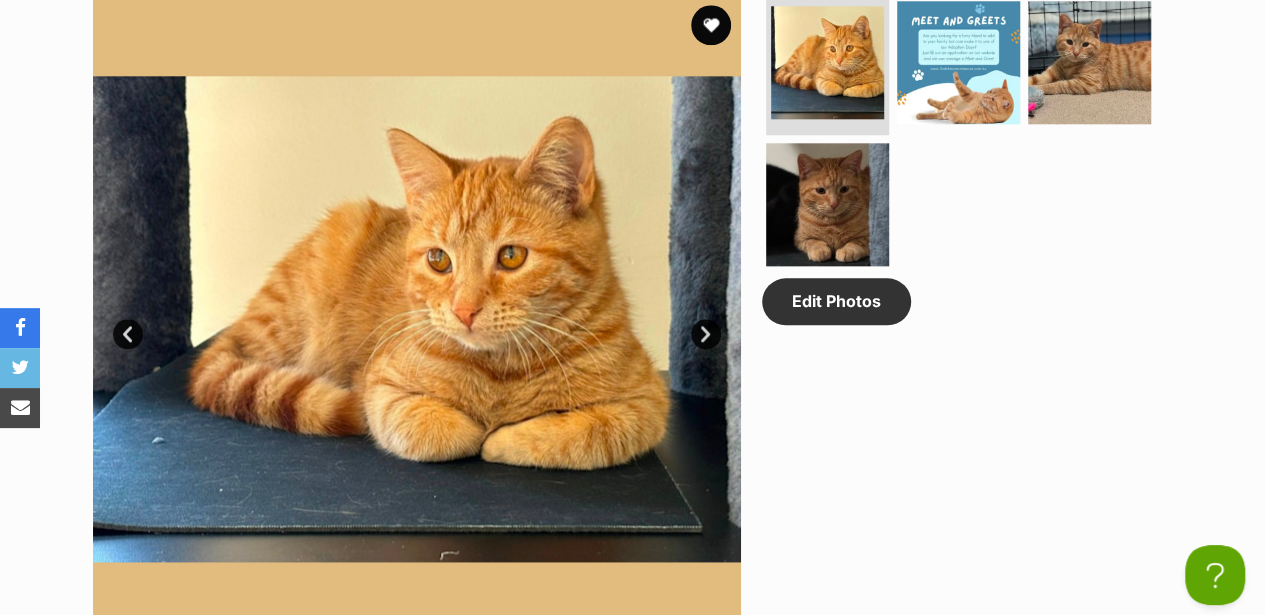 scroll, scrollTop: 1066, scrollLeft: 0, axis: vertical 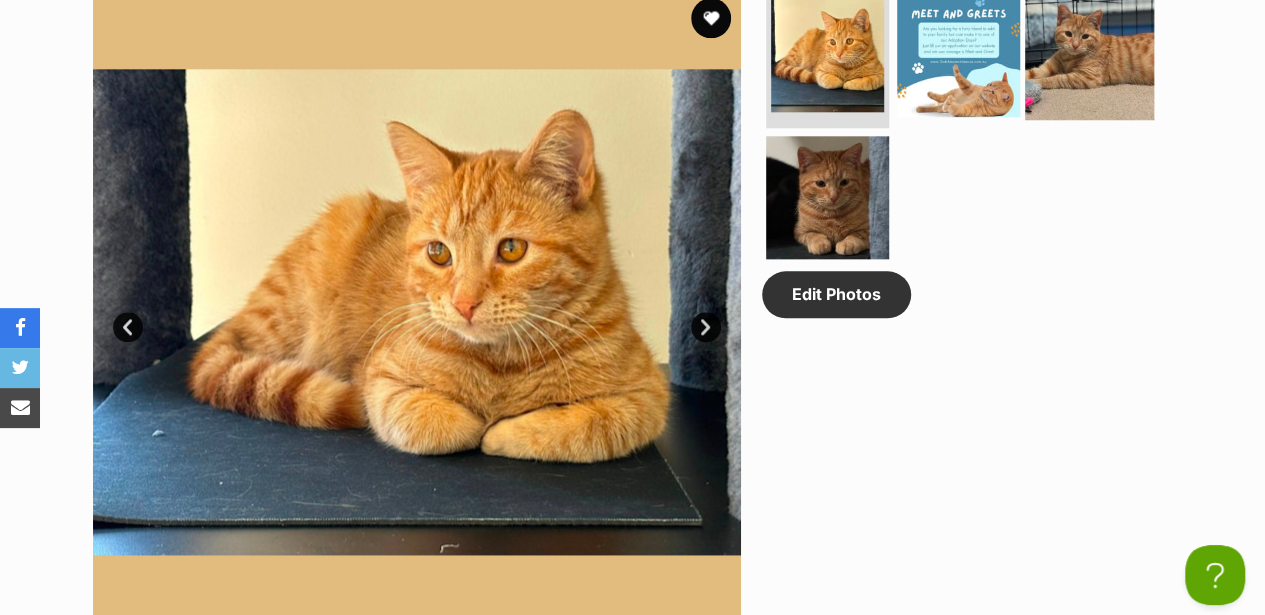 click at bounding box center (1089, 55) 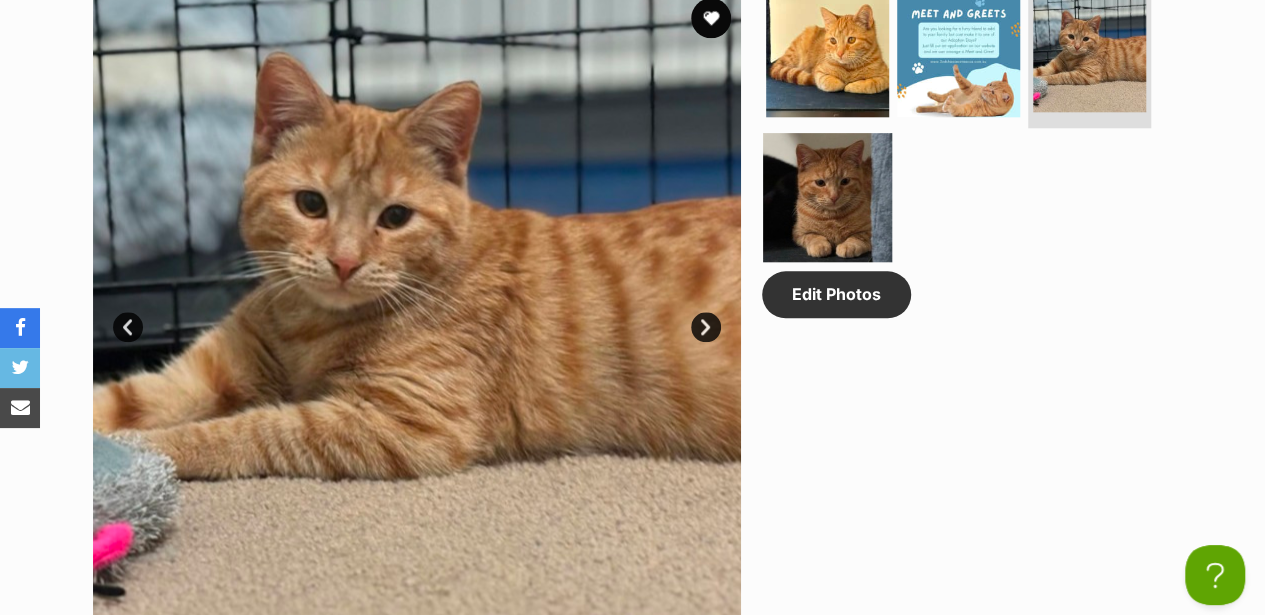 click at bounding box center [827, 196] 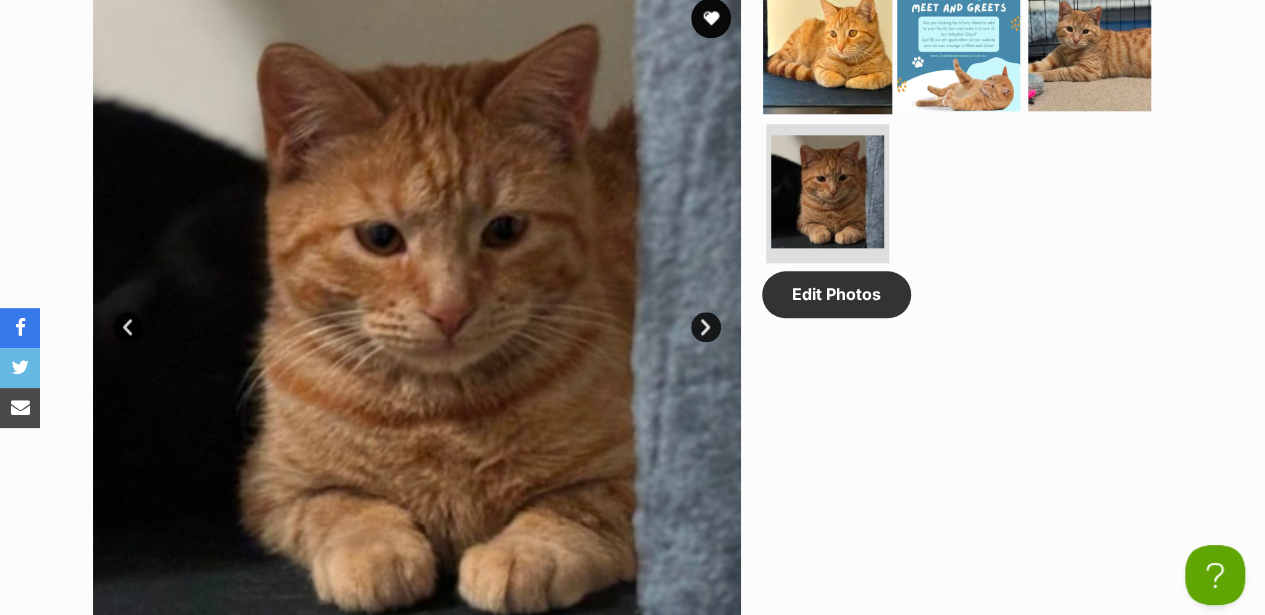 click at bounding box center [827, 49] 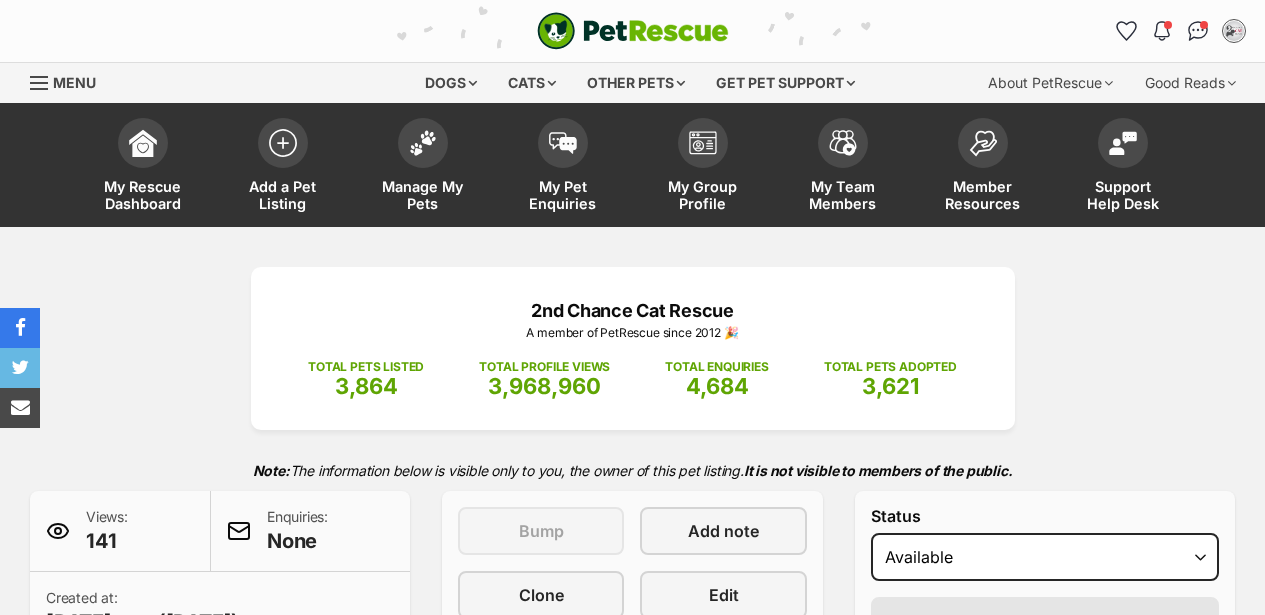scroll, scrollTop: 0, scrollLeft: 0, axis: both 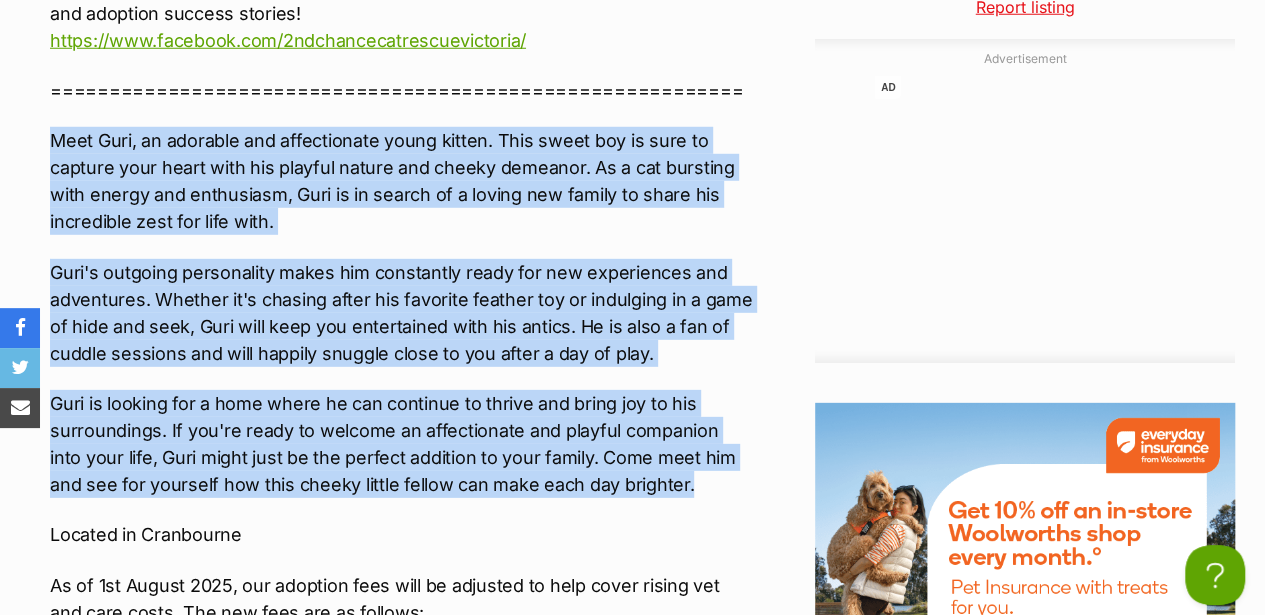 drag, startPoint x: 51, startPoint y: 137, endPoint x: 658, endPoint y: 494, distance: 704.20026 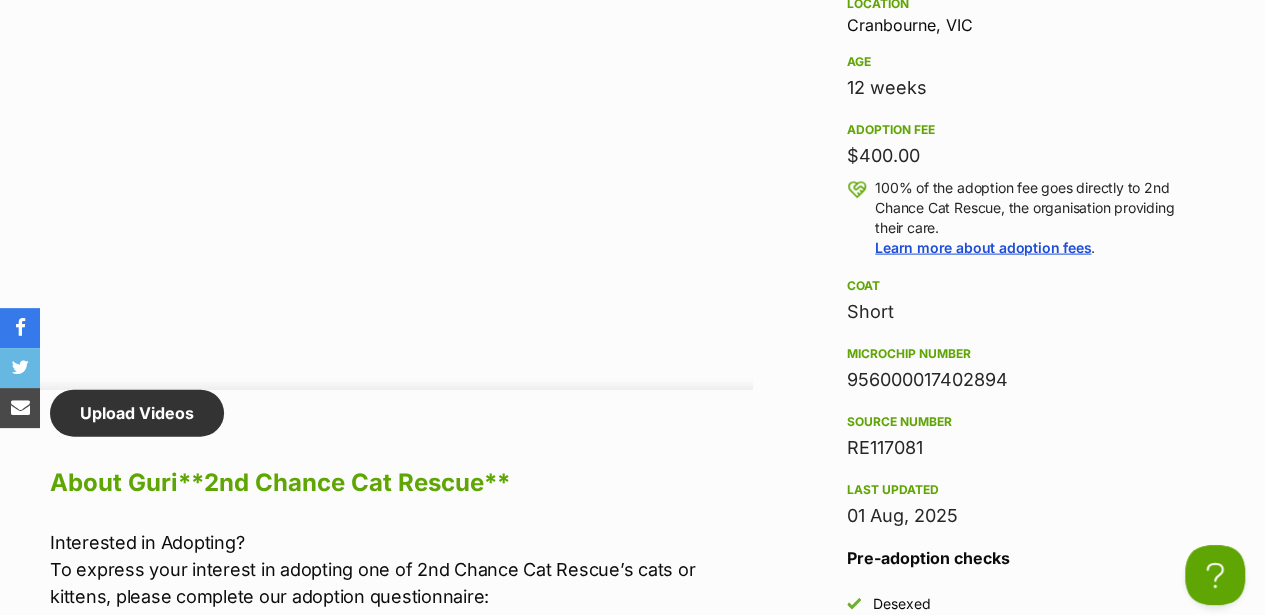 scroll, scrollTop: 2004, scrollLeft: 0, axis: vertical 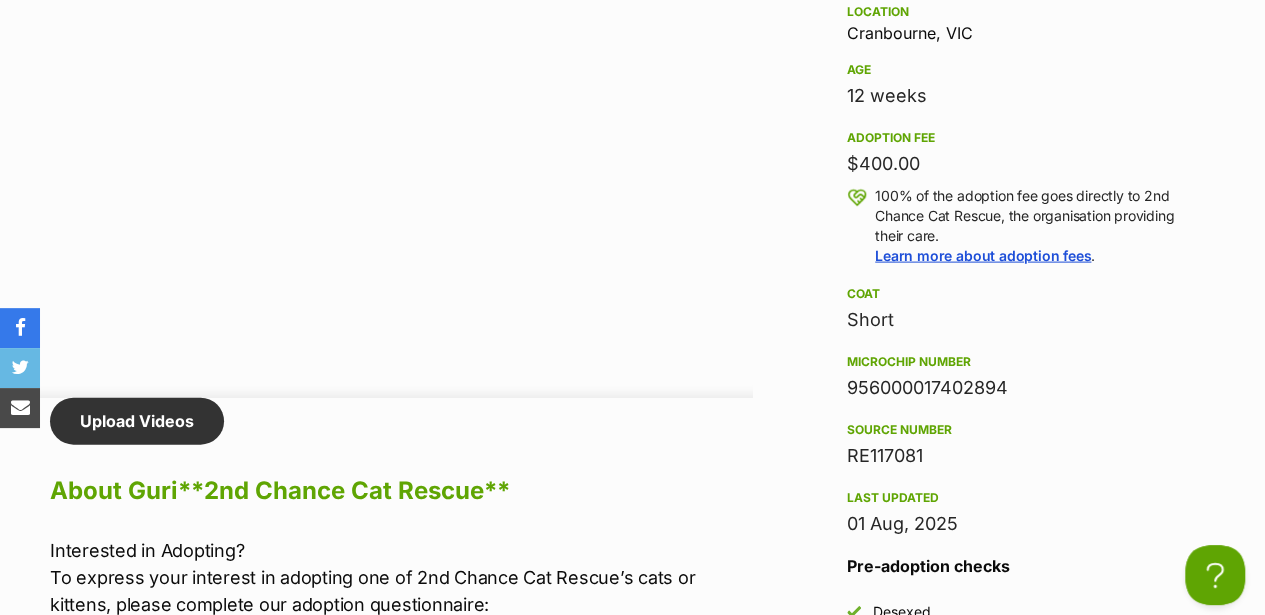 drag, startPoint x: 929, startPoint y: 456, endPoint x: 851, endPoint y: 454, distance: 78.025635 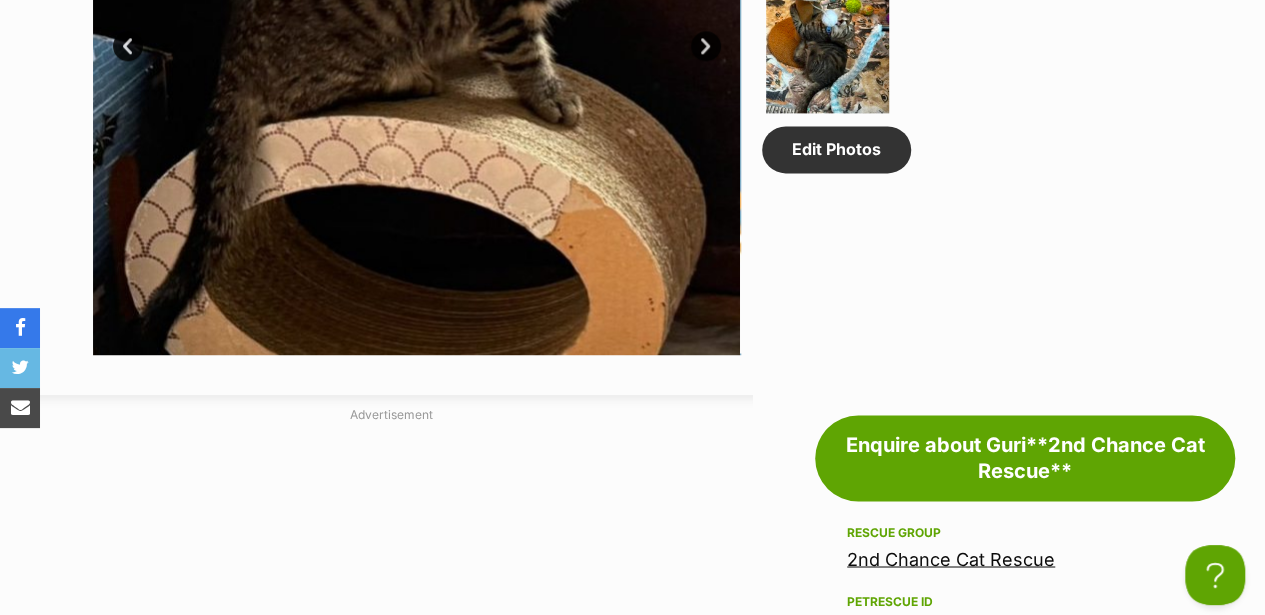 scroll, scrollTop: 2004, scrollLeft: 0, axis: vertical 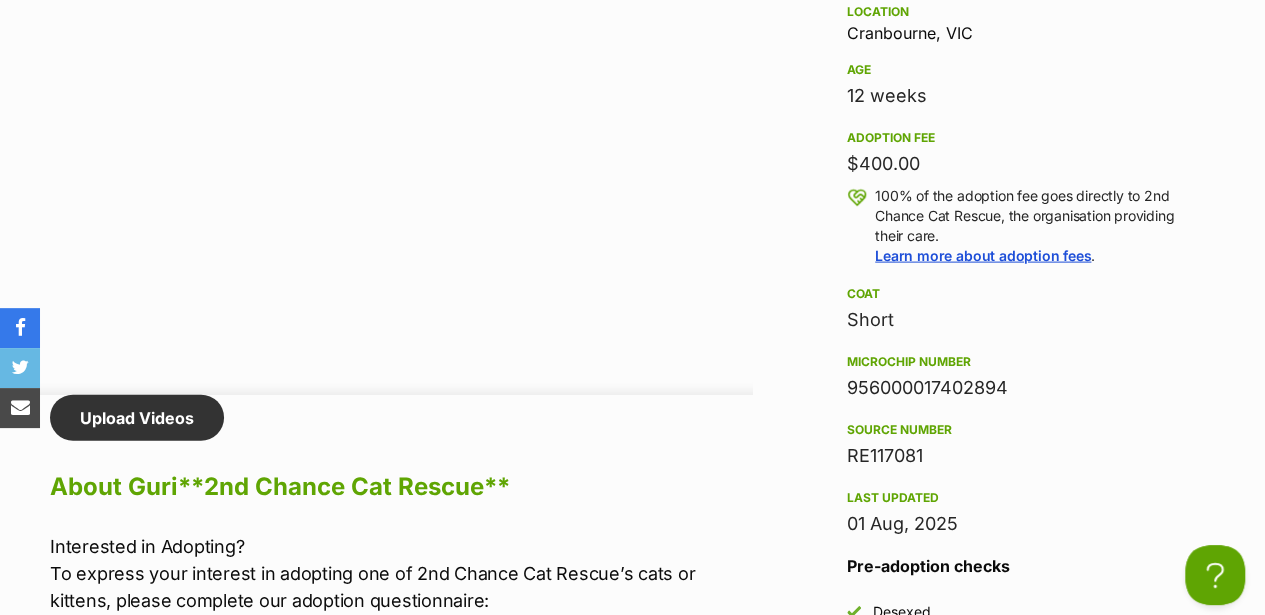 drag, startPoint x: 1008, startPoint y: 382, endPoint x: 849, endPoint y: 380, distance: 159.01257 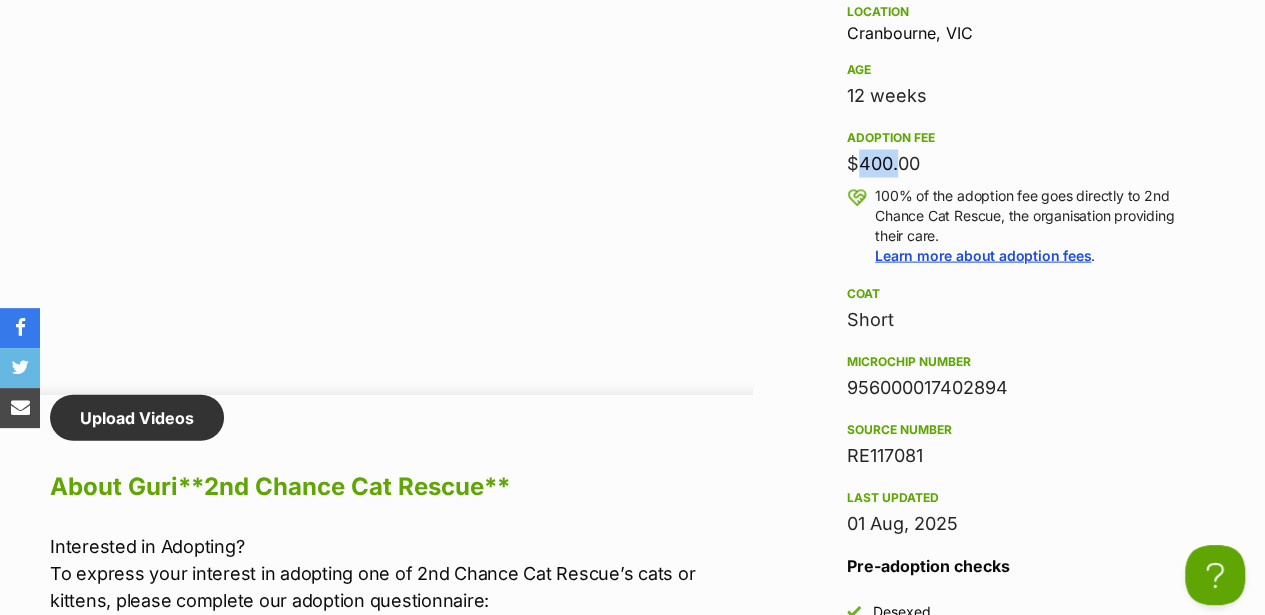 drag, startPoint x: 890, startPoint y: 168, endPoint x: 819, endPoint y: 169, distance: 71.00704 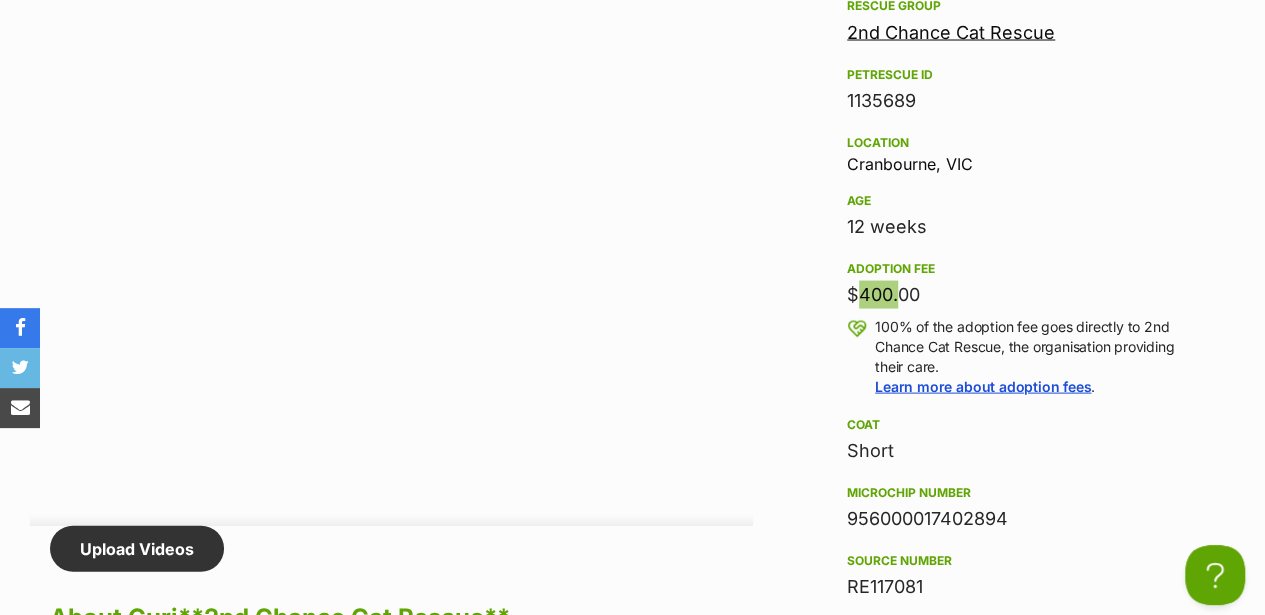 scroll, scrollTop: 1804, scrollLeft: 0, axis: vertical 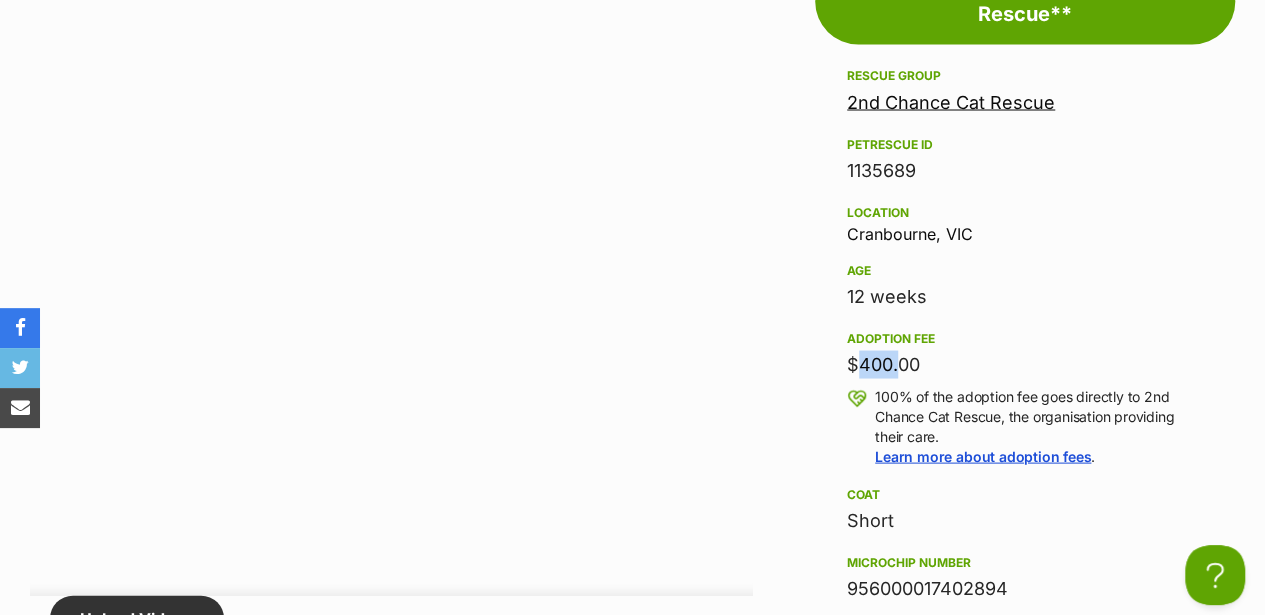 drag, startPoint x: 846, startPoint y: 232, endPoint x: 971, endPoint y: 226, distance: 125.14392 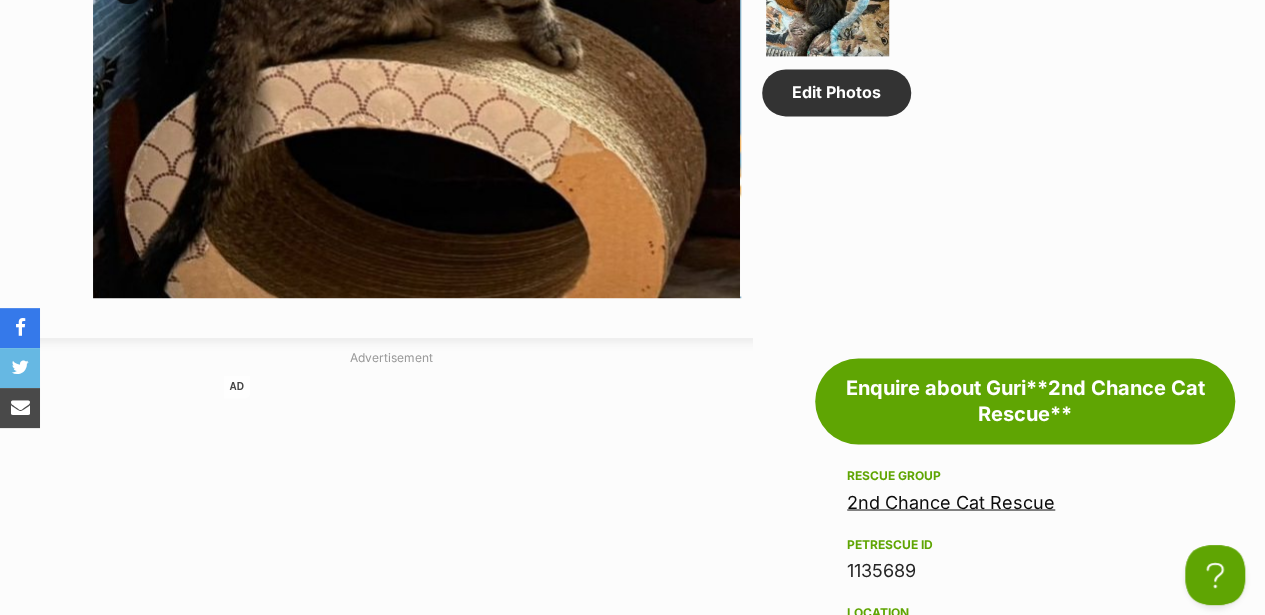 scroll, scrollTop: 1004, scrollLeft: 0, axis: vertical 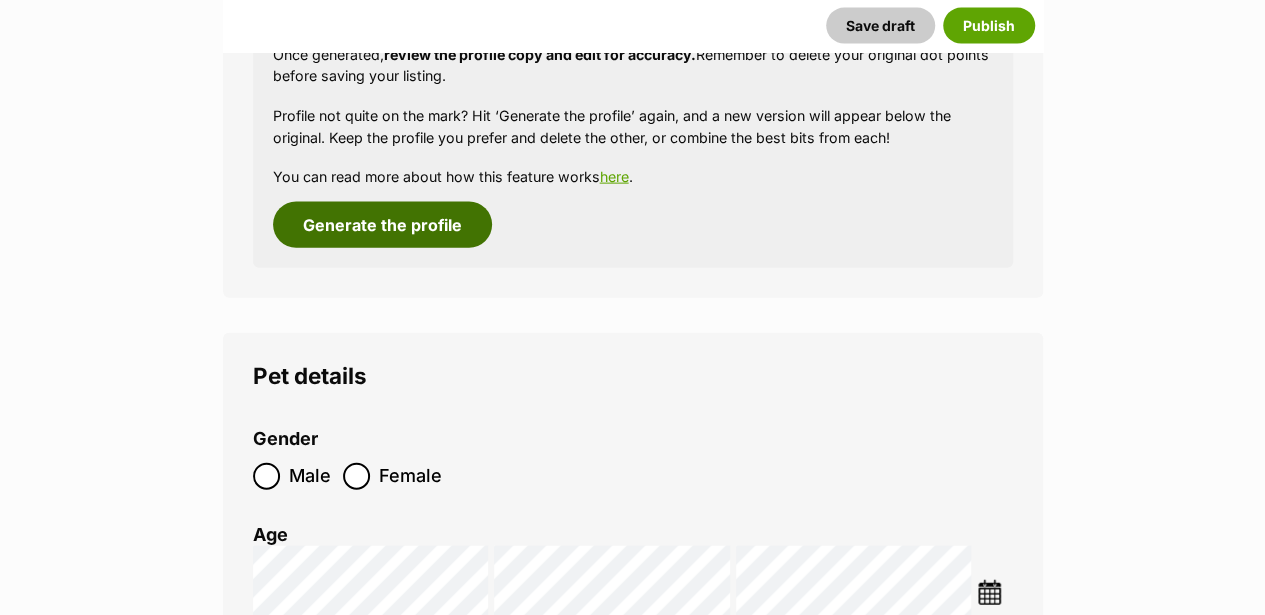 click on "Generate the profile" at bounding box center (382, 225) 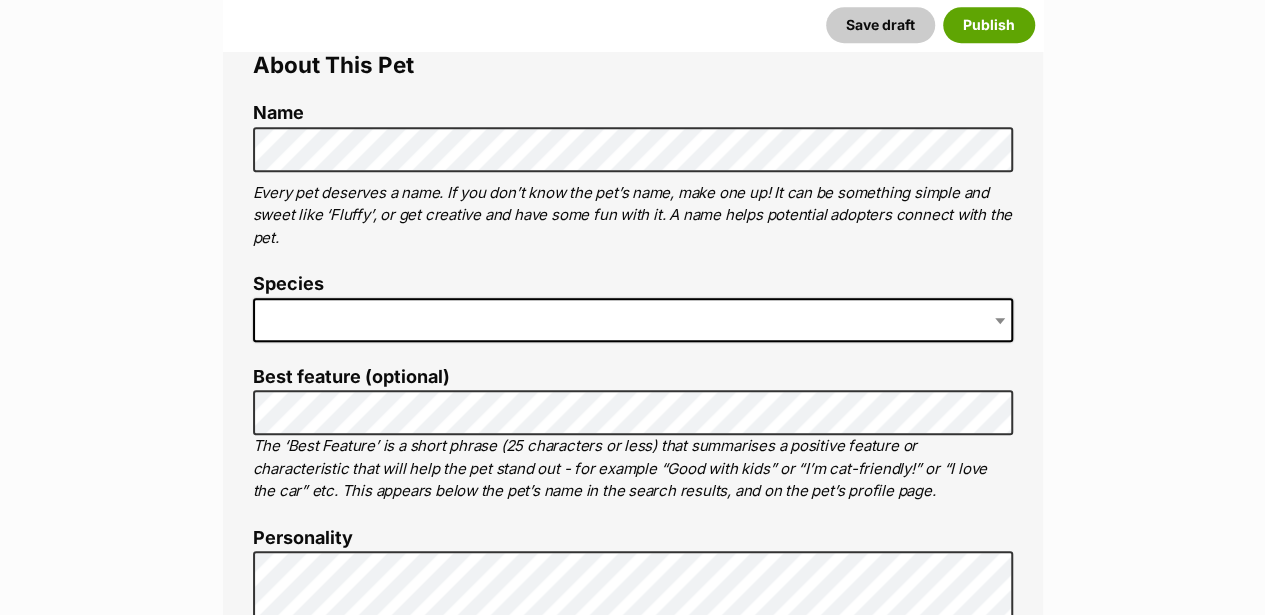 scroll, scrollTop: 733, scrollLeft: 0, axis: vertical 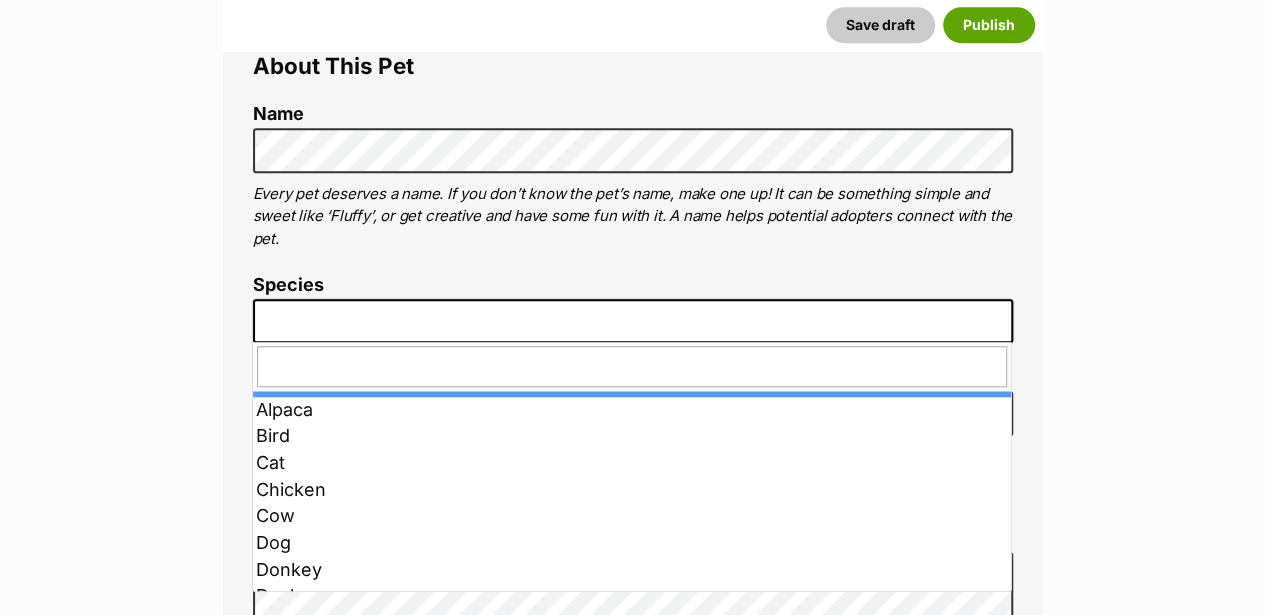 click at bounding box center (633, 321) 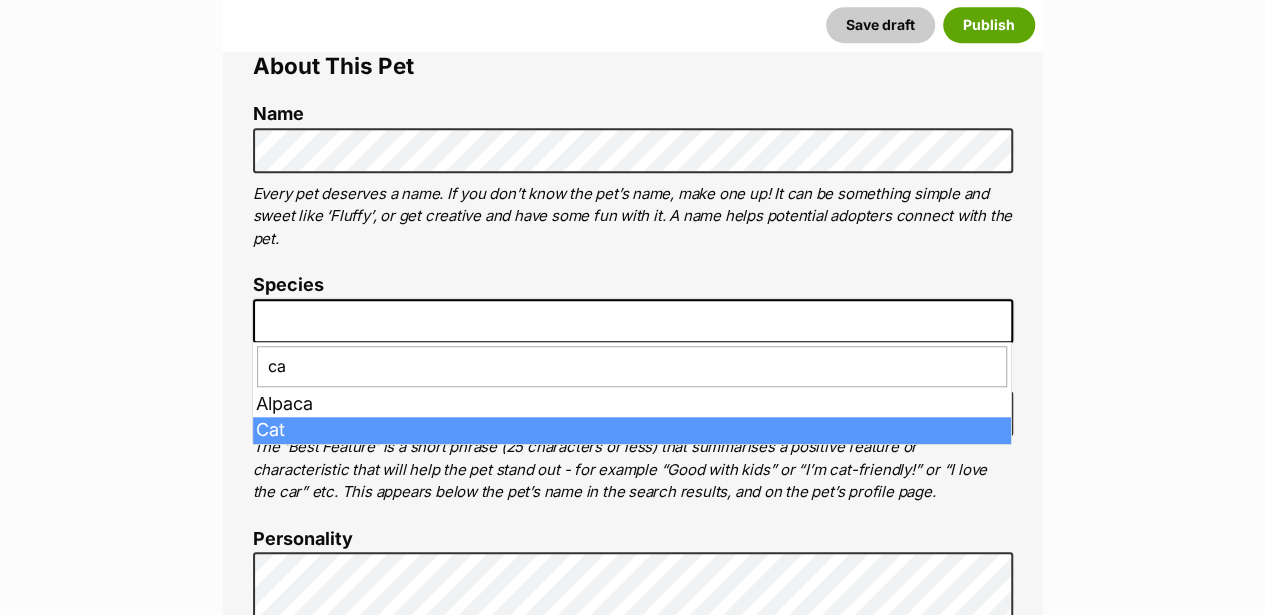 type on "ca" 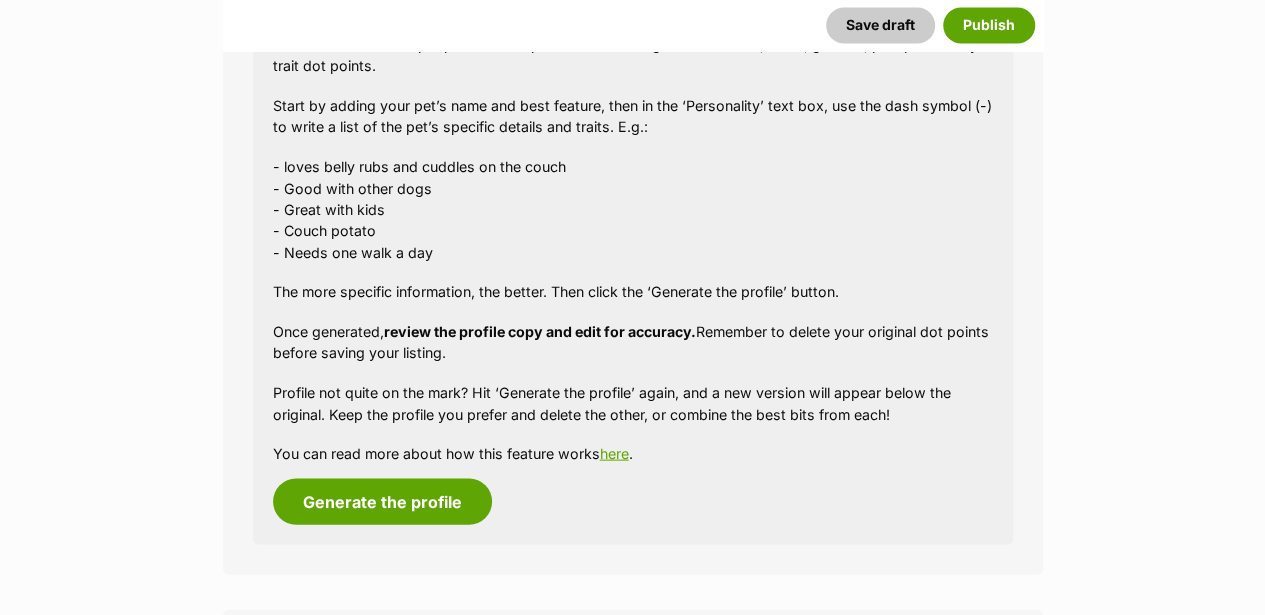 scroll, scrollTop: 2066, scrollLeft: 0, axis: vertical 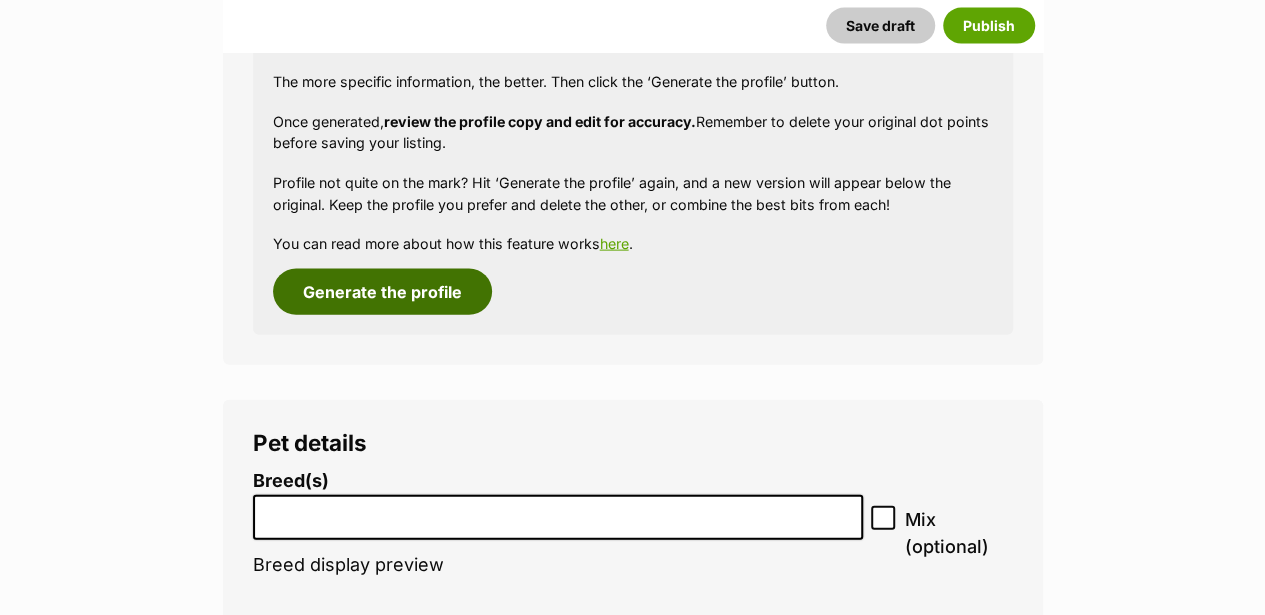 click on "Generate the profile" at bounding box center (382, 292) 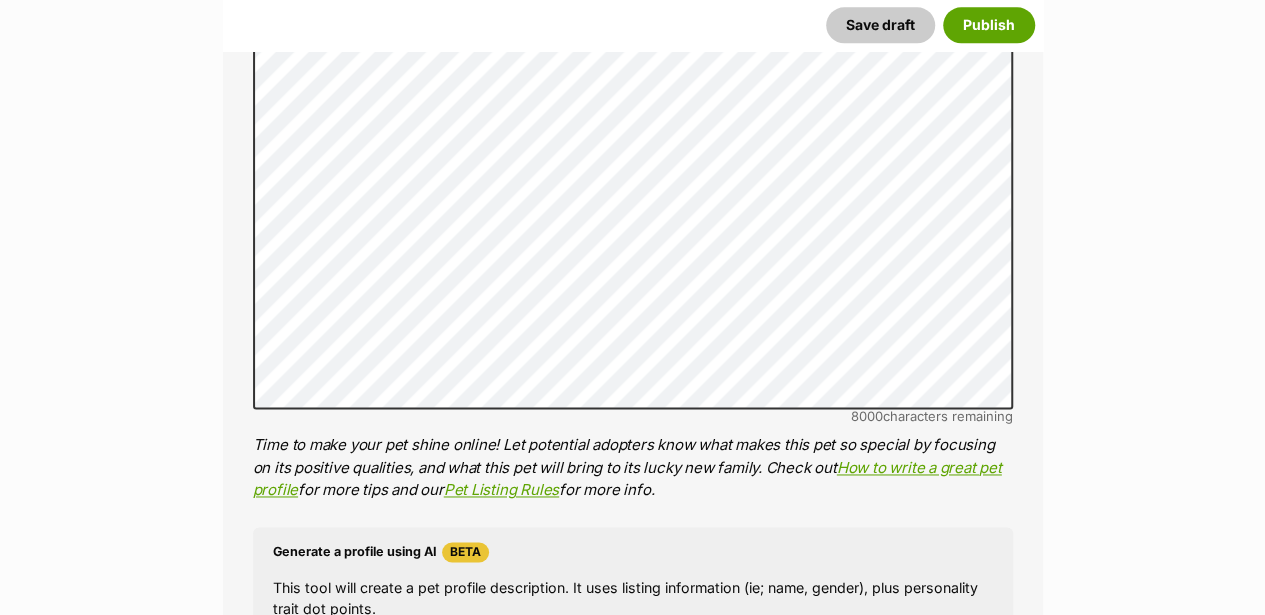 scroll, scrollTop: 1197, scrollLeft: 0, axis: vertical 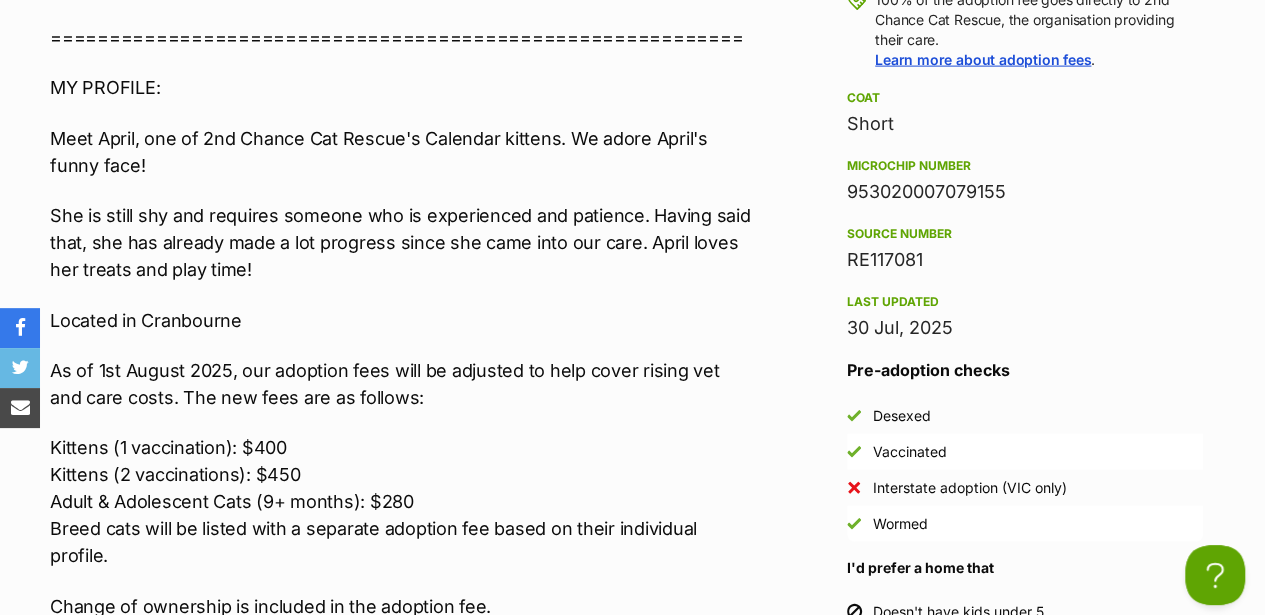drag, startPoint x: 1005, startPoint y: 188, endPoint x: 846, endPoint y: 193, distance: 159.0786 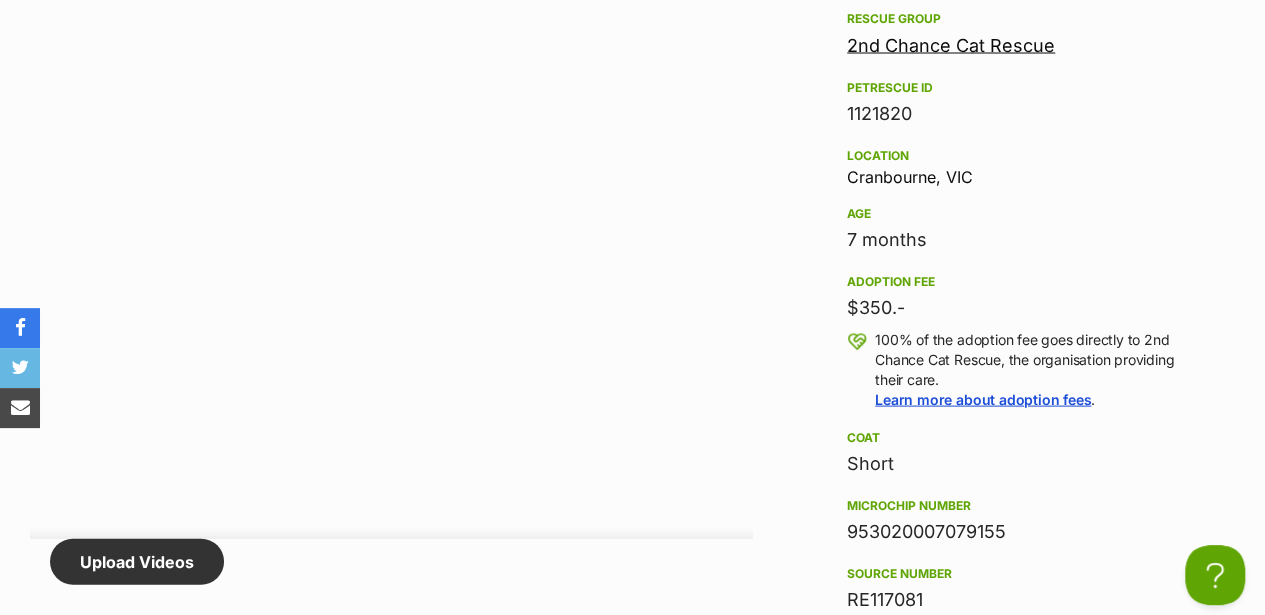 scroll, scrollTop: 1857, scrollLeft: 0, axis: vertical 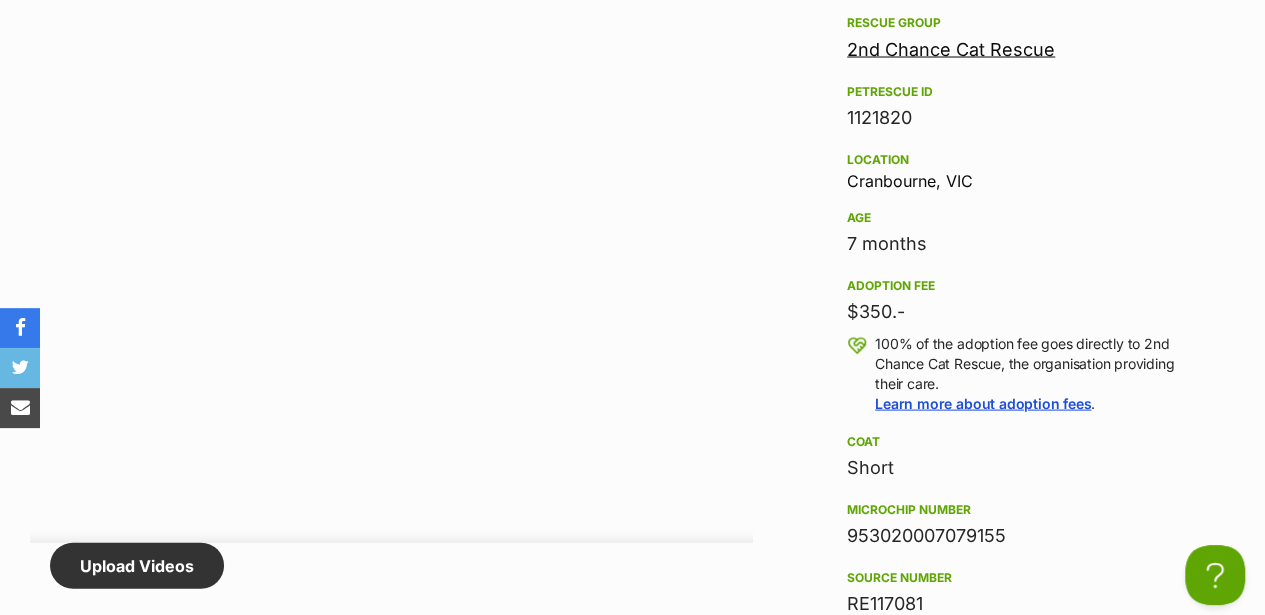 drag, startPoint x: 848, startPoint y: 180, endPoint x: 968, endPoint y: 172, distance: 120.26637 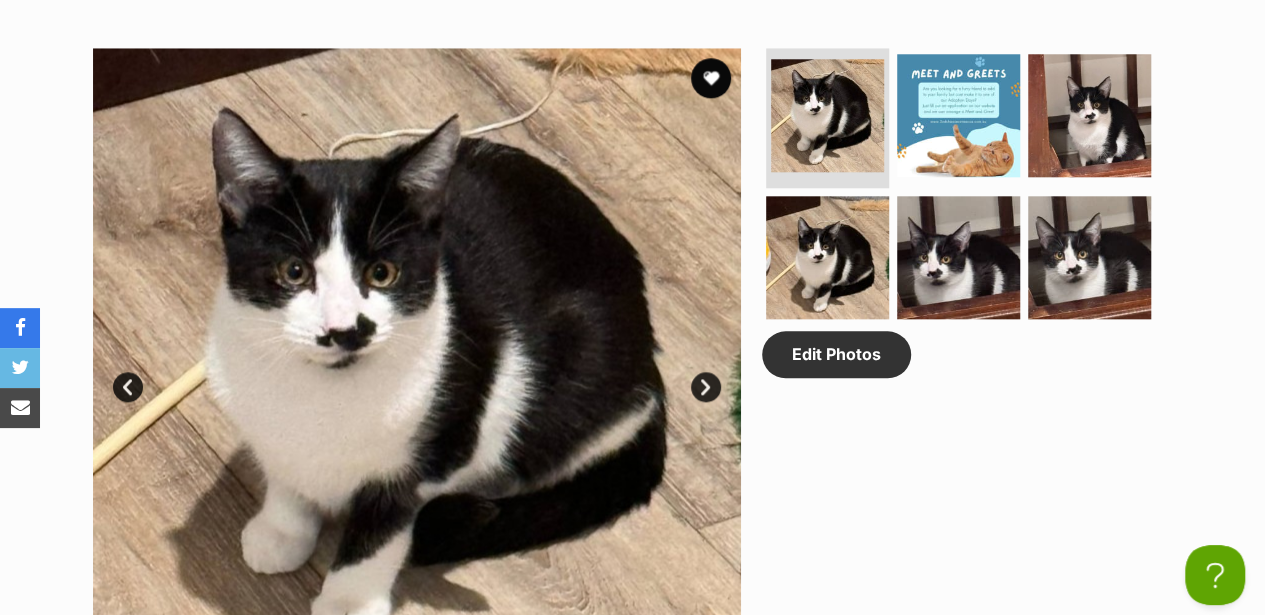 scroll, scrollTop: 1057, scrollLeft: 0, axis: vertical 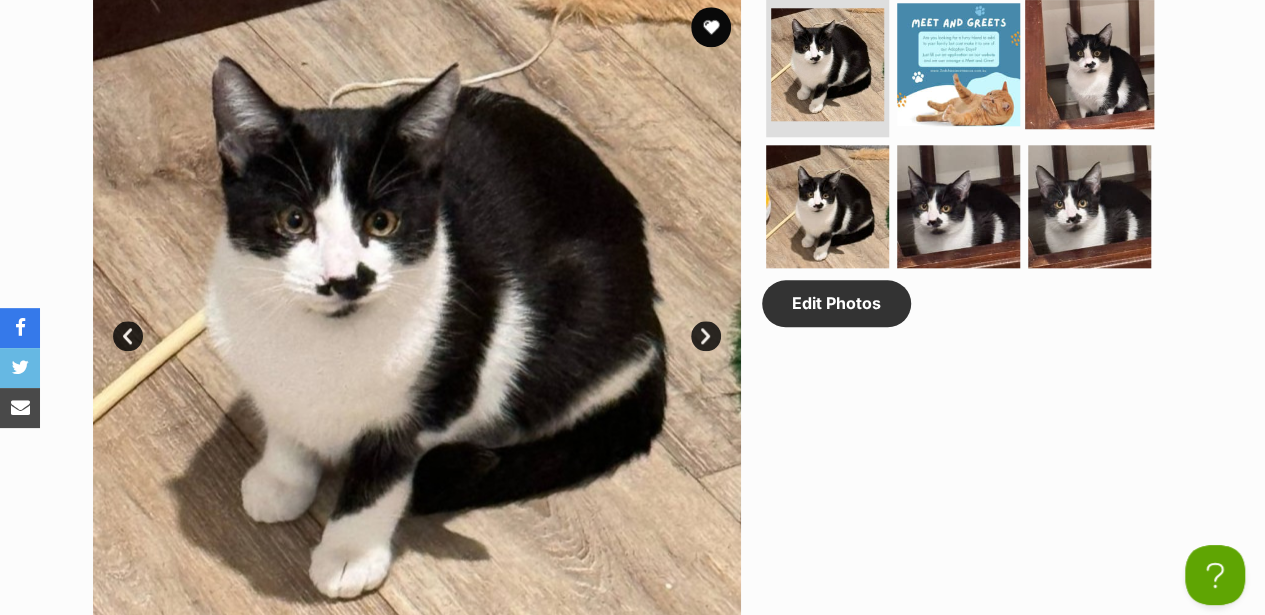 click at bounding box center [1089, 64] 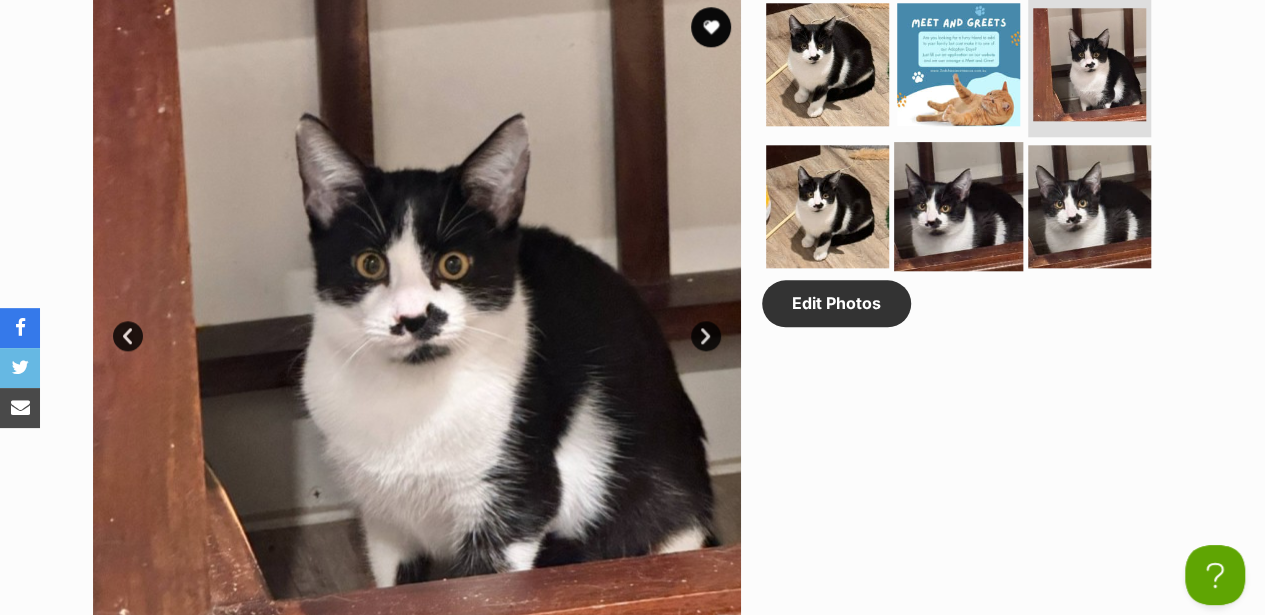 click at bounding box center [958, 205] 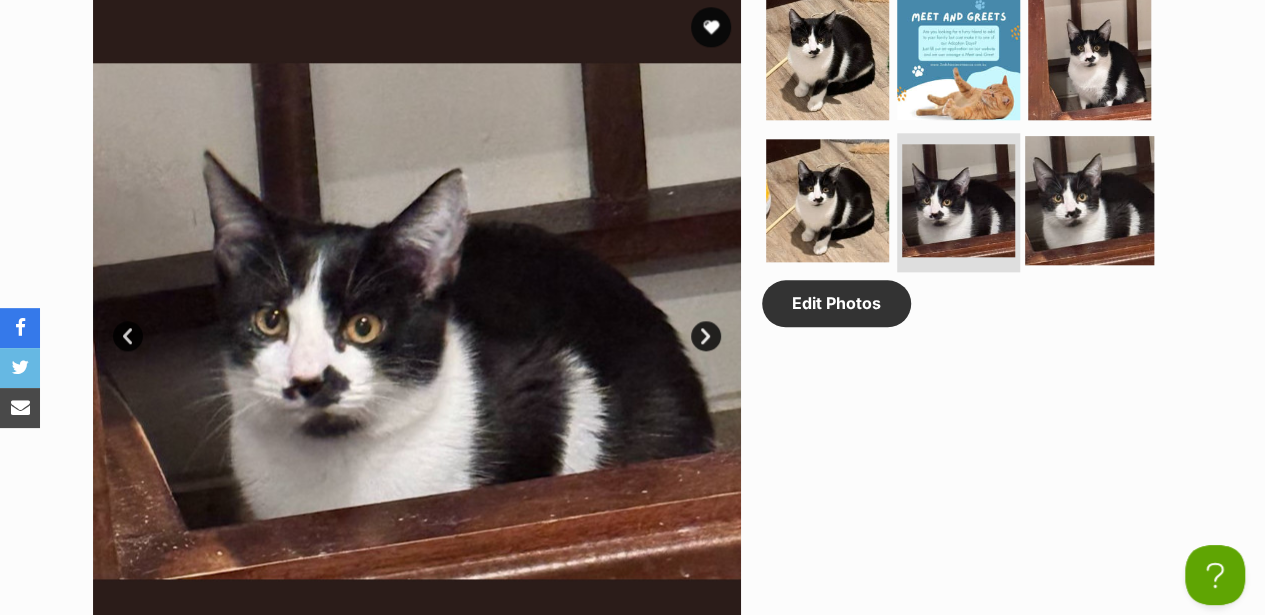 click at bounding box center (1089, 199) 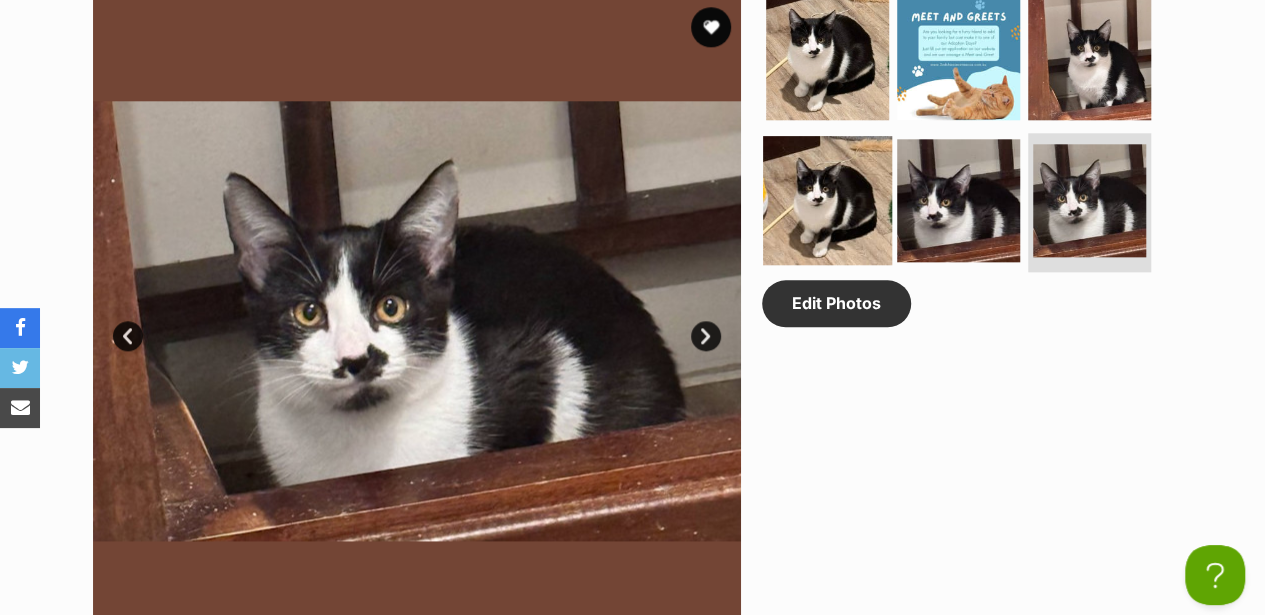 click at bounding box center (827, 199) 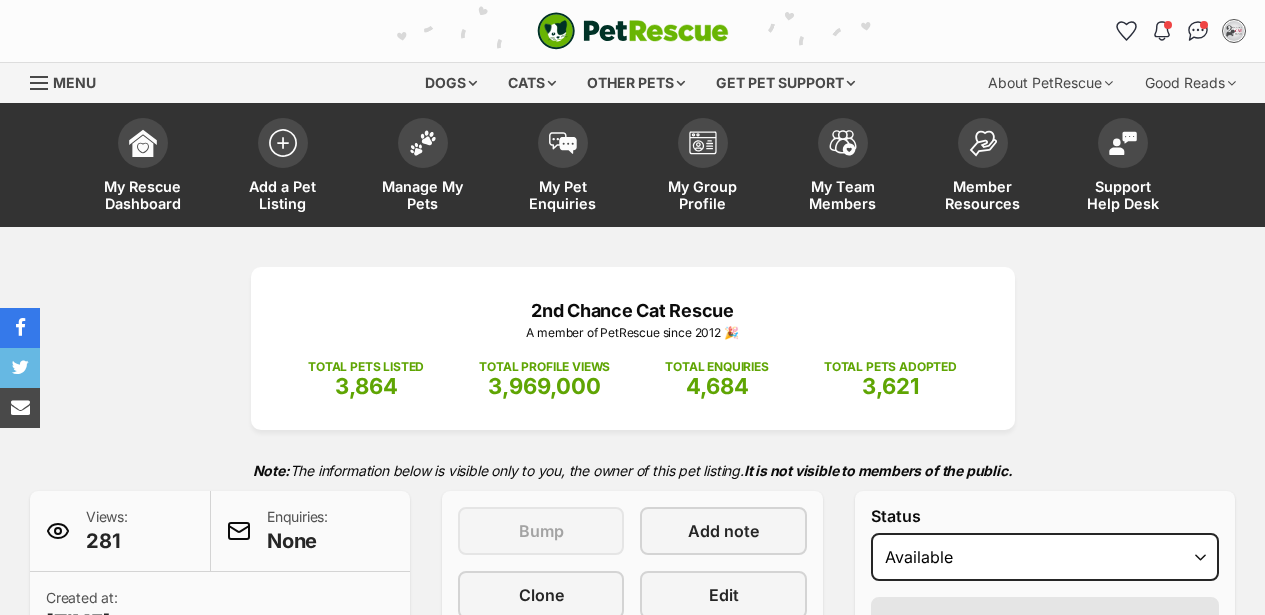 scroll, scrollTop: 0, scrollLeft: 0, axis: both 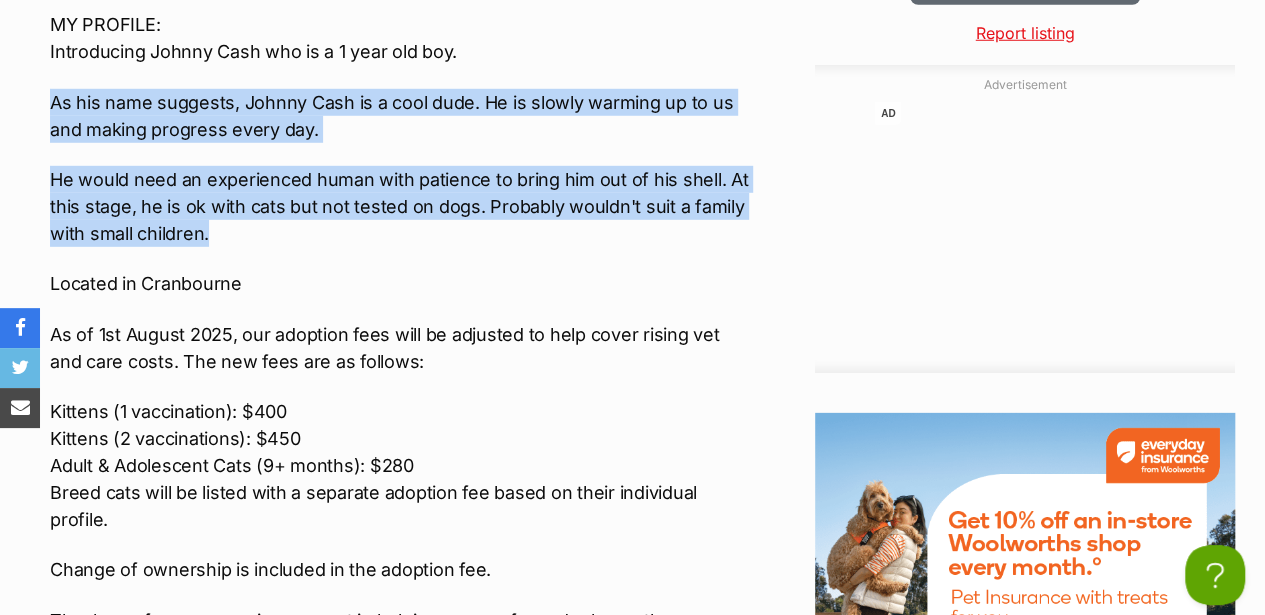 drag, startPoint x: 54, startPoint y: 96, endPoint x: 460, endPoint y: 236, distance: 429.4601 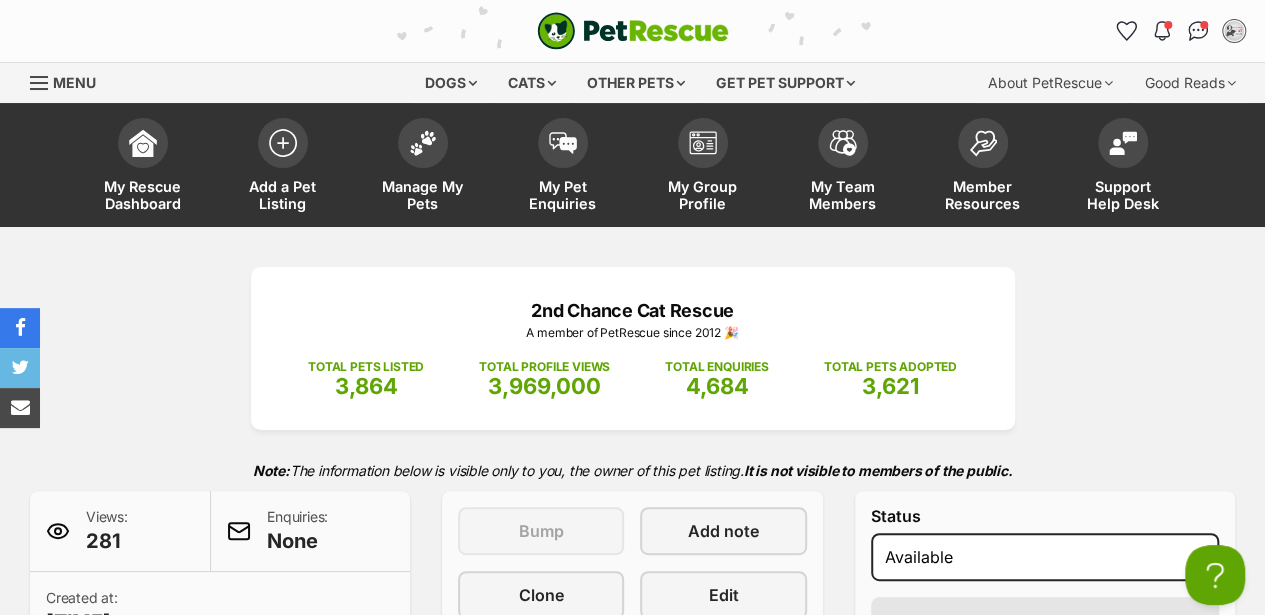 scroll, scrollTop: 0, scrollLeft: 0, axis: both 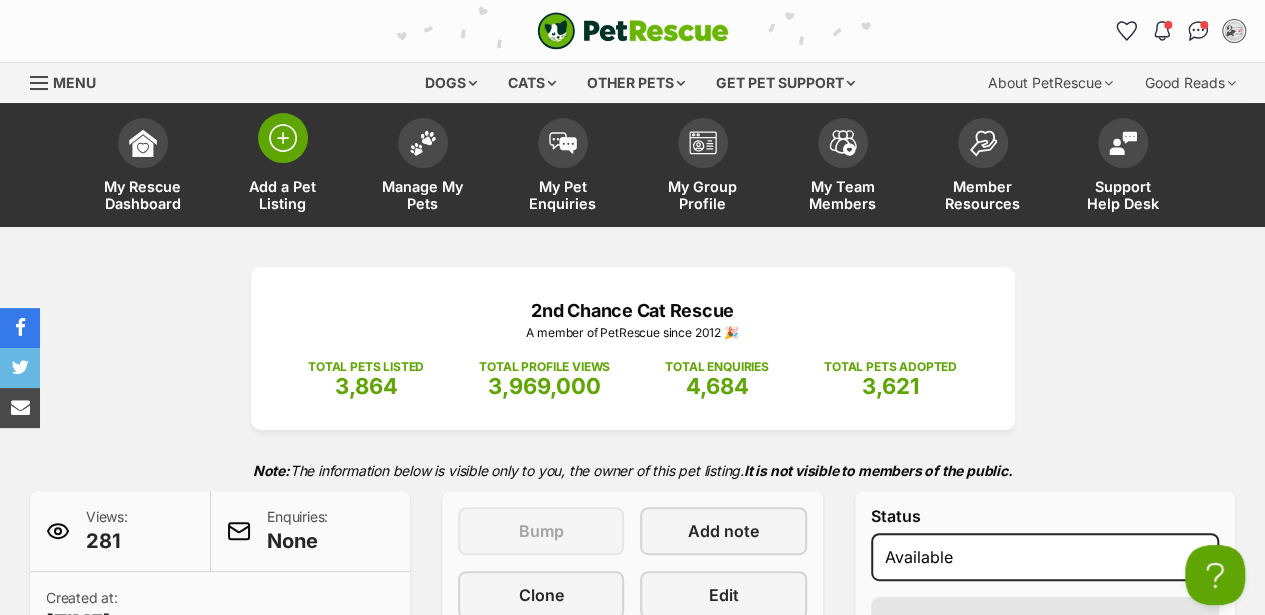 drag, startPoint x: 433, startPoint y: 136, endPoint x: 292, endPoint y: 140, distance: 141.05673 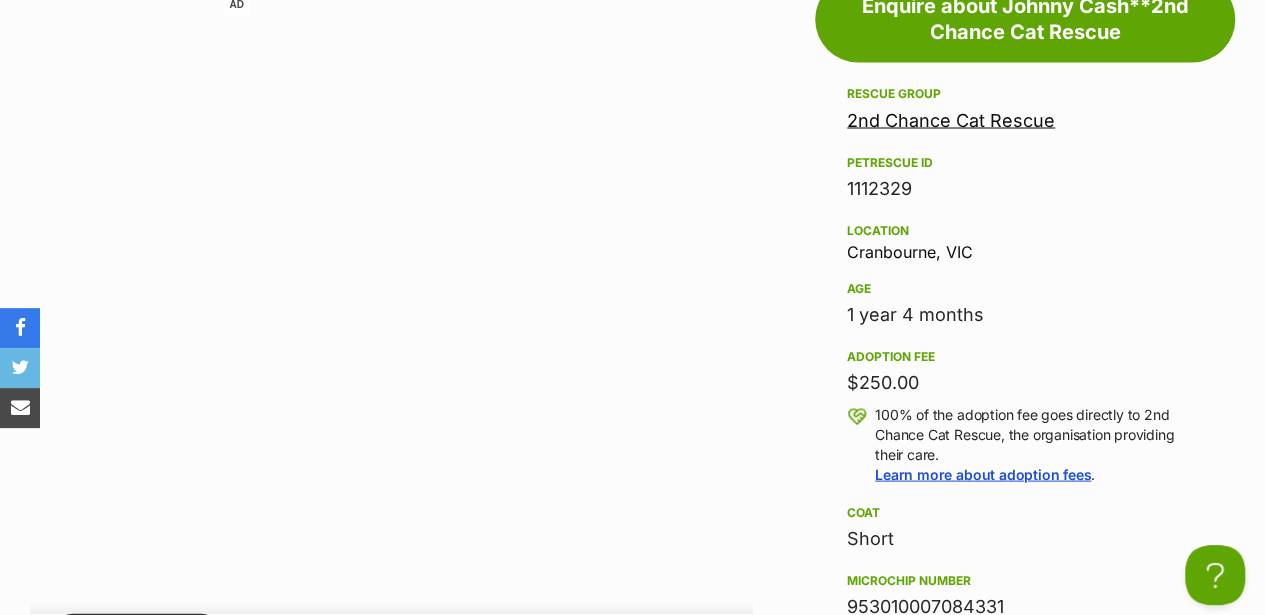 scroll, scrollTop: 1866, scrollLeft: 0, axis: vertical 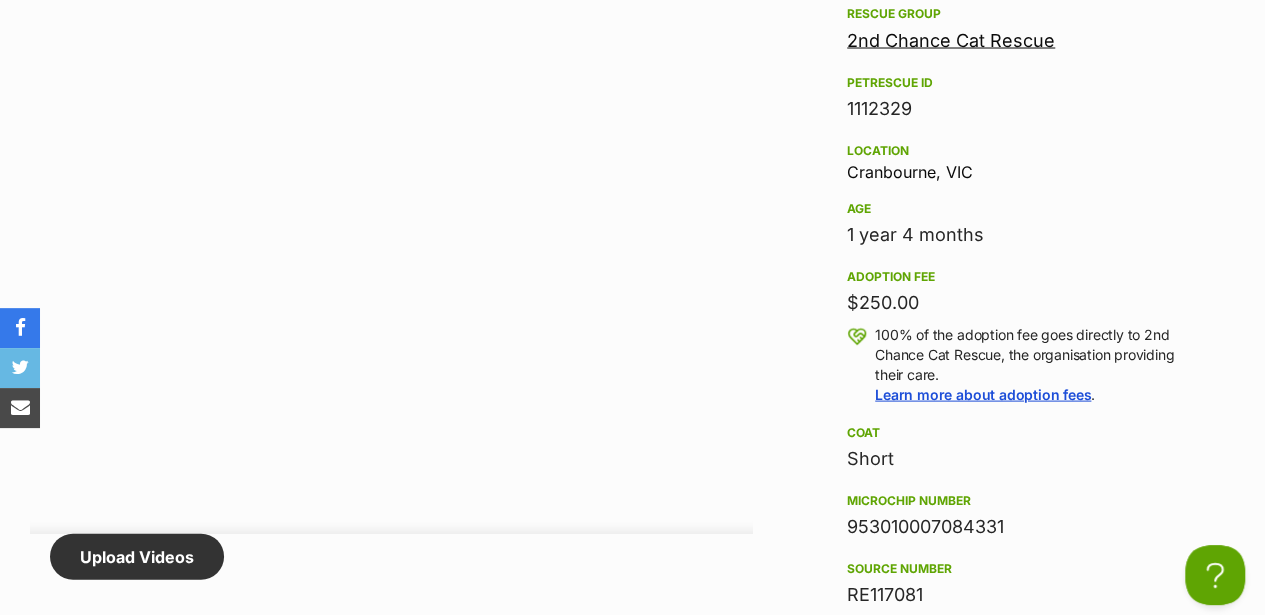 drag, startPoint x: 974, startPoint y: 174, endPoint x: 810, endPoint y: 160, distance: 164.59648 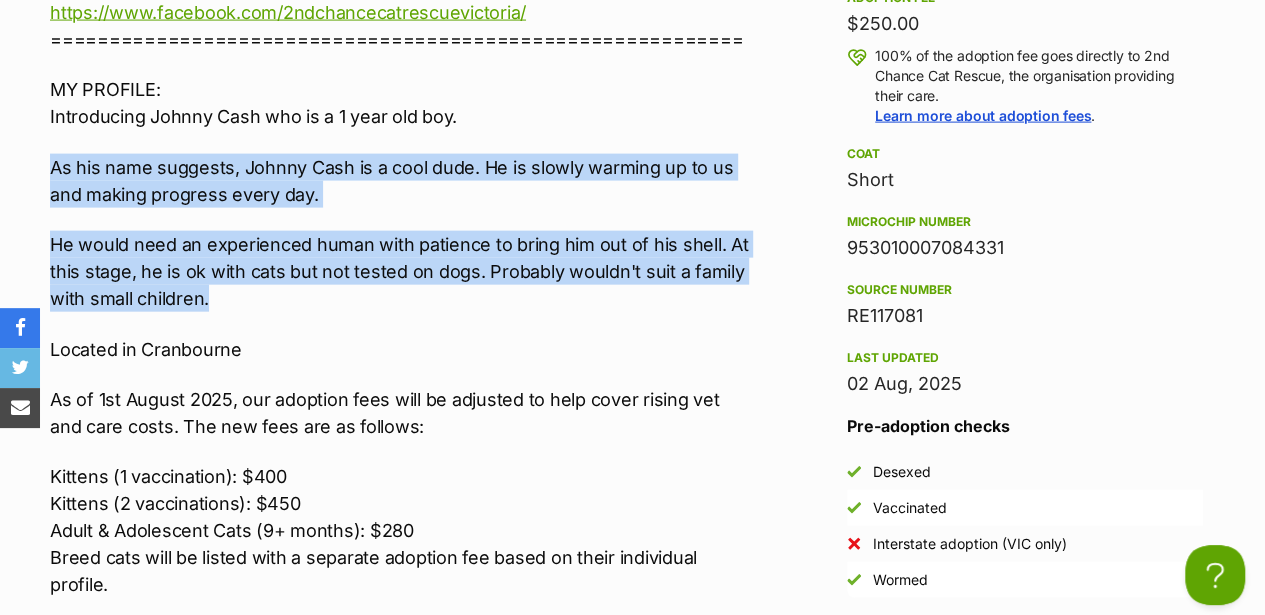scroll, scrollTop: 2143, scrollLeft: 0, axis: vertical 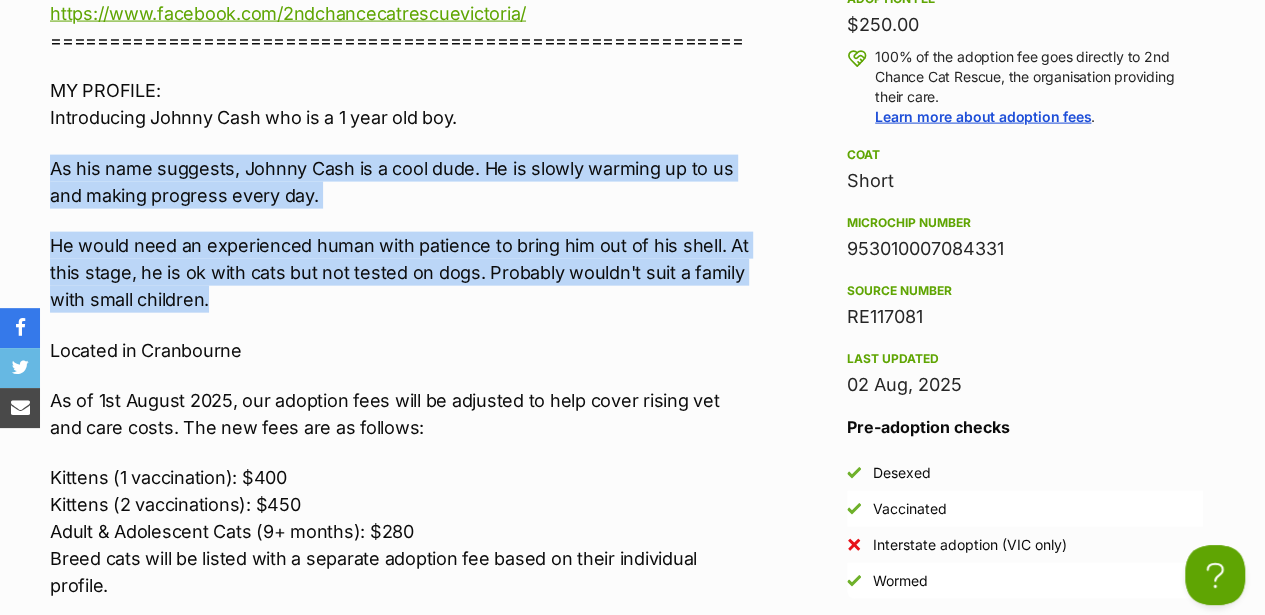 drag, startPoint x: 1004, startPoint y: 252, endPoint x: 839, endPoint y: 250, distance: 165.01212 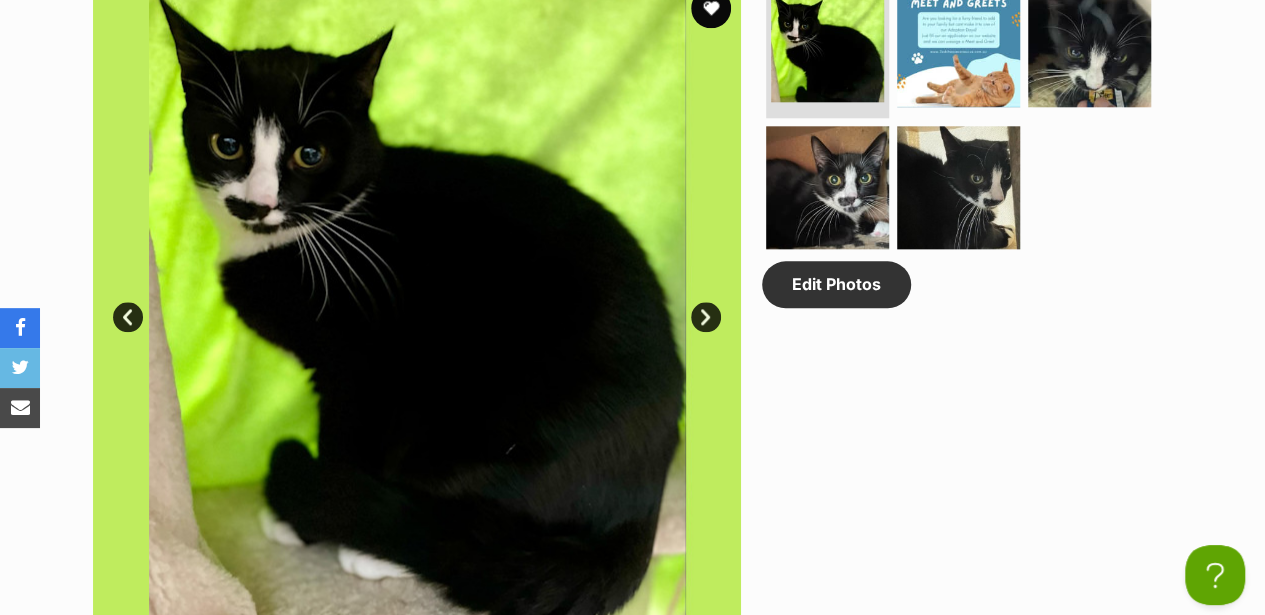 scroll, scrollTop: 1076, scrollLeft: 0, axis: vertical 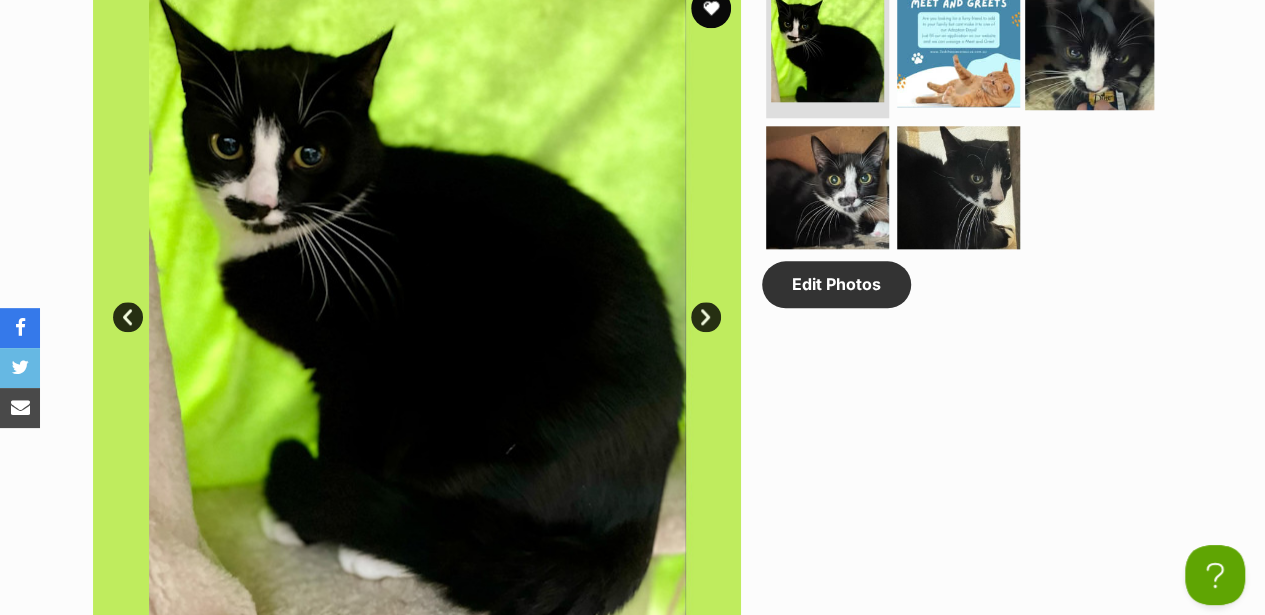 click at bounding box center (1089, 45) 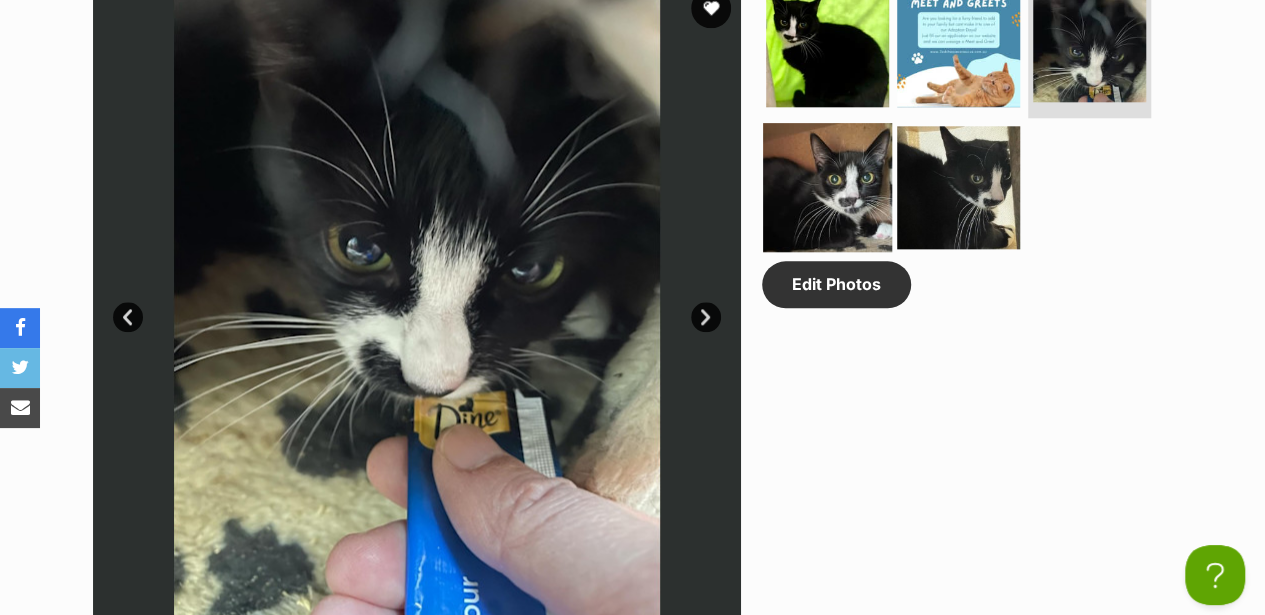 click at bounding box center (827, 186) 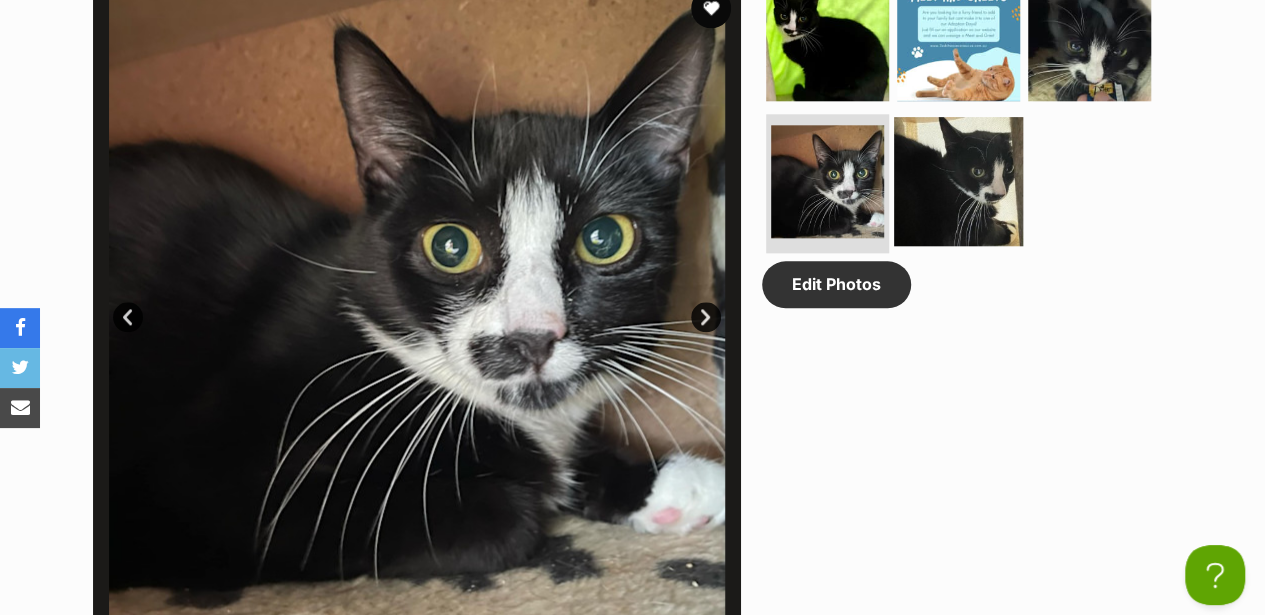 click at bounding box center [958, 180] 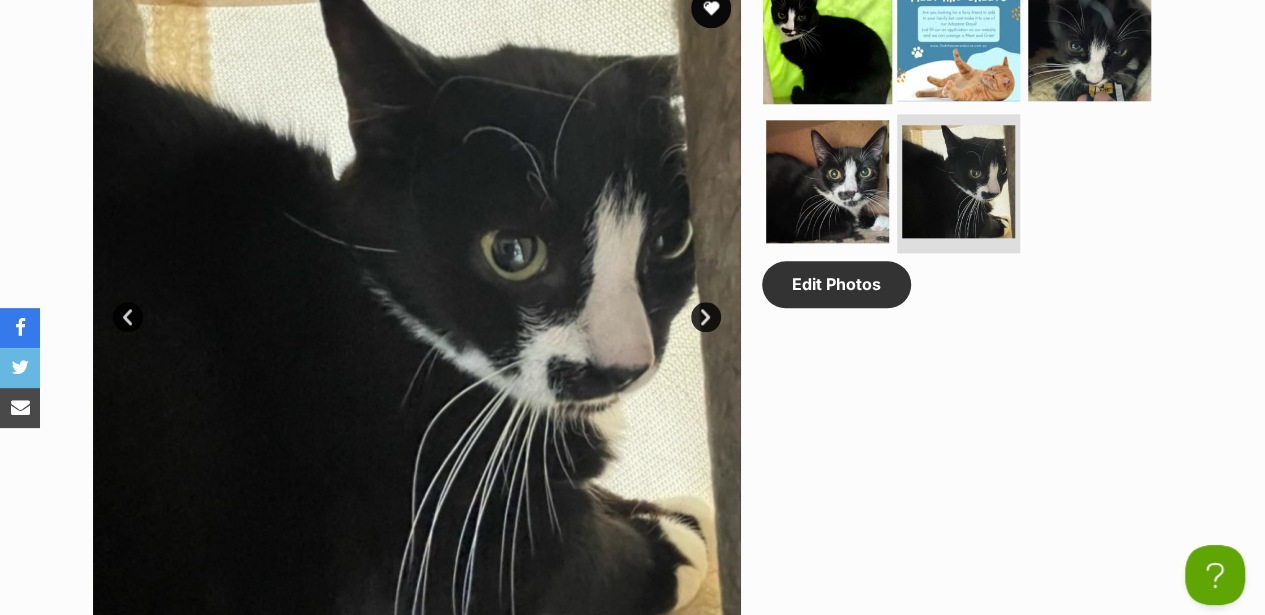 click at bounding box center (827, 39) 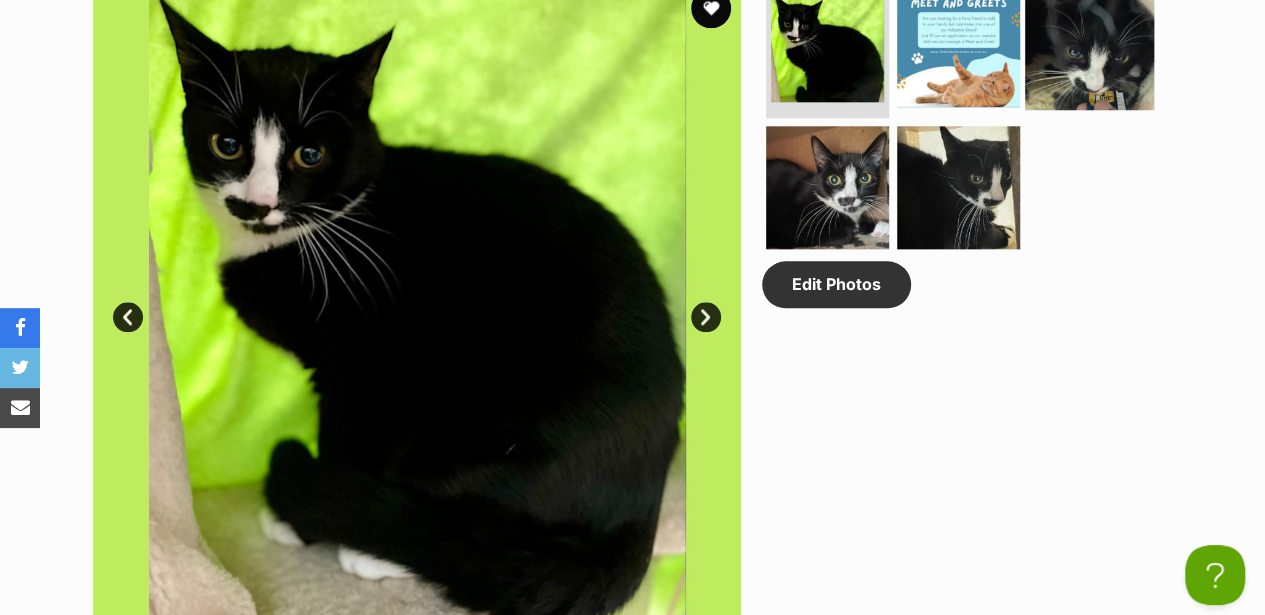 click at bounding box center (1089, 45) 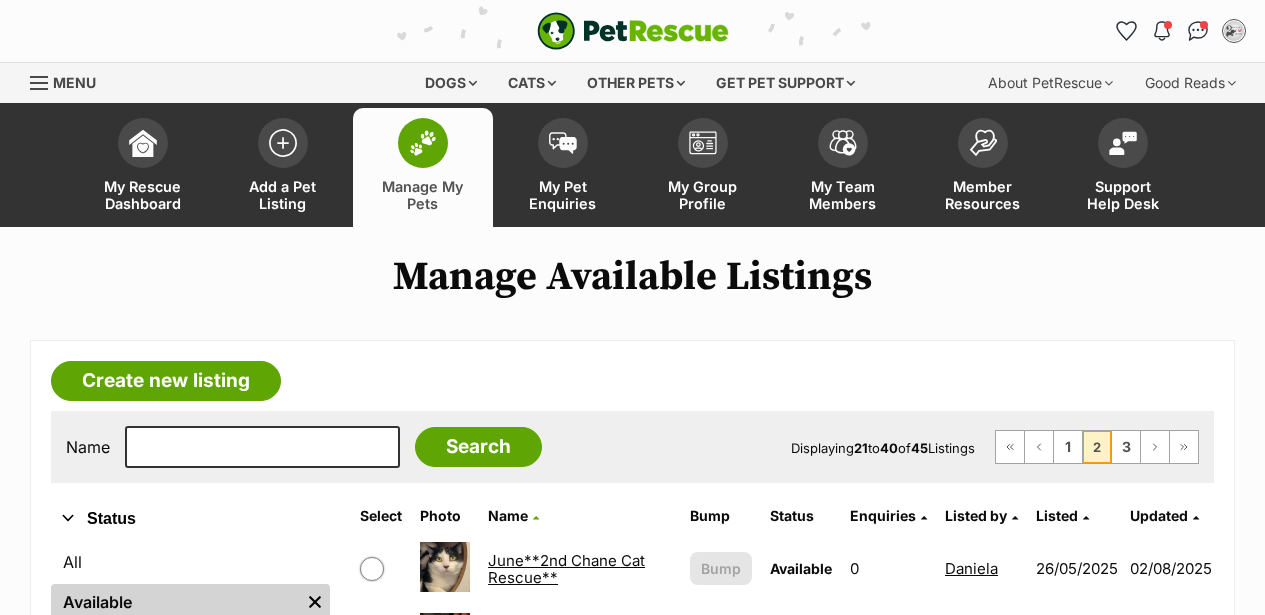 scroll, scrollTop: 412, scrollLeft: 0, axis: vertical 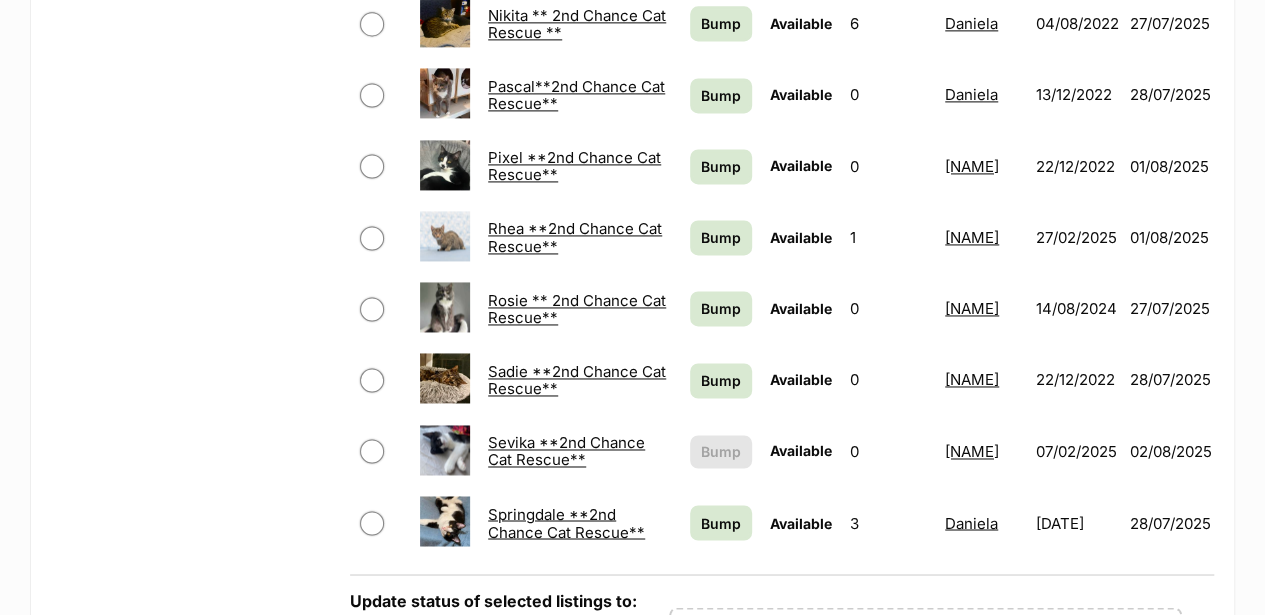 drag, startPoint x: 567, startPoint y: 368, endPoint x: 618, endPoint y: 351, distance: 53.75872 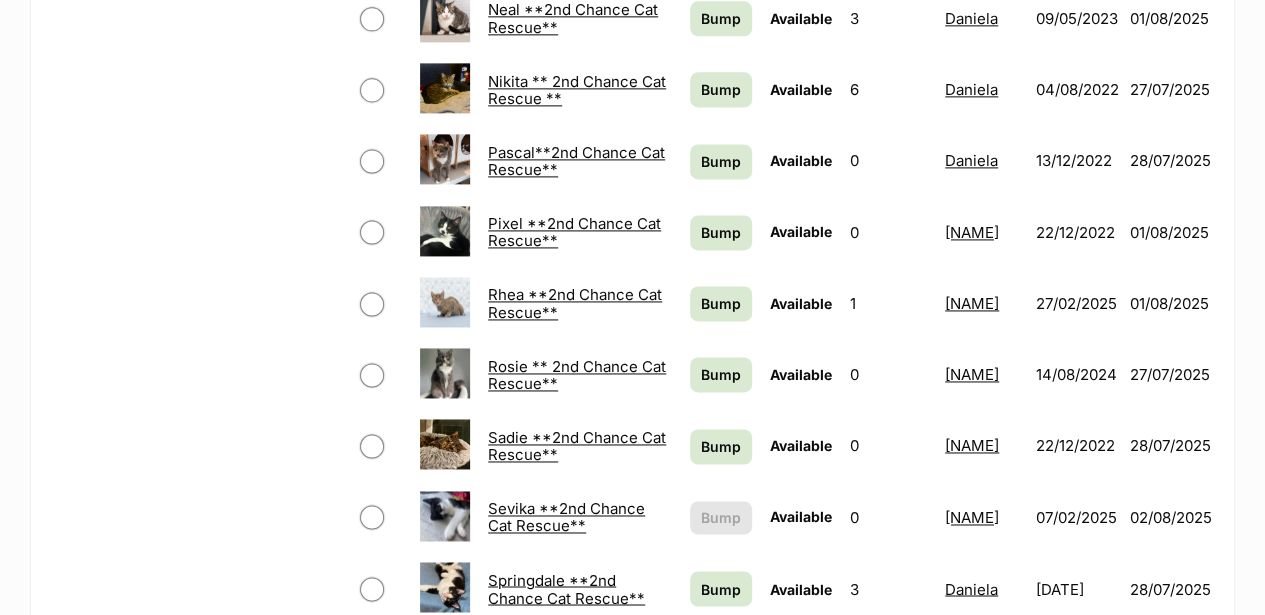 scroll, scrollTop: 1333, scrollLeft: 0, axis: vertical 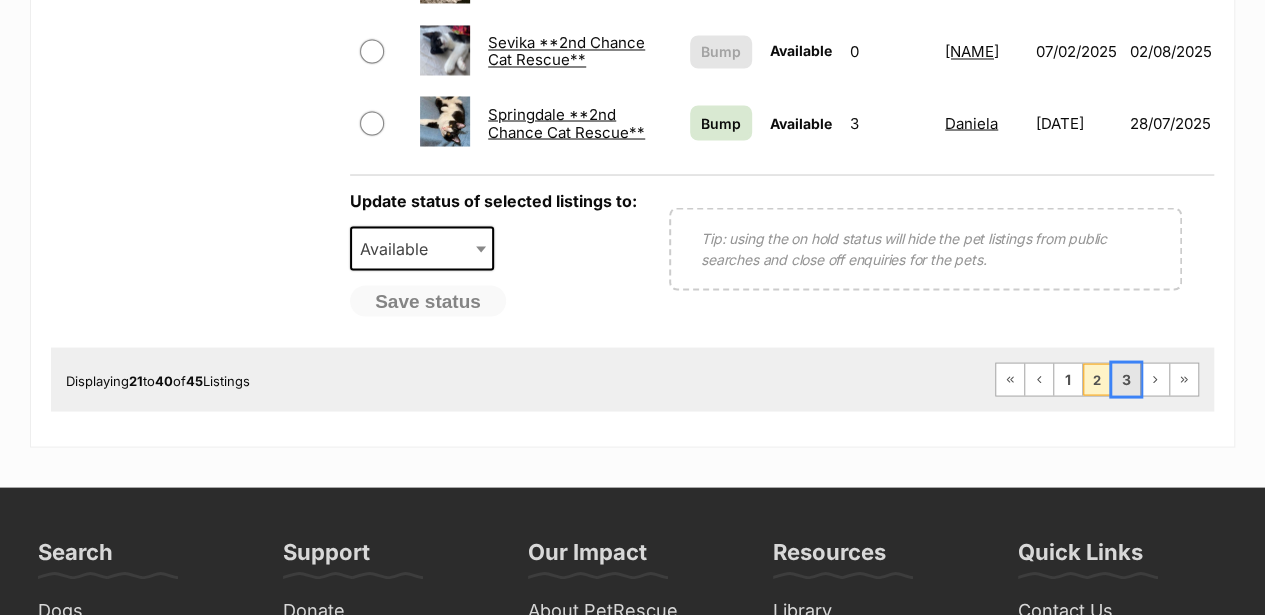 click on "3" at bounding box center [1126, 379] 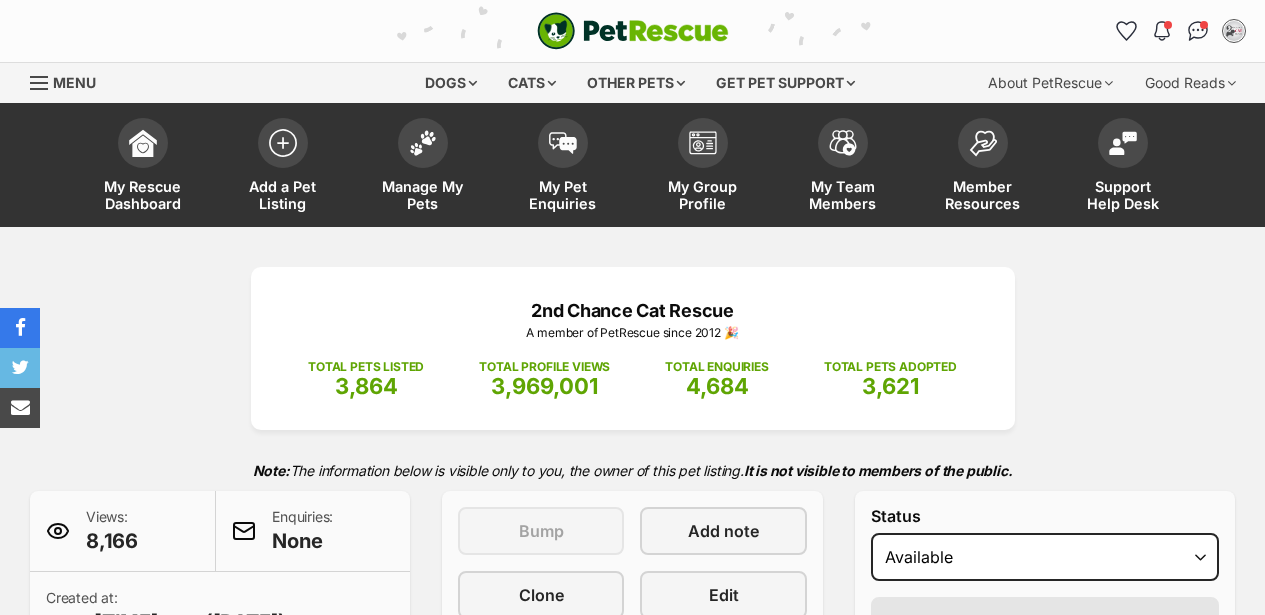 scroll, scrollTop: 0, scrollLeft: 0, axis: both 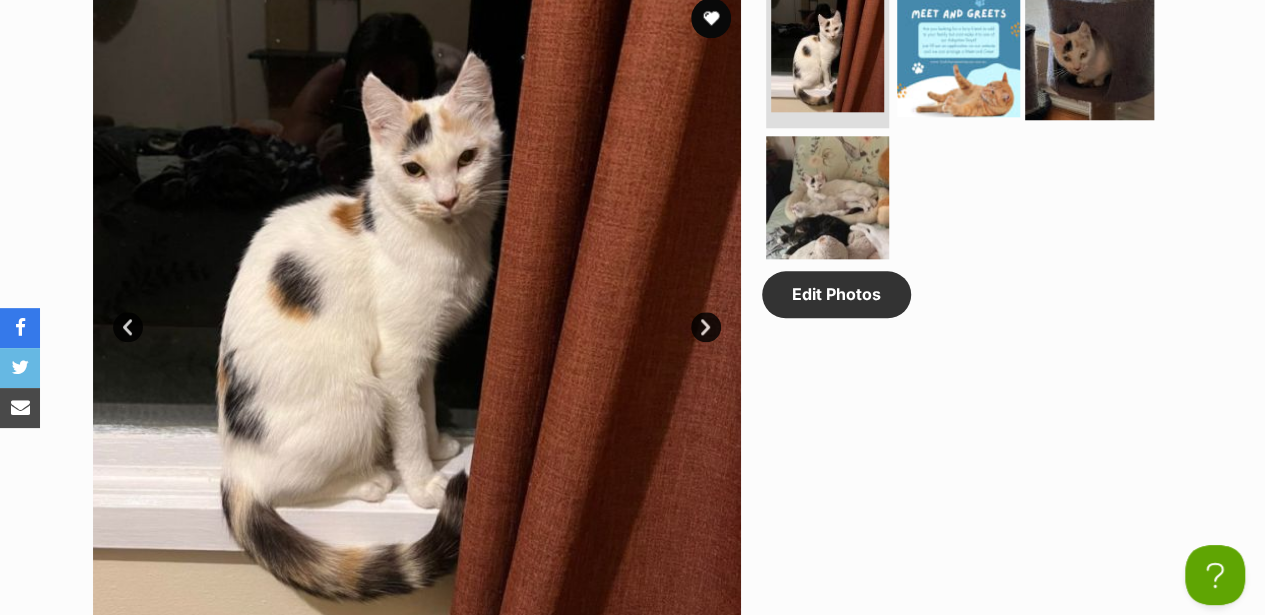click at bounding box center (1089, 55) 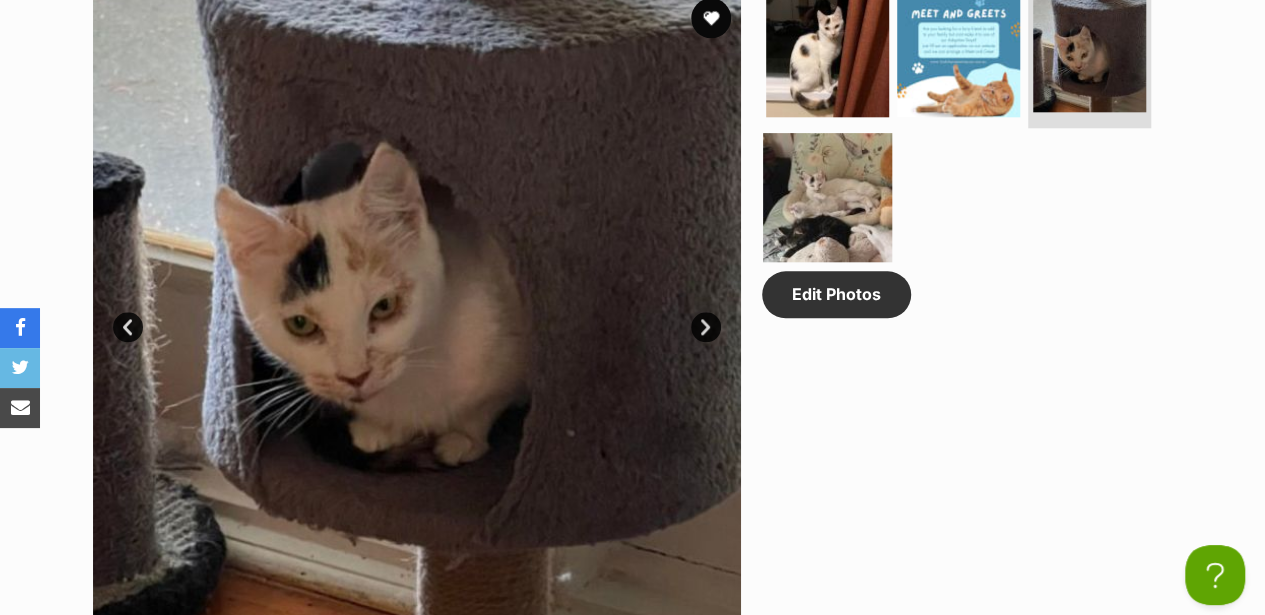 click at bounding box center [827, 196] 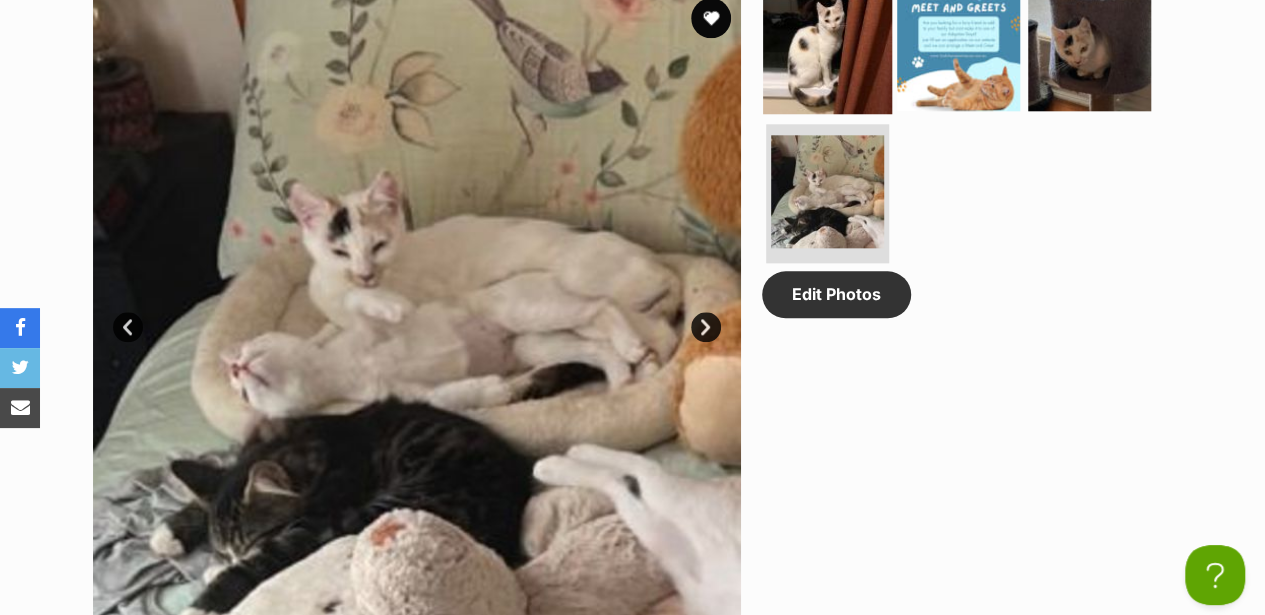 click at bounding box center [827, 49] 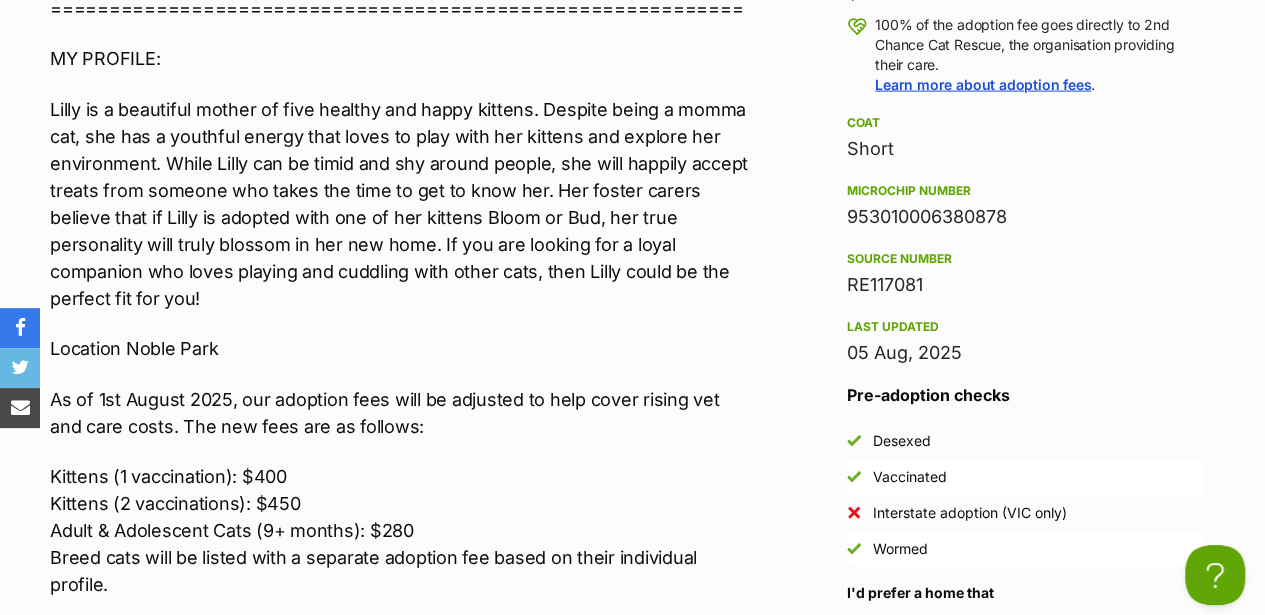 scroll, scrollTop: 2133, scrollLeft: 0, axis: vertical 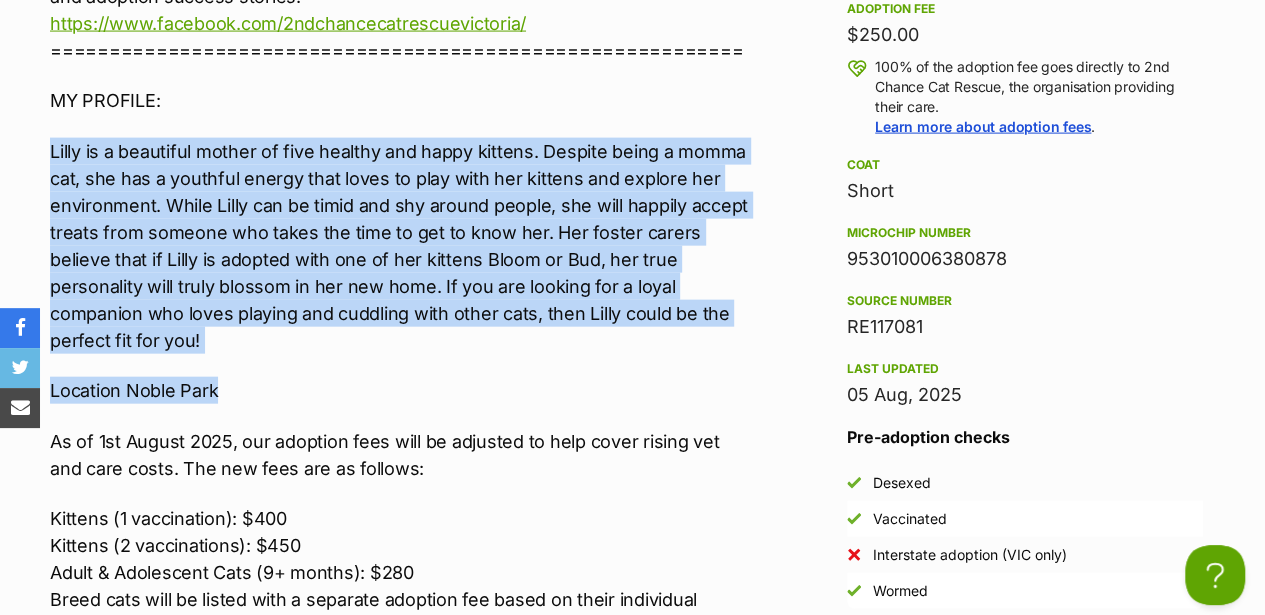 drag, startPoint x: 52, startPoint y: 149, endPoint x: 734, endPoint y: 332, distance: 706.12537 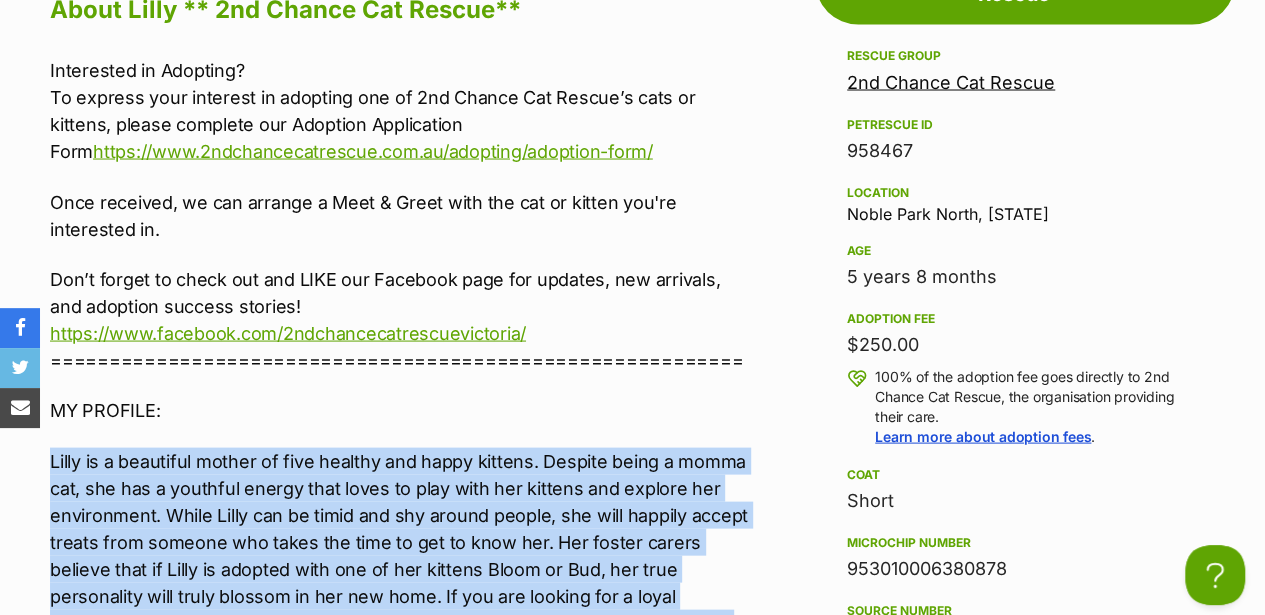 scroll, scrollTop: 1800, scrollLeft: 0, axis: vertical 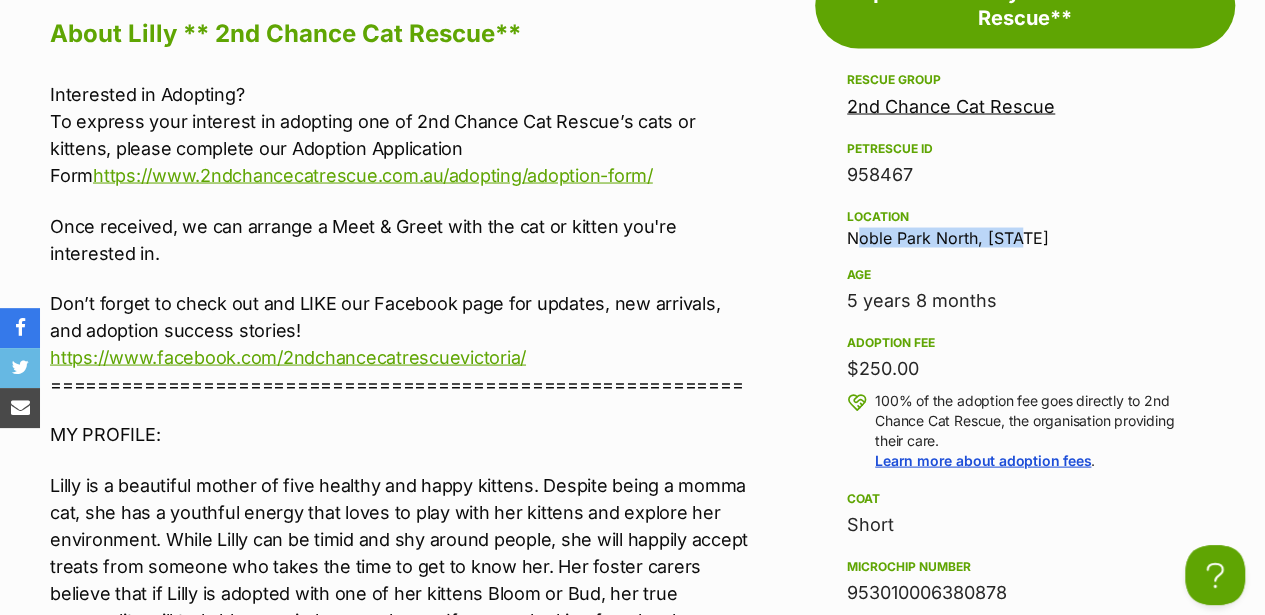 drag, startPoint x: 852, startPoint y: 233, endPoint x: 1046, endPoint y: 235, distance: 194.01031 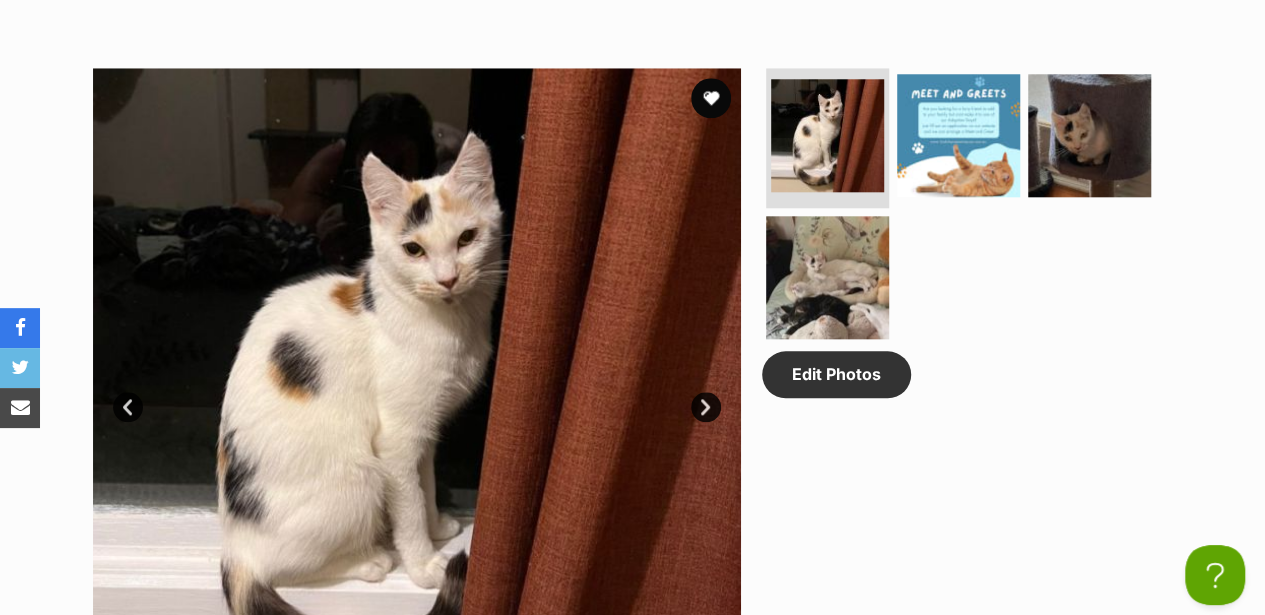 scroll, scrollTop: 1133, scrollLeft: 0, axis: vertical 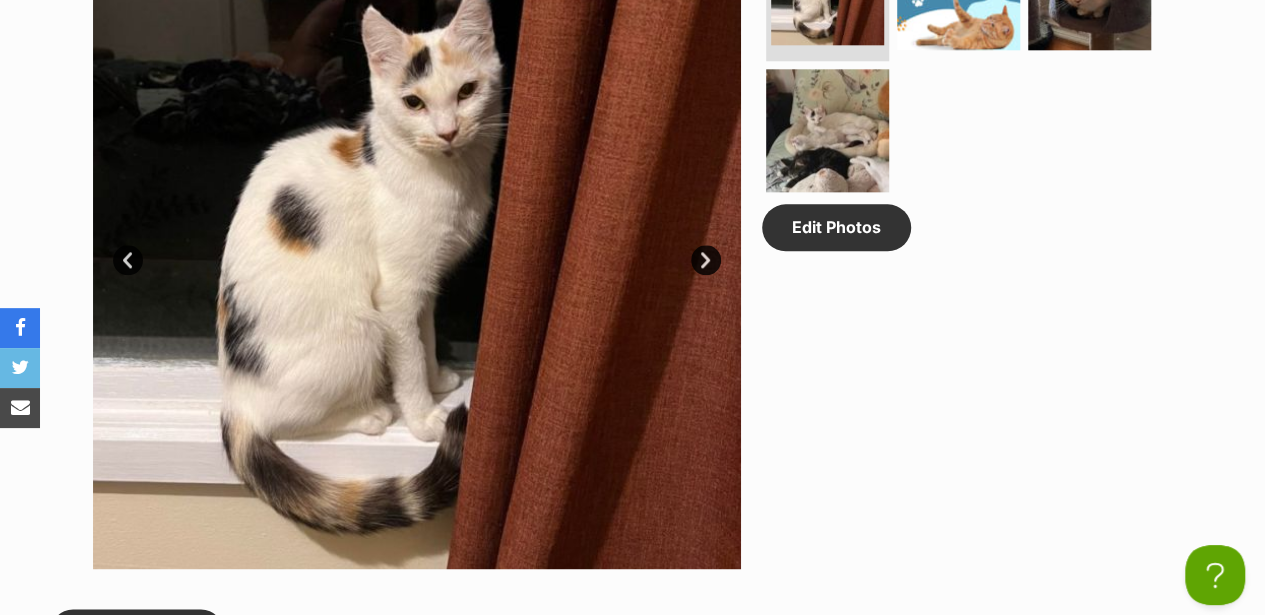 click on "Next" at bounding box center (706, 260) 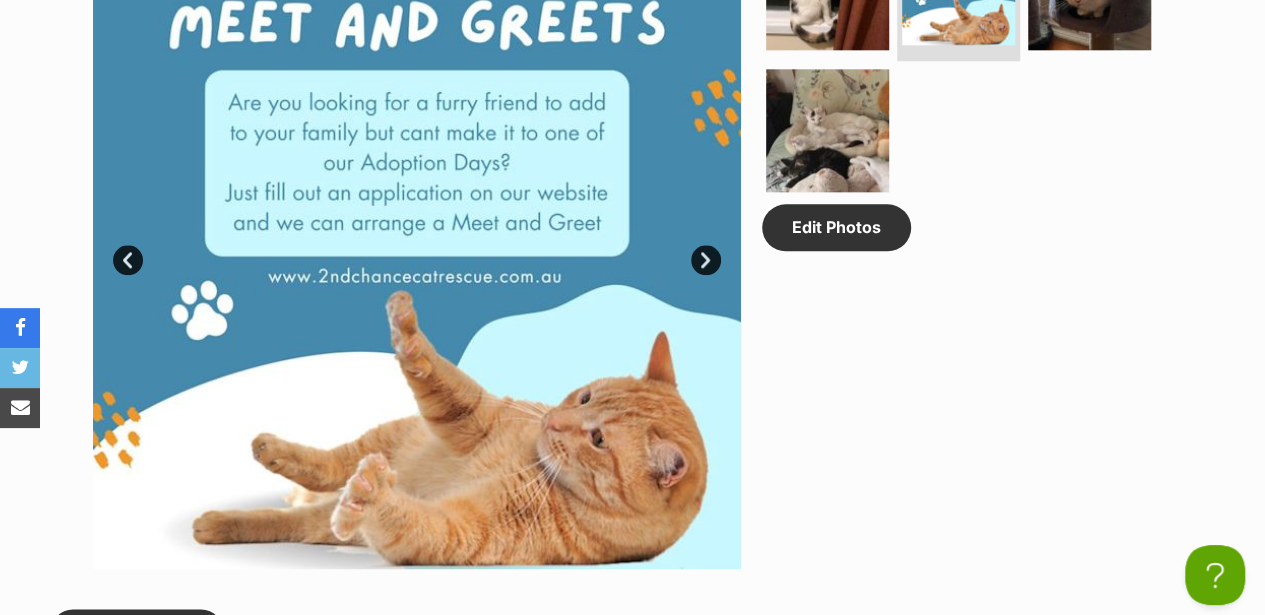 click on "Next" at bounding box center (706, 260) 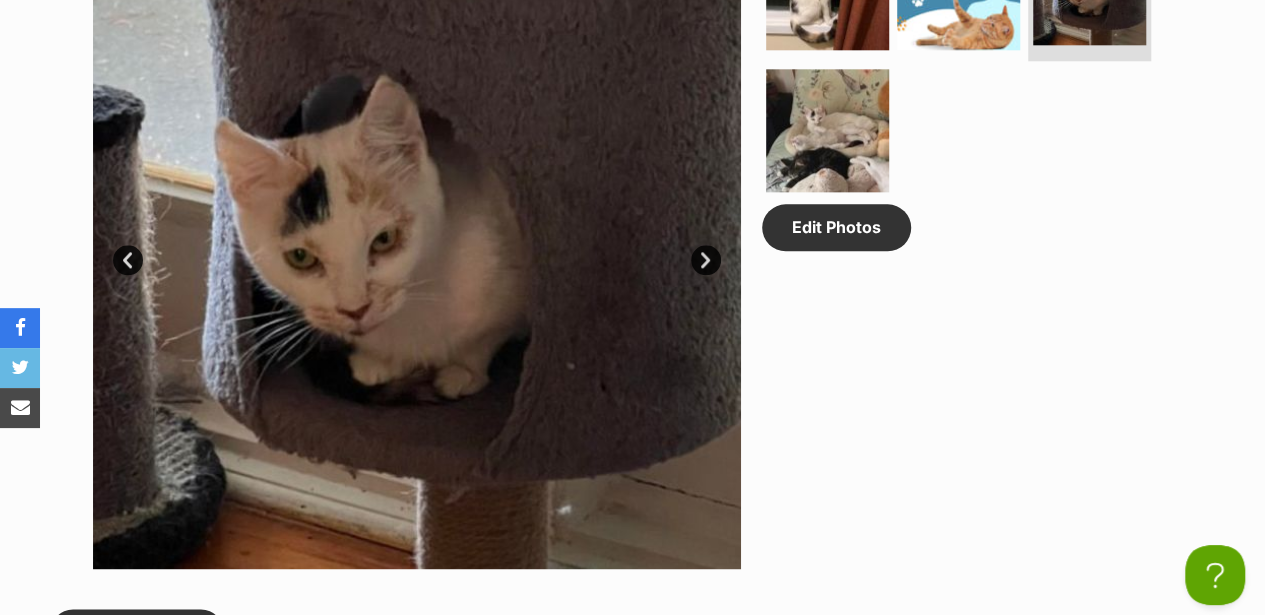 drag, startPoint x: 444, startPoint y: 229, endPoint x: 1098, endPoint y: 256, distance: 654.5571 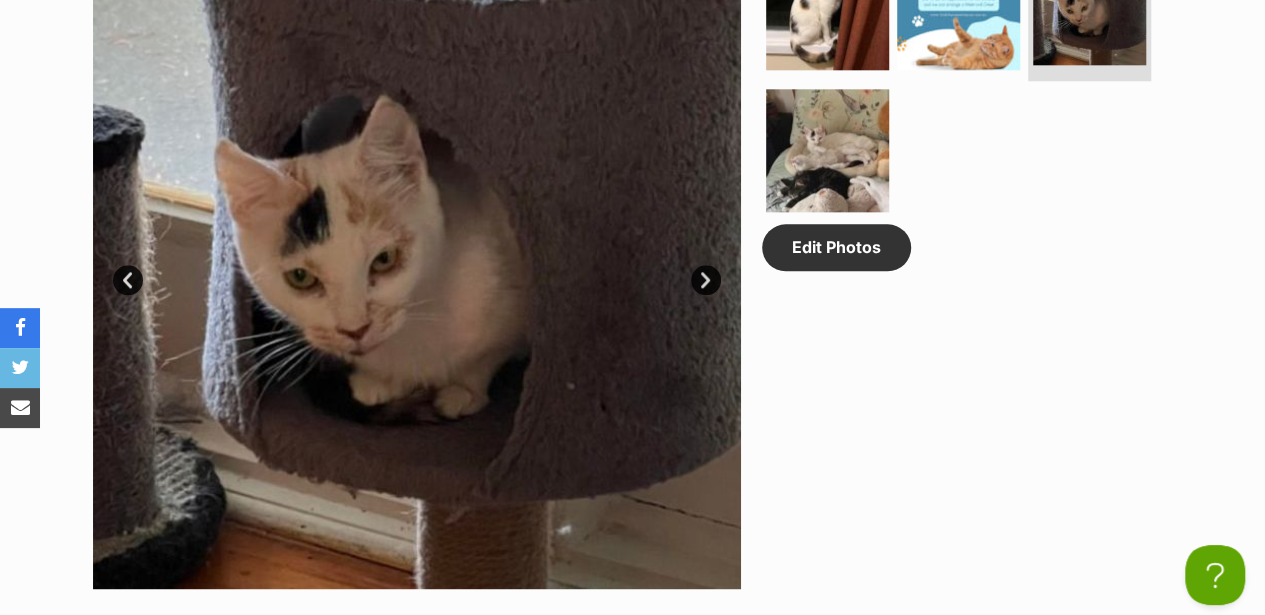 scroll, scrollTop: 1133, scrollLeft: 0, axis: vertical 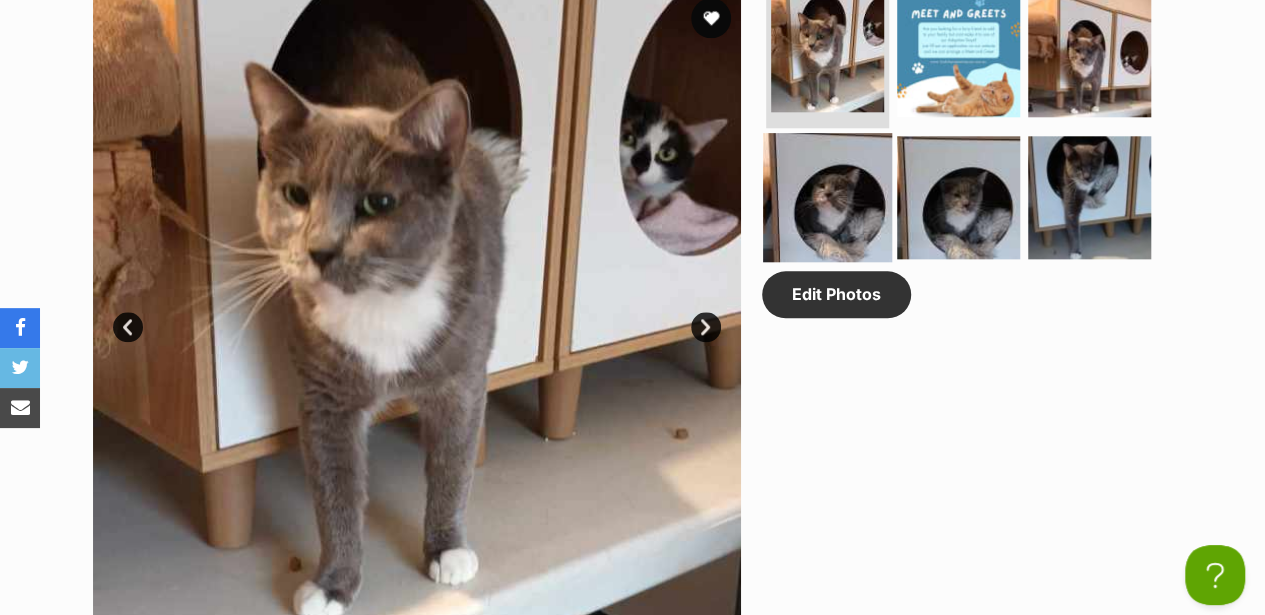 click at bounding box center (827, 196) 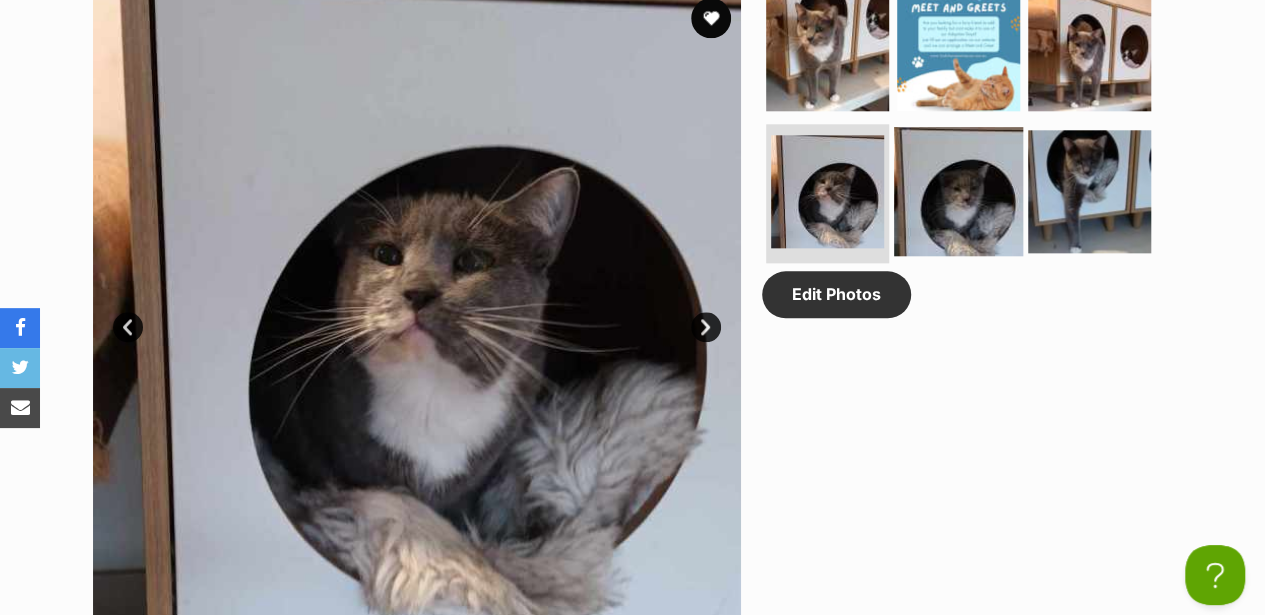 click at bounding box center [958, 190] 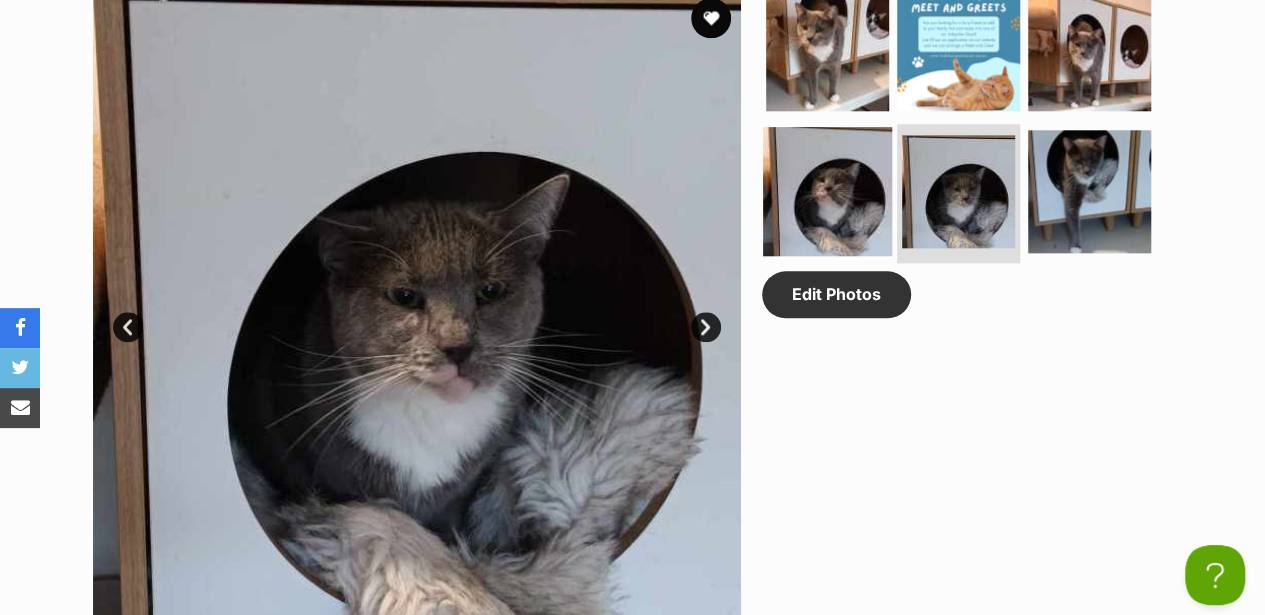 click at bounding box center [827, 190] 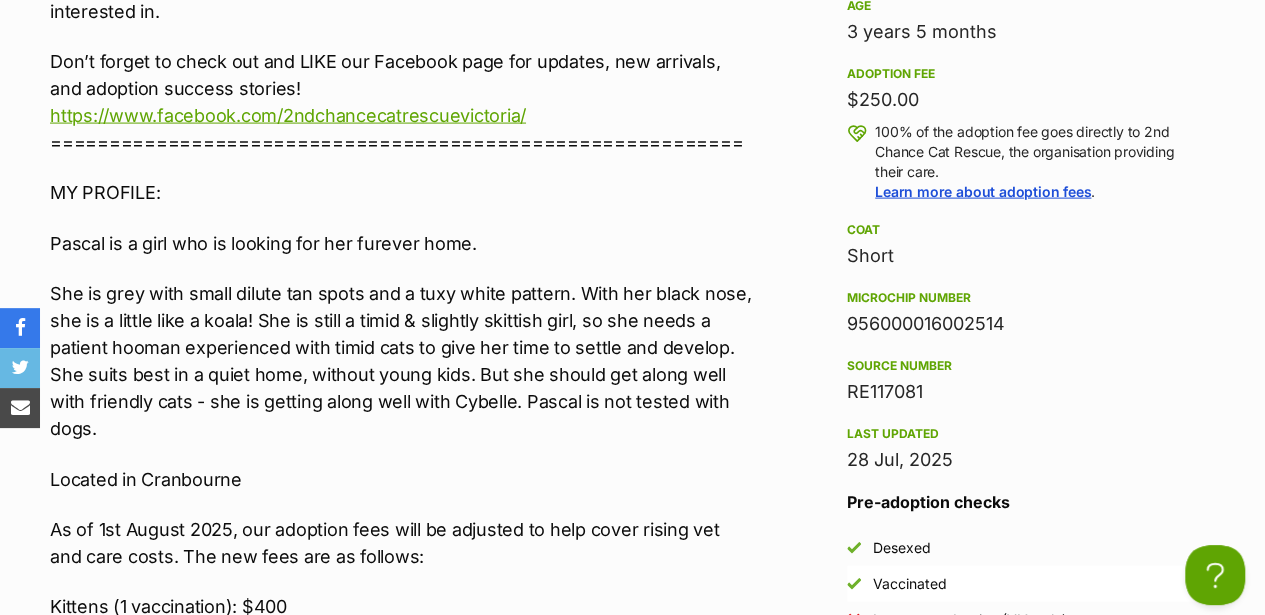 scroll, scrollTop: 2066, scrollLeft: 0, axis: vertical 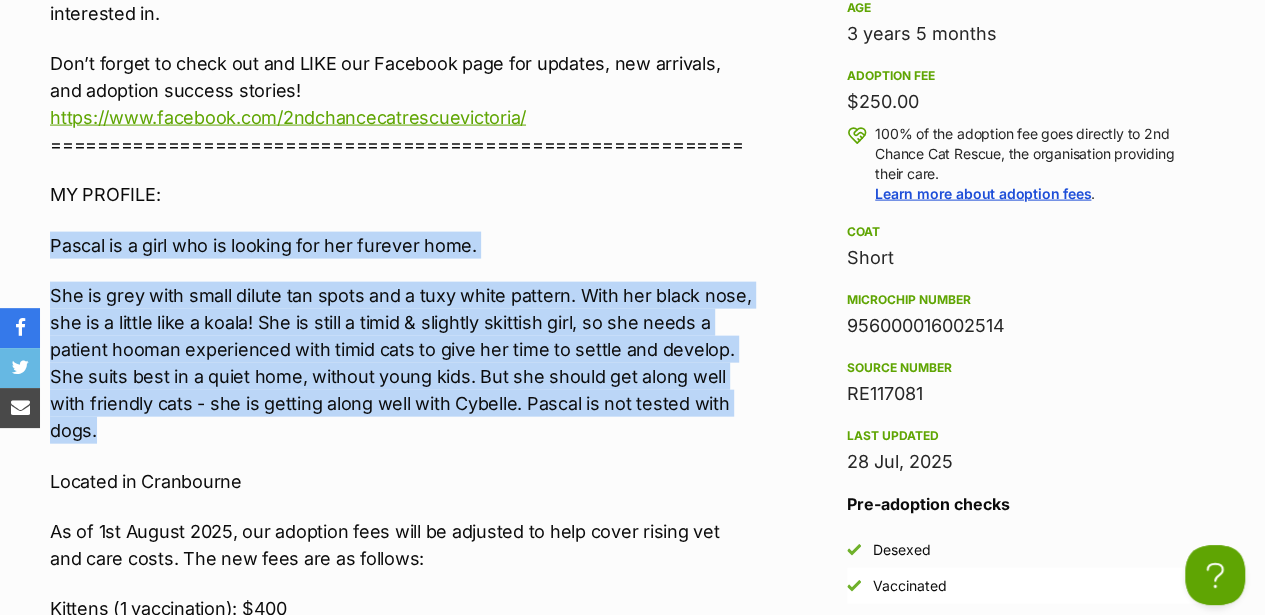 drag, startPoint x: 46, startPoint y: 242, endPoint x: 736, endPoint y: 420, distance: 712.58966 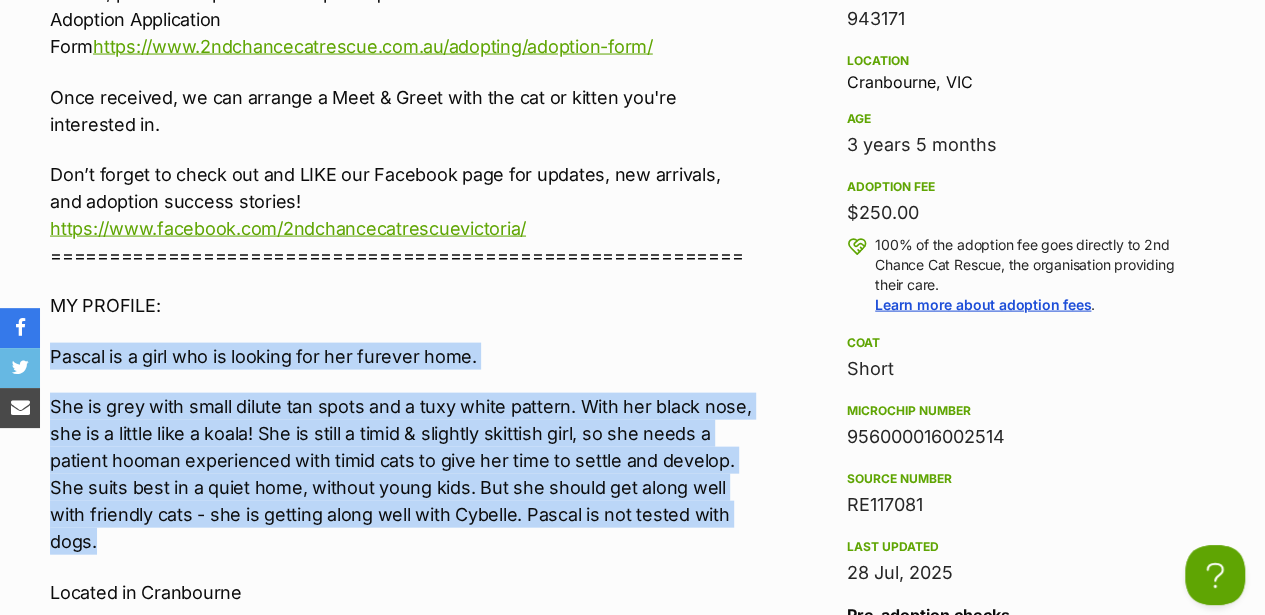 scroll, scrollTop: 1933, scrollLeft: 0, axis: vertical 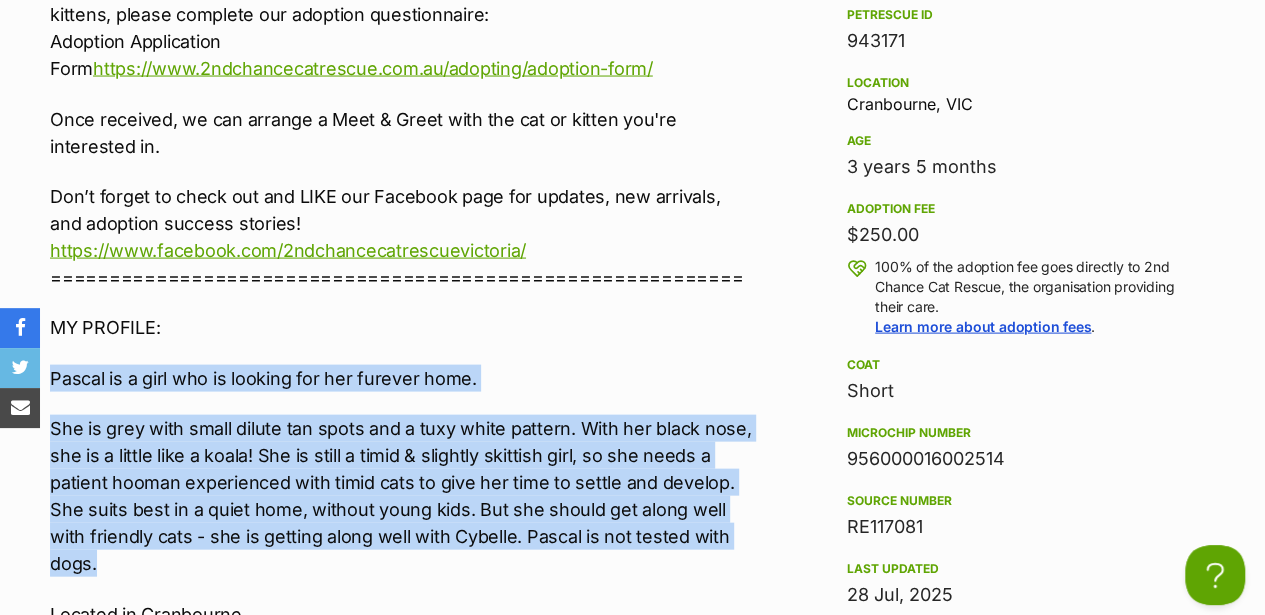 drag, startPoint x: 847, startPoint y: 104, endPoint x: 971, endPoint y: 93, distance: 124.486946 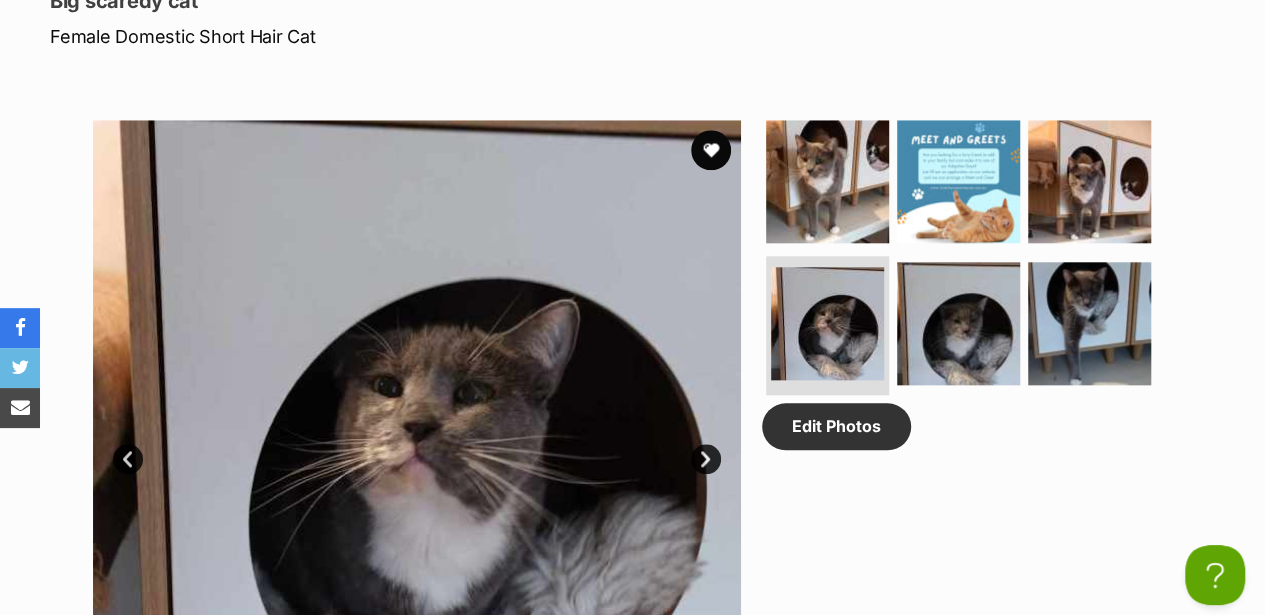 scroll, scrollTop: 933, scrollLeft: 0, axis: vertical 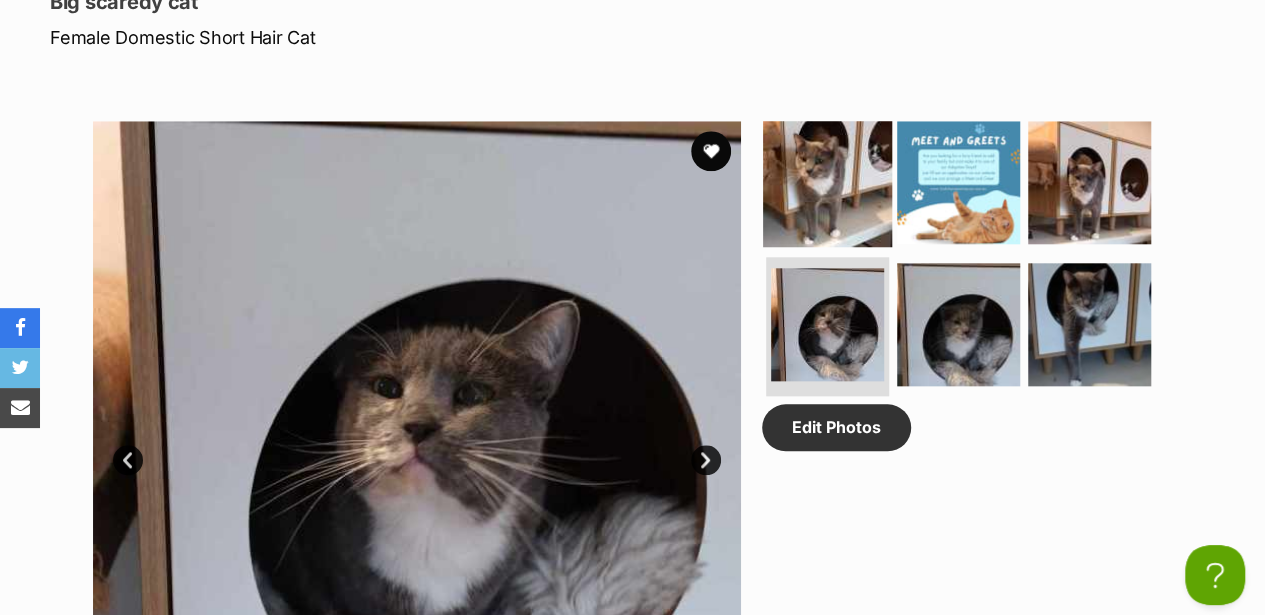 click at bounding box center [827, 182] 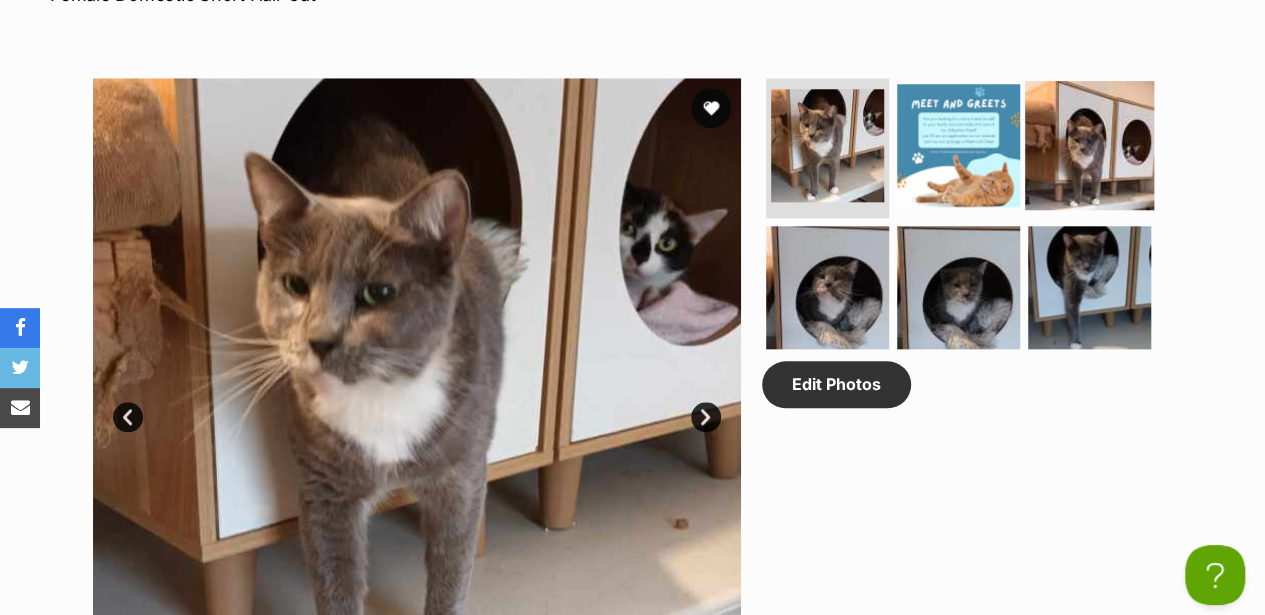 scroll, scrollTop: 1000, scrollLeft: 0, axis: vertical 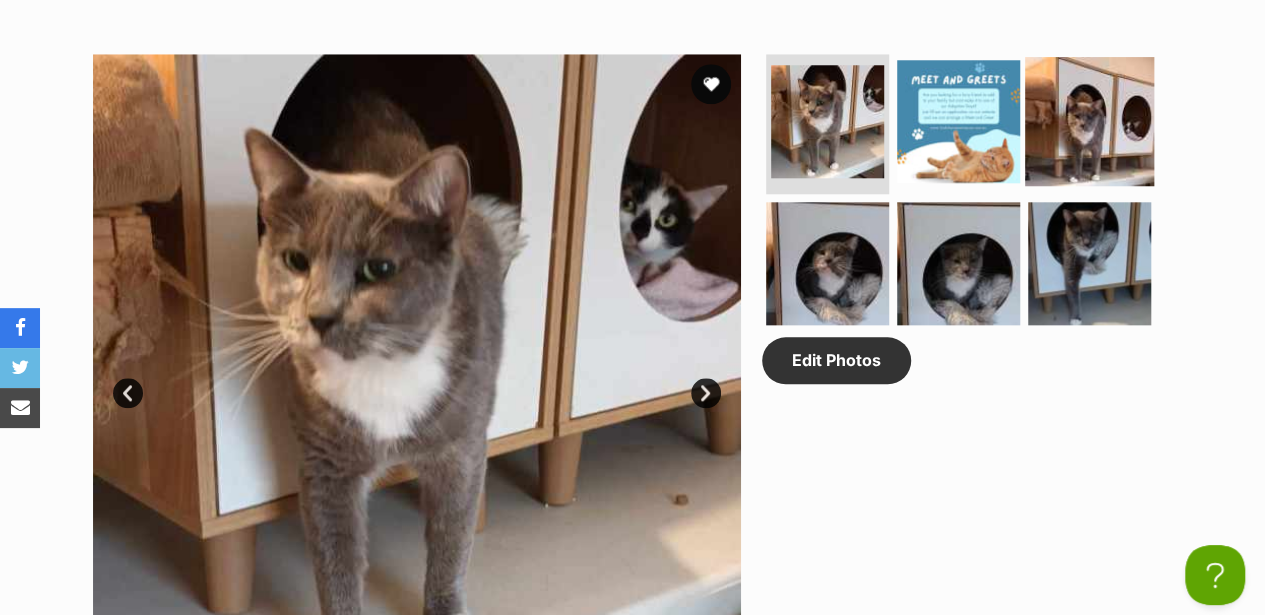 click at bounding box center [1089, 121] 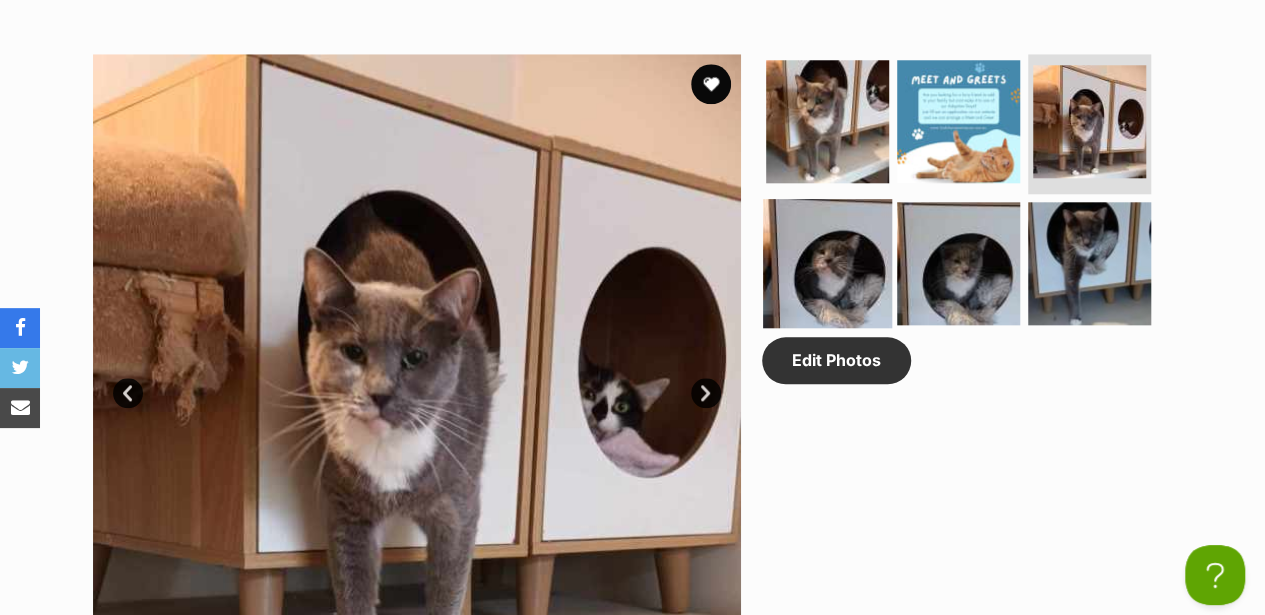 click at bounding box center [827, 262] 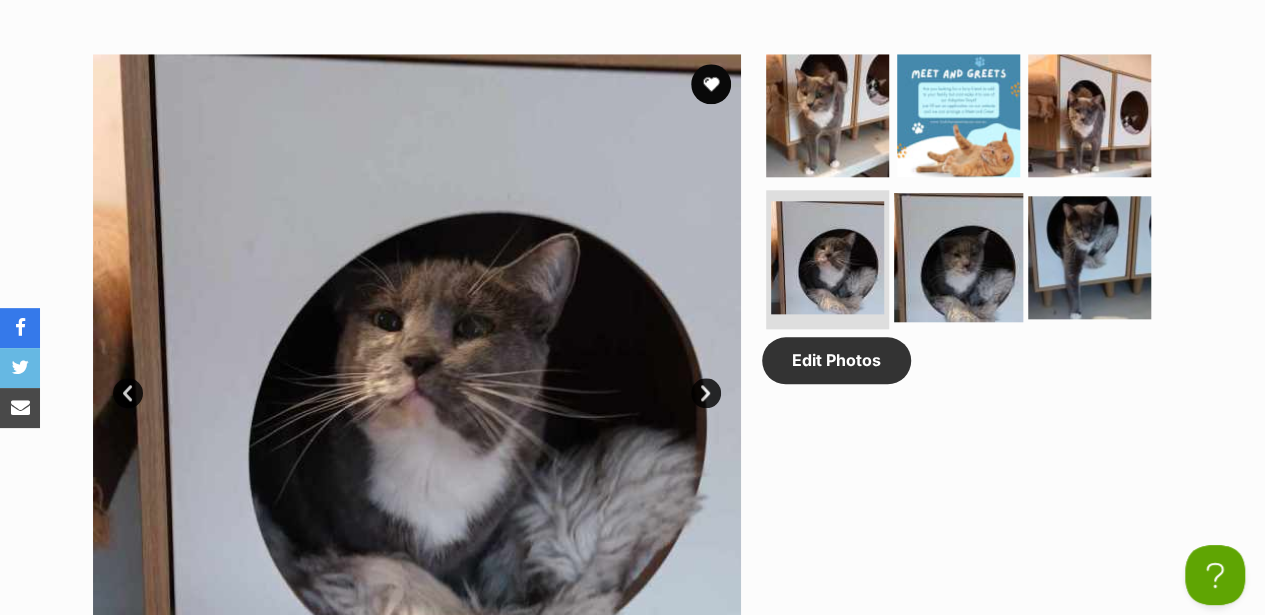 click at bounding box center [958, 256] 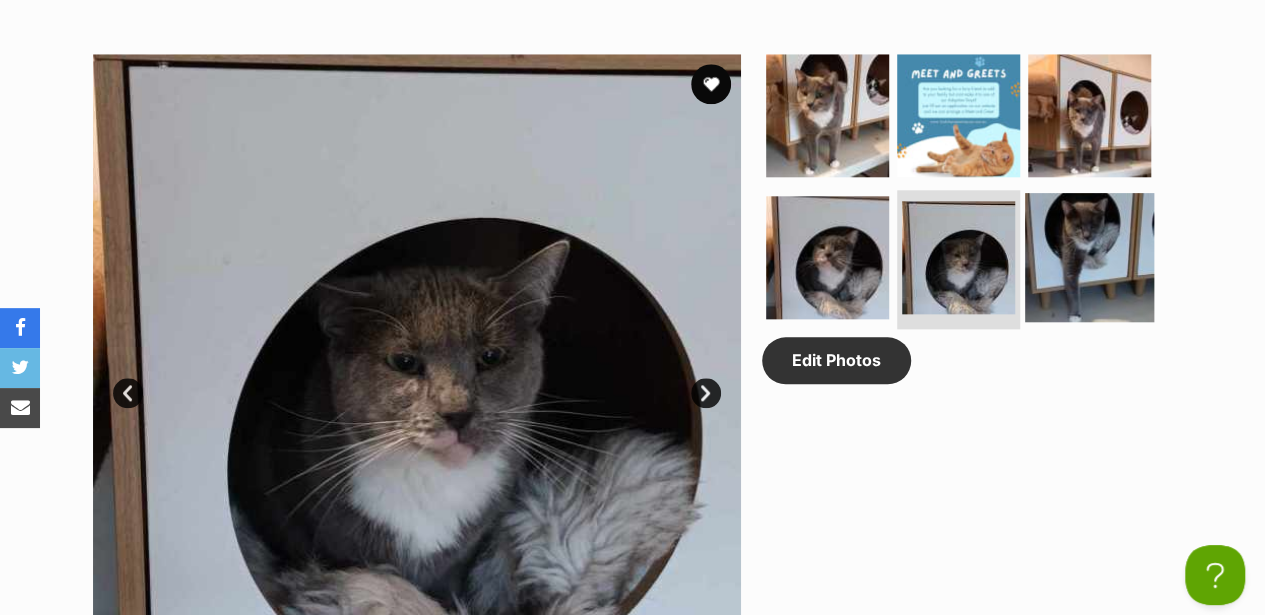 click at bounding box center [1089, 256] 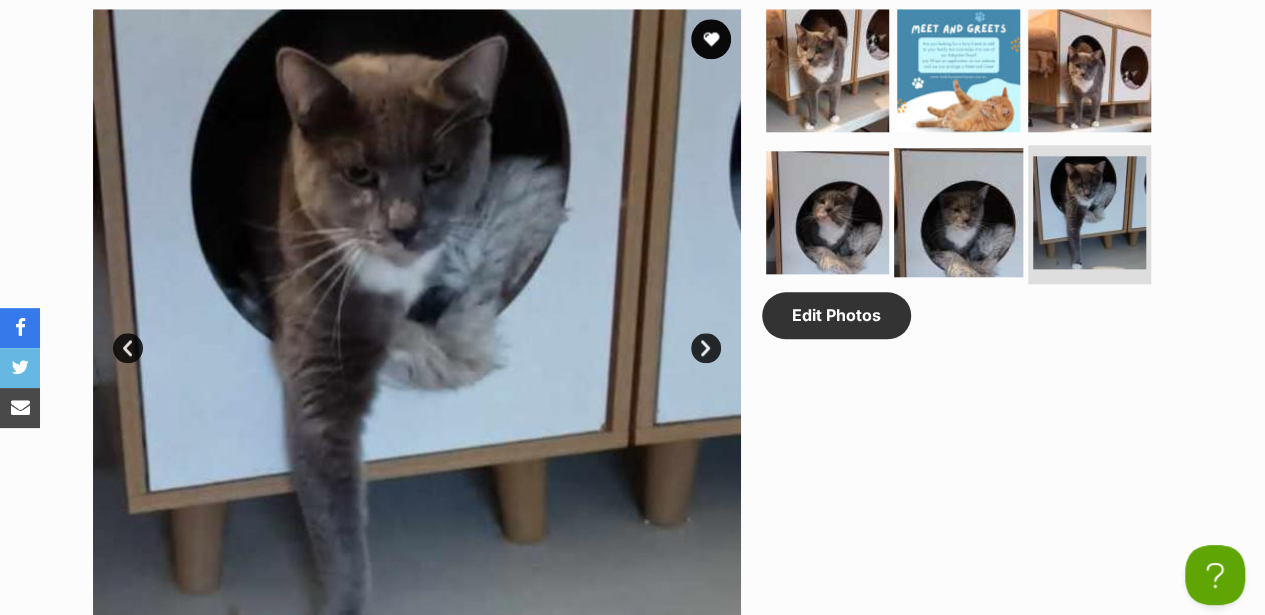 scroll, scrollTop: 1066, scrollLeft: 0, axis: vertical 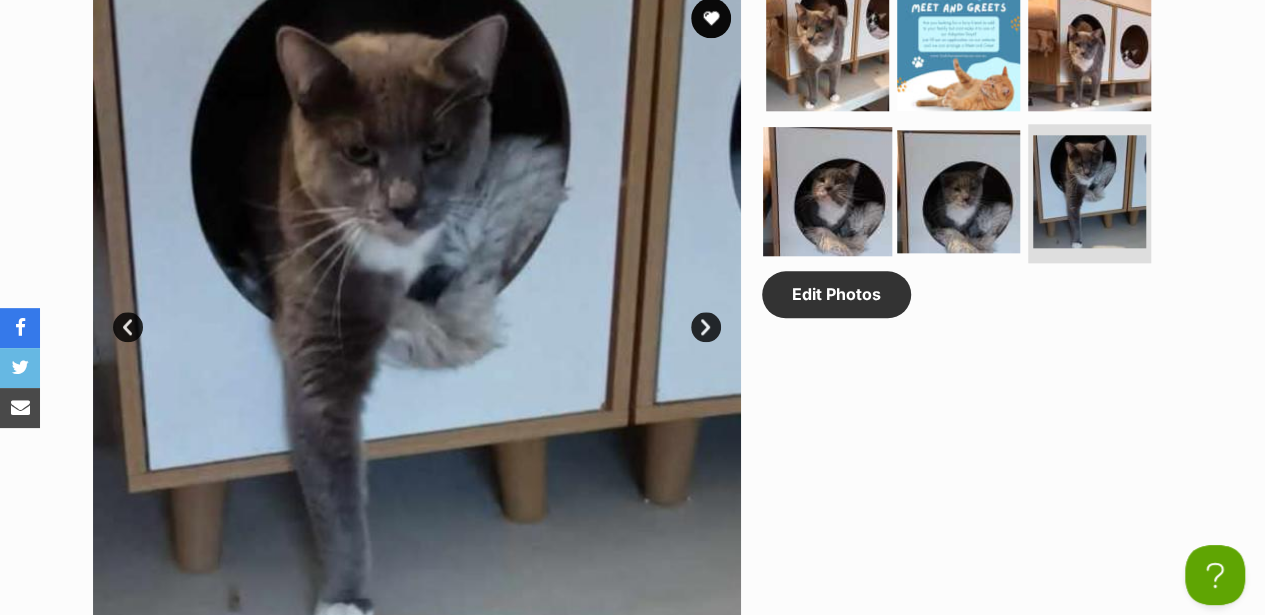 click at bounding box center [827, 190] 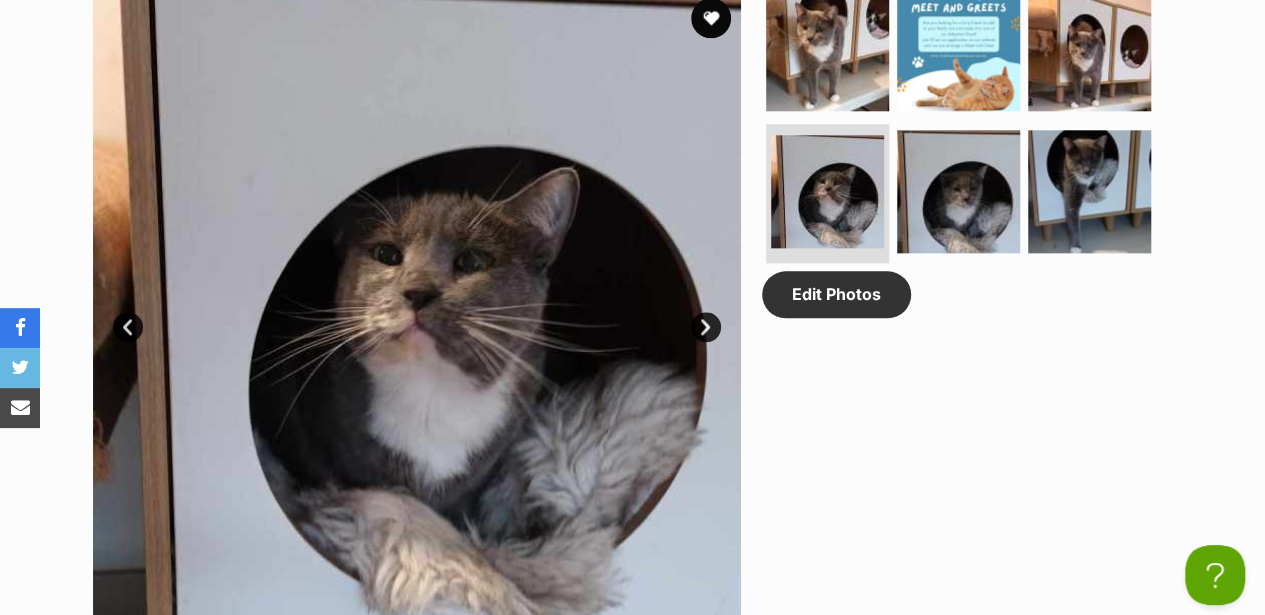 click on "Next" at bounding box center (706, 327) 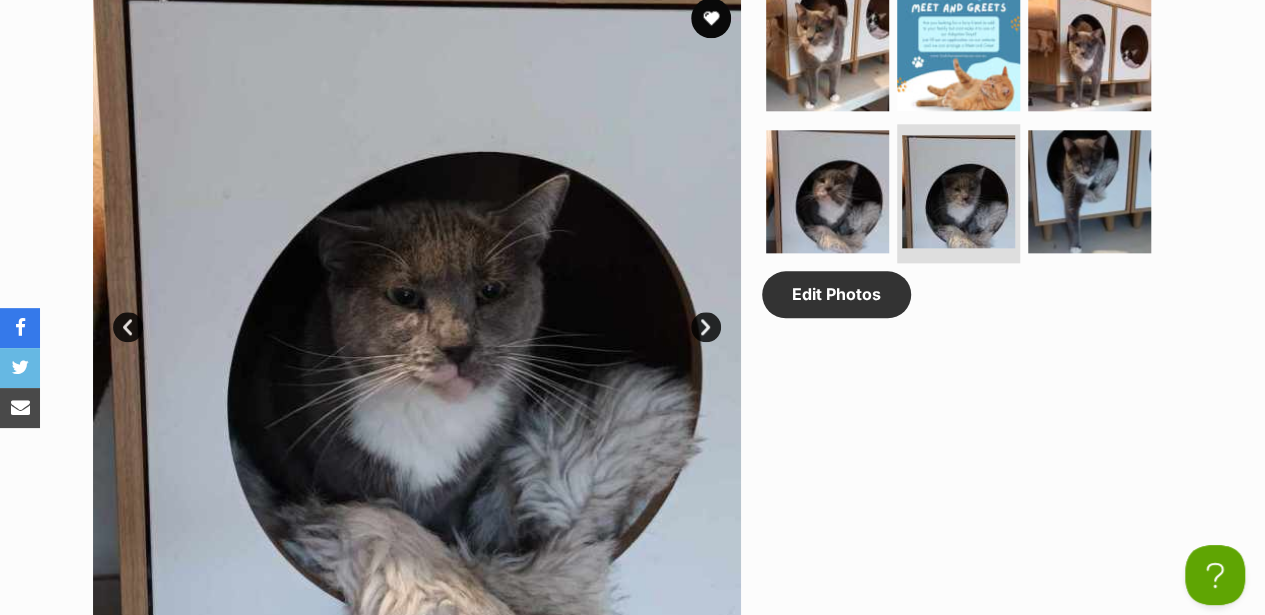 click on "Next" at bounding box center [706, 327] 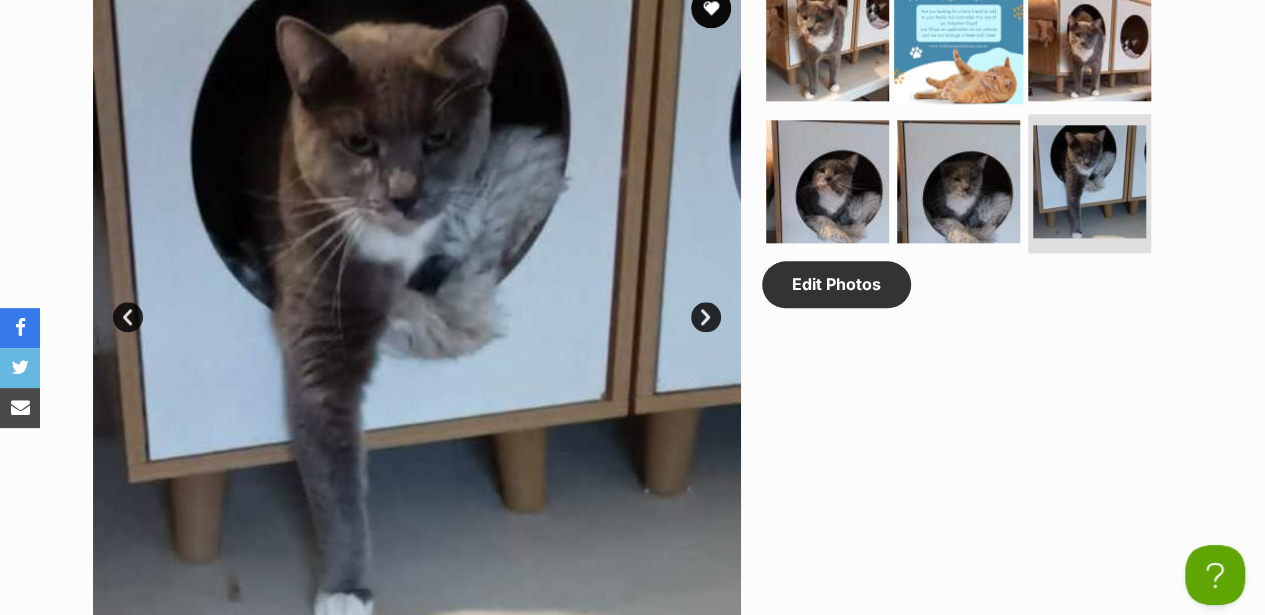 scroll, scrollTop: 1000, scrollLeft: 0, axis: vertical 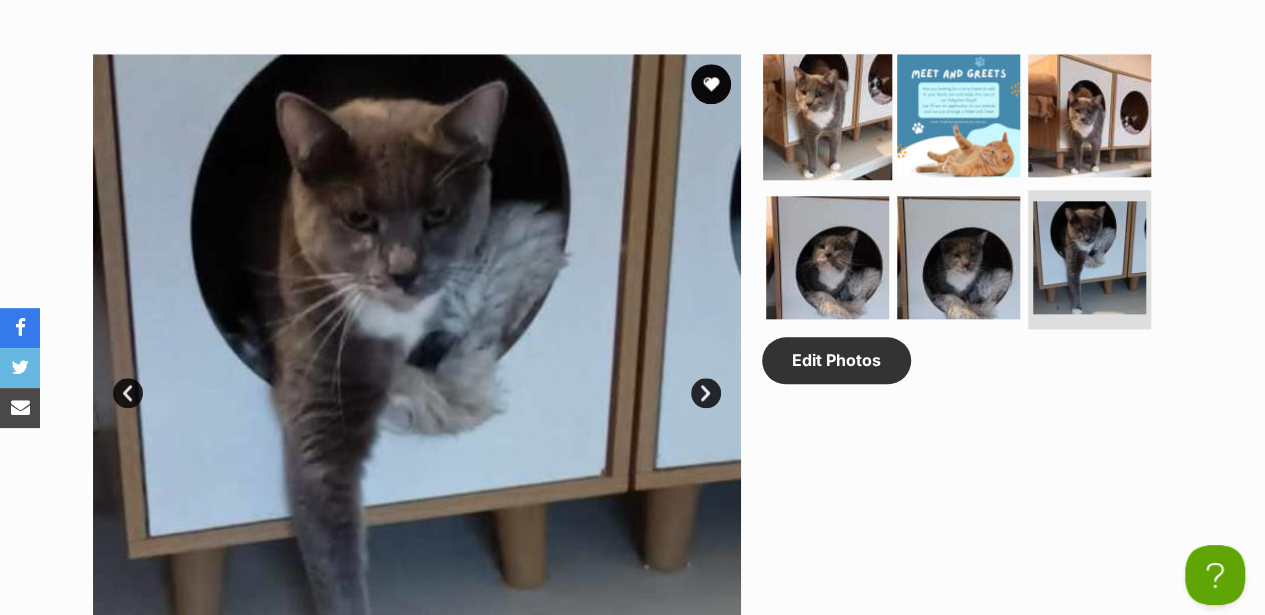 click at bounding box center (827, 115) 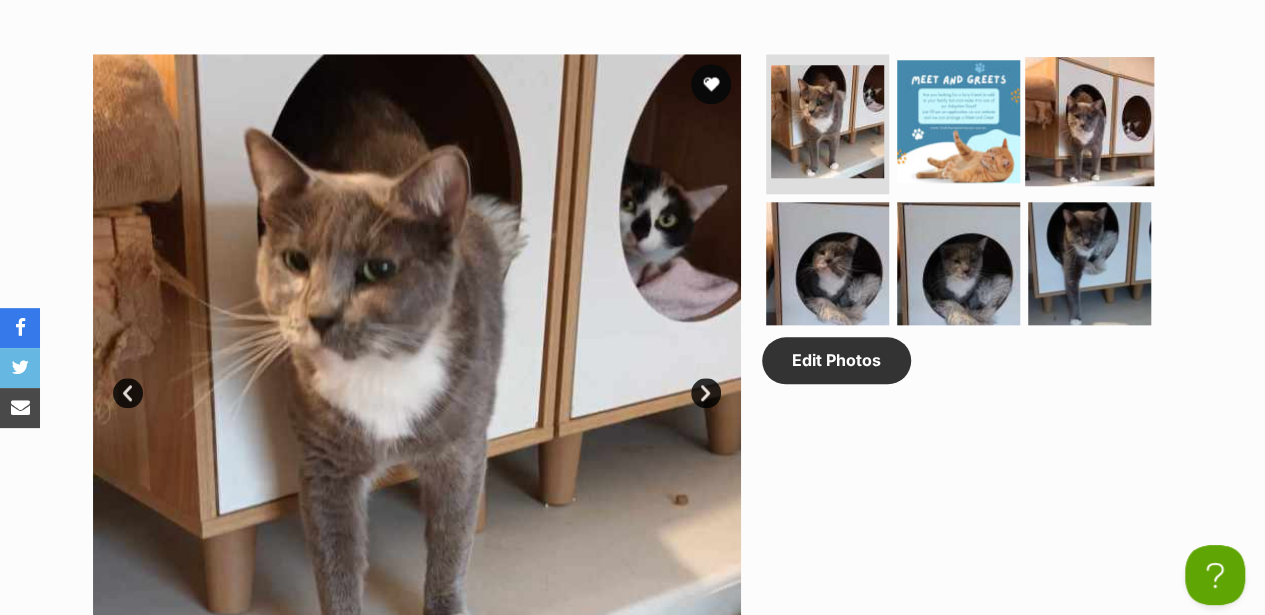 click at bounding box center (1089, 121) 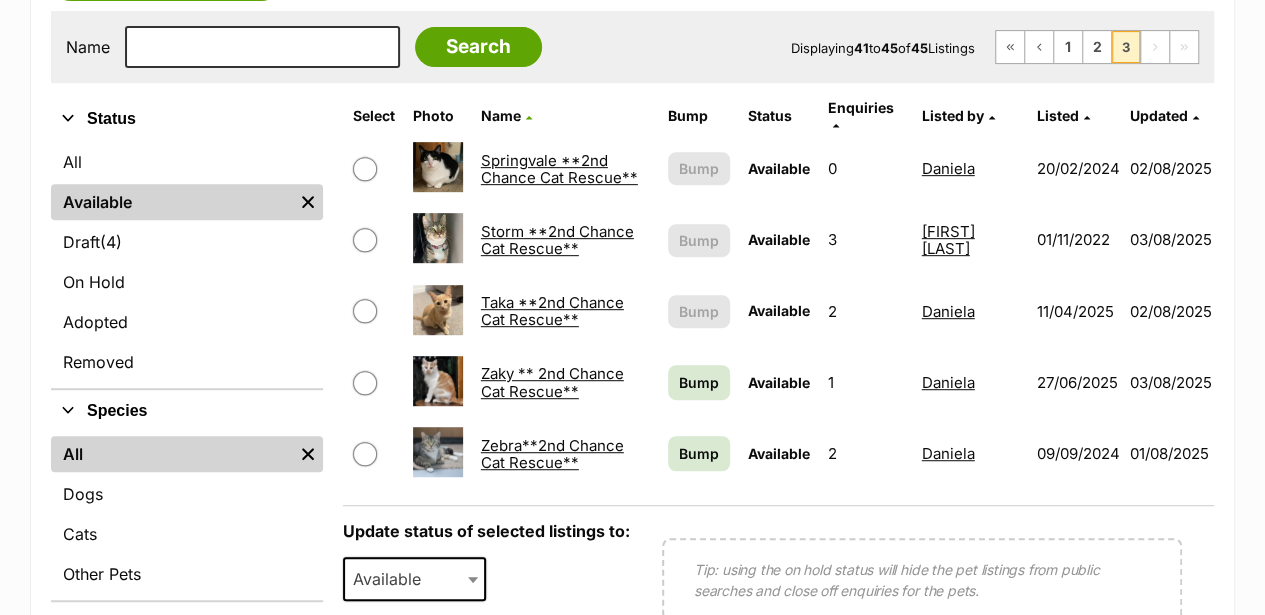 scroll, scrollTop: 400, scrollLeft: 0, axis: vertical 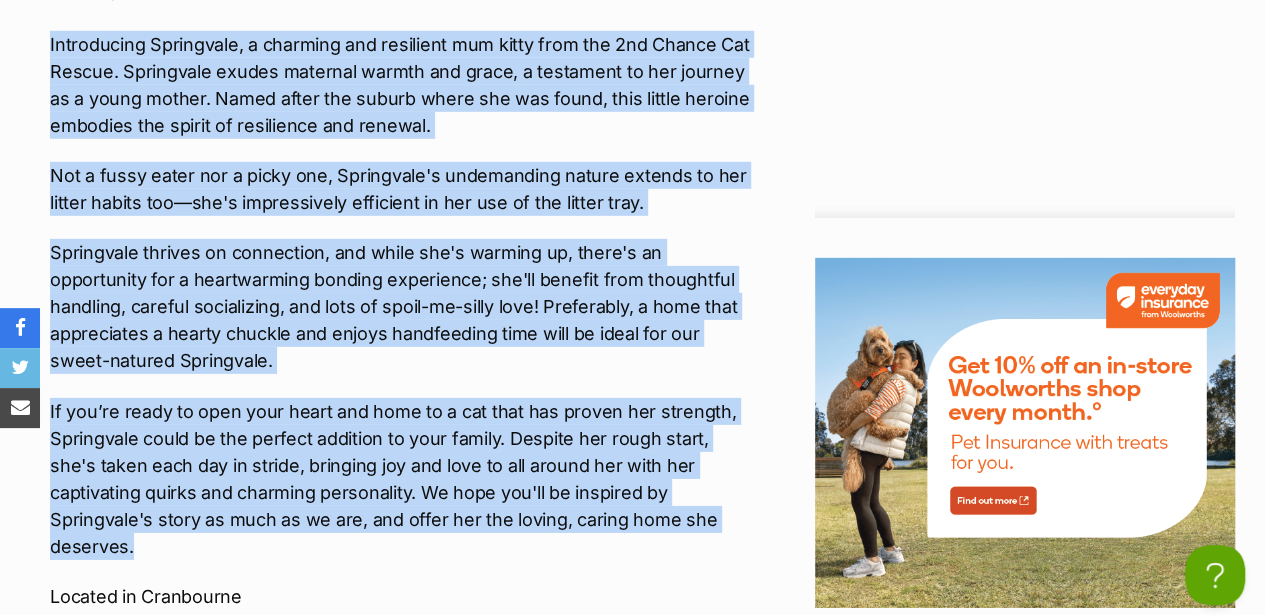 drag, startPoint x: 49, startPoint y: 42, endPoint x: 669, endPoint y: 513, distance: 778.6148 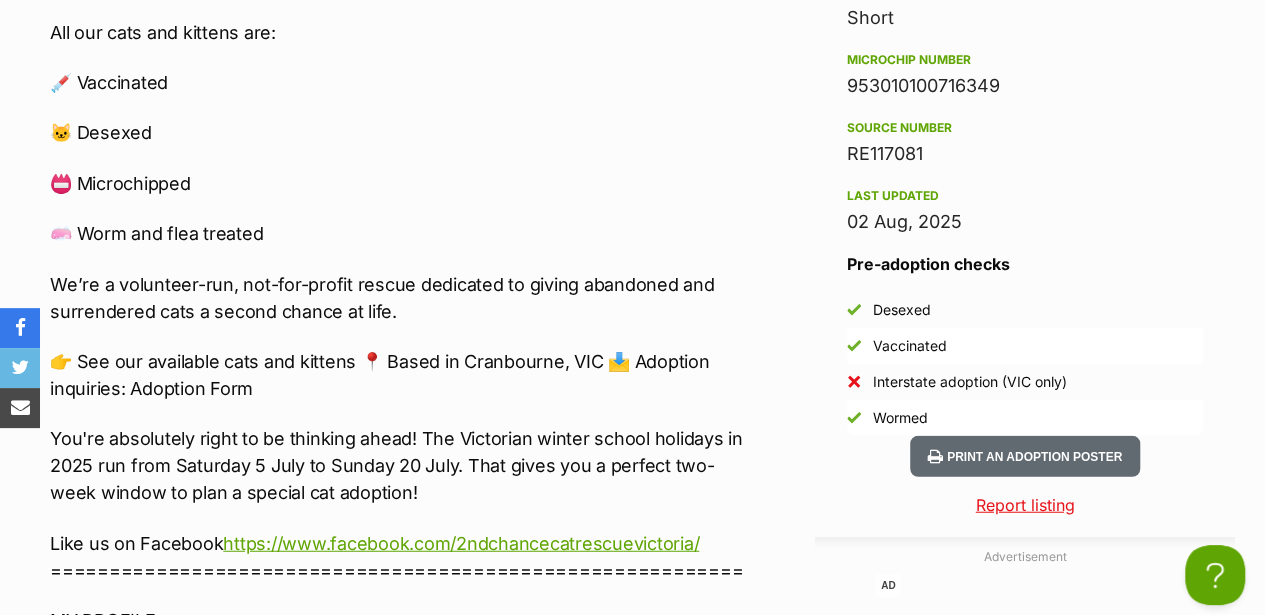 scroll, scrollTop: 2200, scrollLeft: 0, axis: vertical 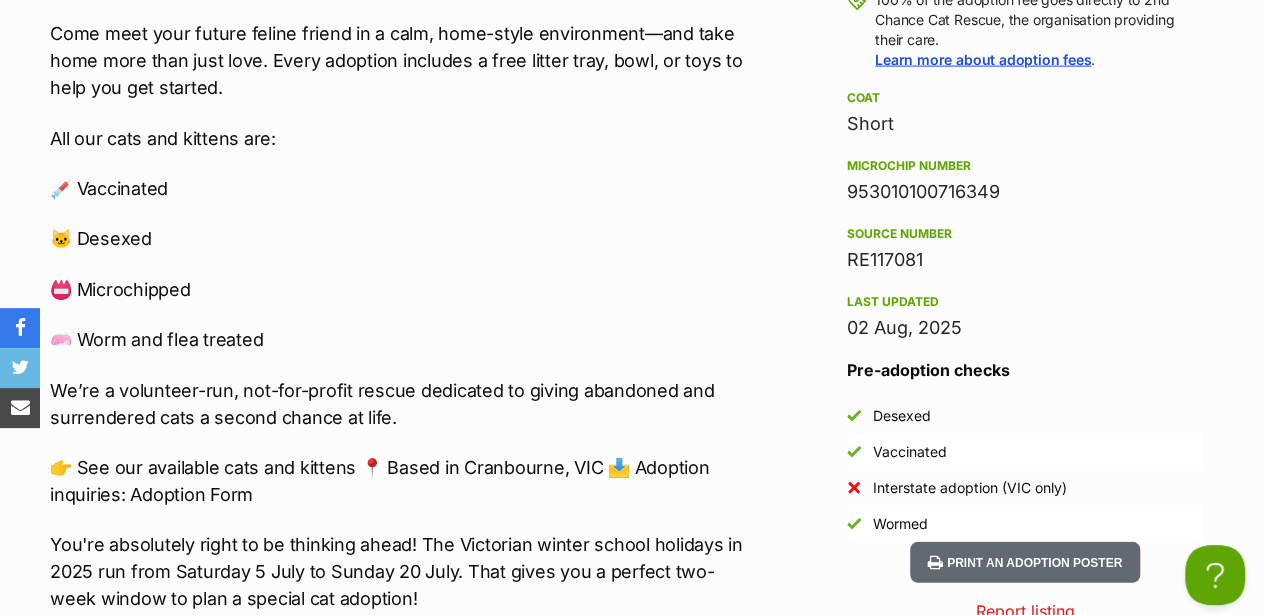 drag, startPoint x: 1000, startPoint y: 189, endPoint x: 852, endPoint y: 190, distance: 148.00337 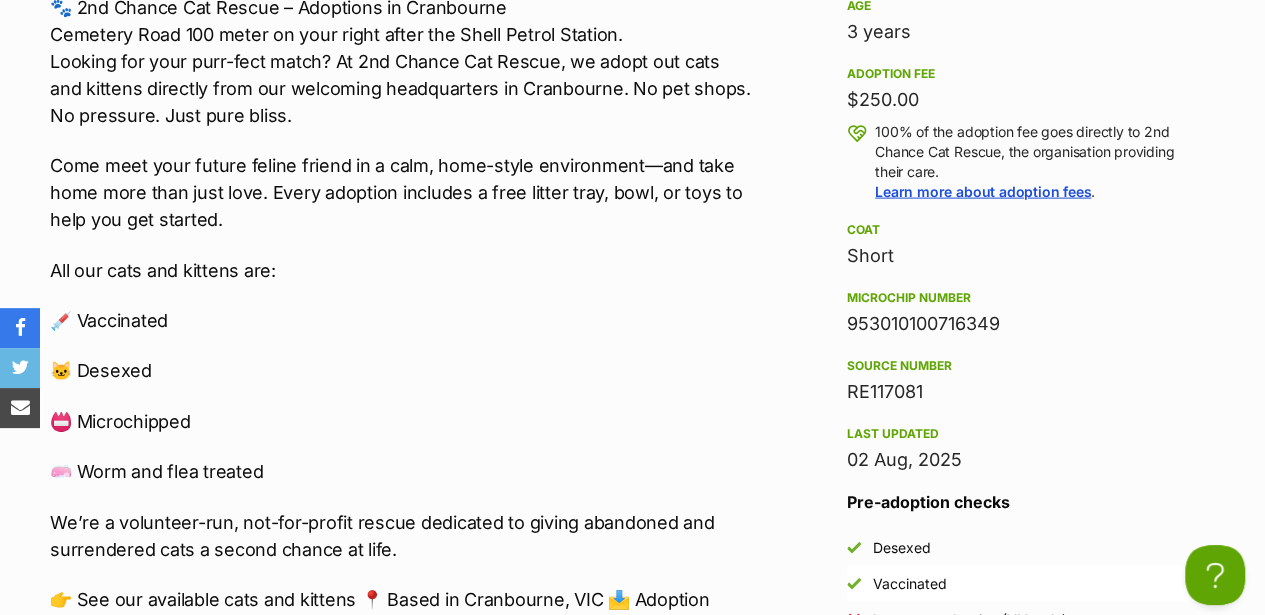 scroll, scrollTop: 1800, scrollLeft: 0, axis: vertical 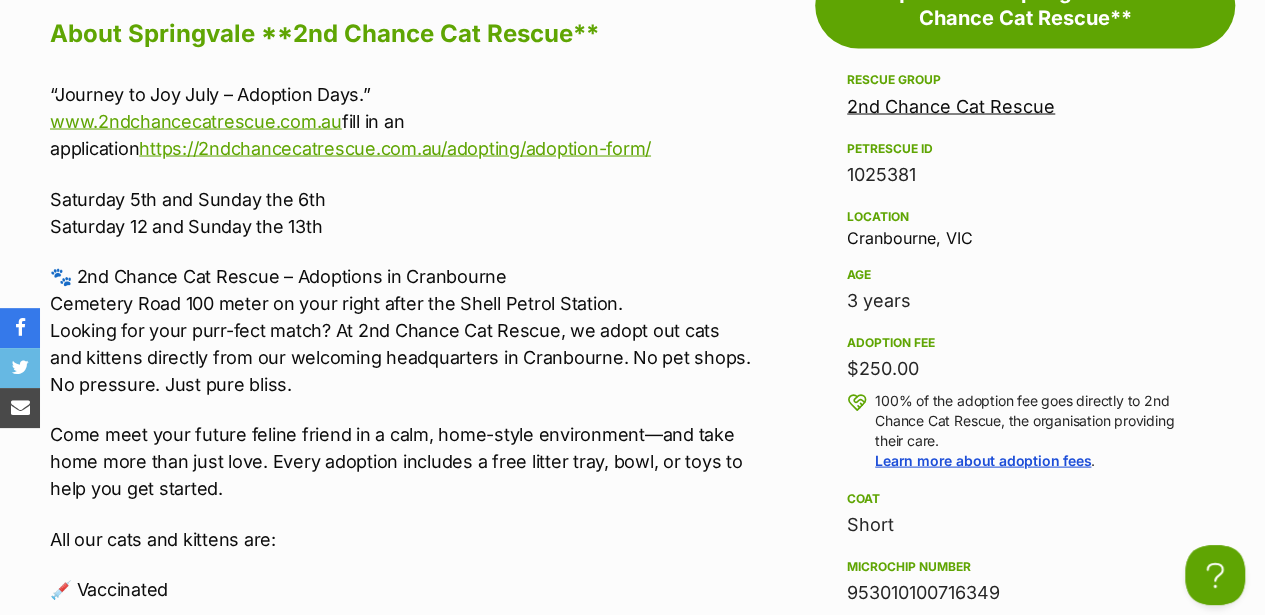 drag, startPoint x: 977, startPoint y: 226, endPoint x: 850, endPoint y: 239, distance: 127.66362 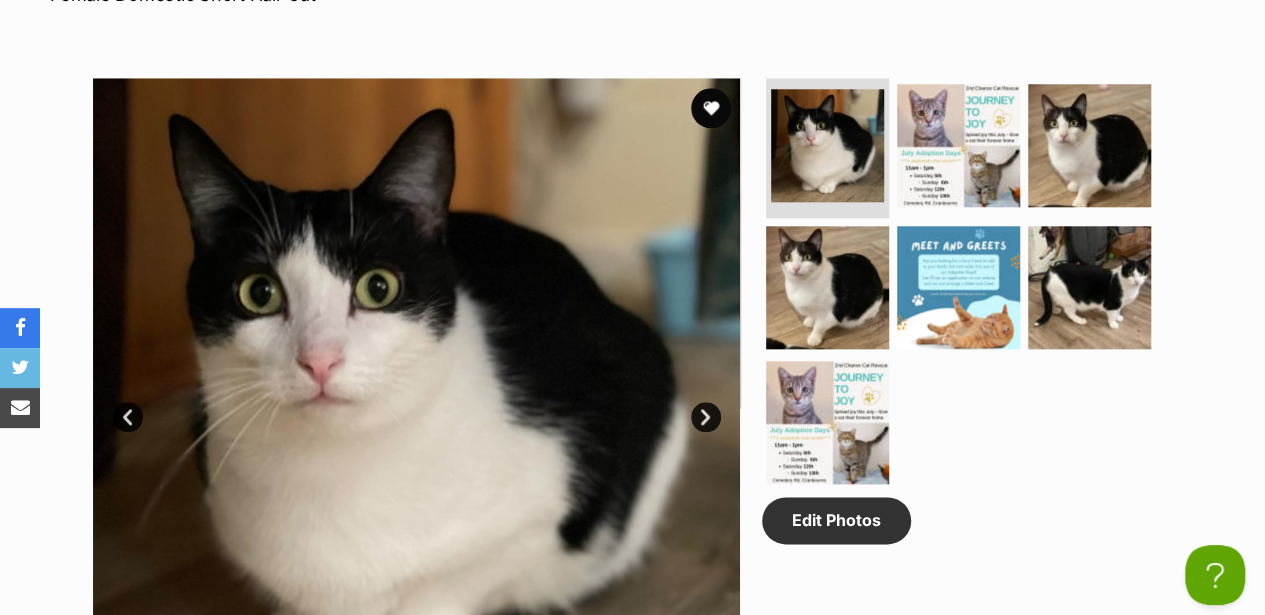 scroll, scrollTop: 1000, scrollLeft: 0, axis: vertical 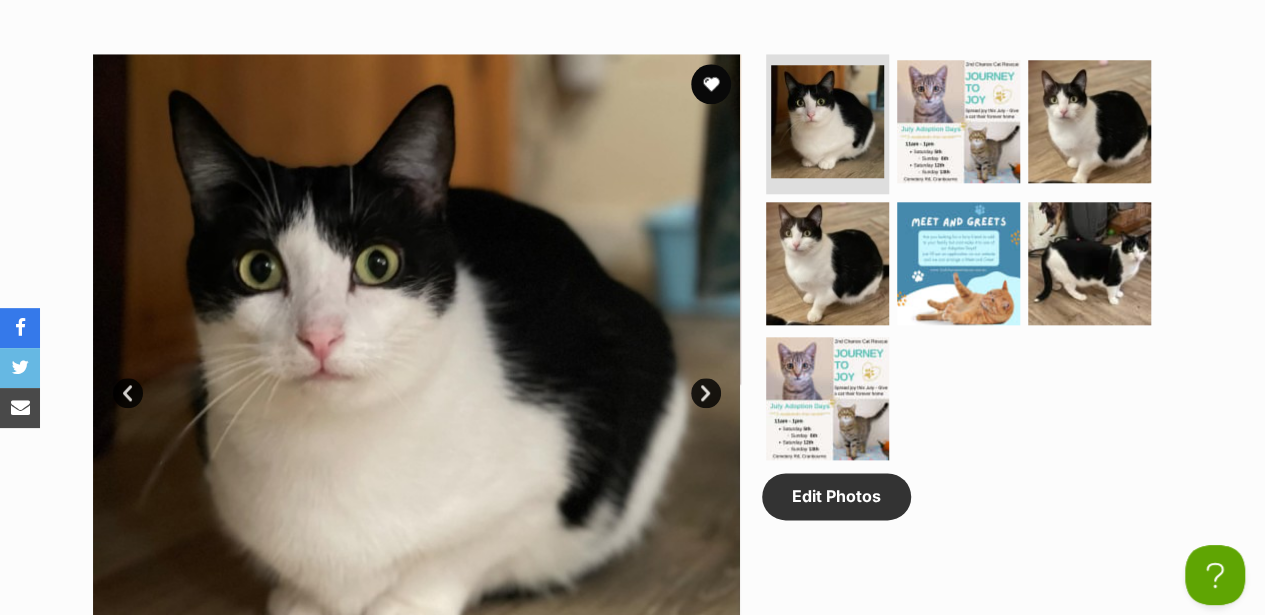 click on "Next" at bounding box center [706, 393] 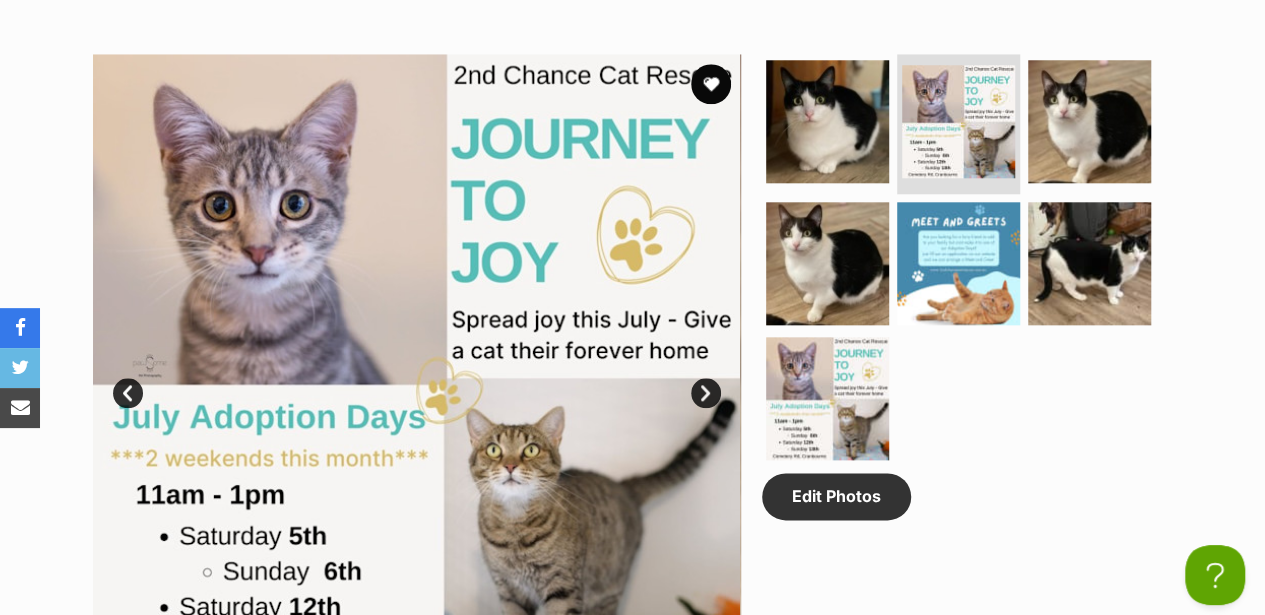click on "Next" at bounding box center [706, 393] 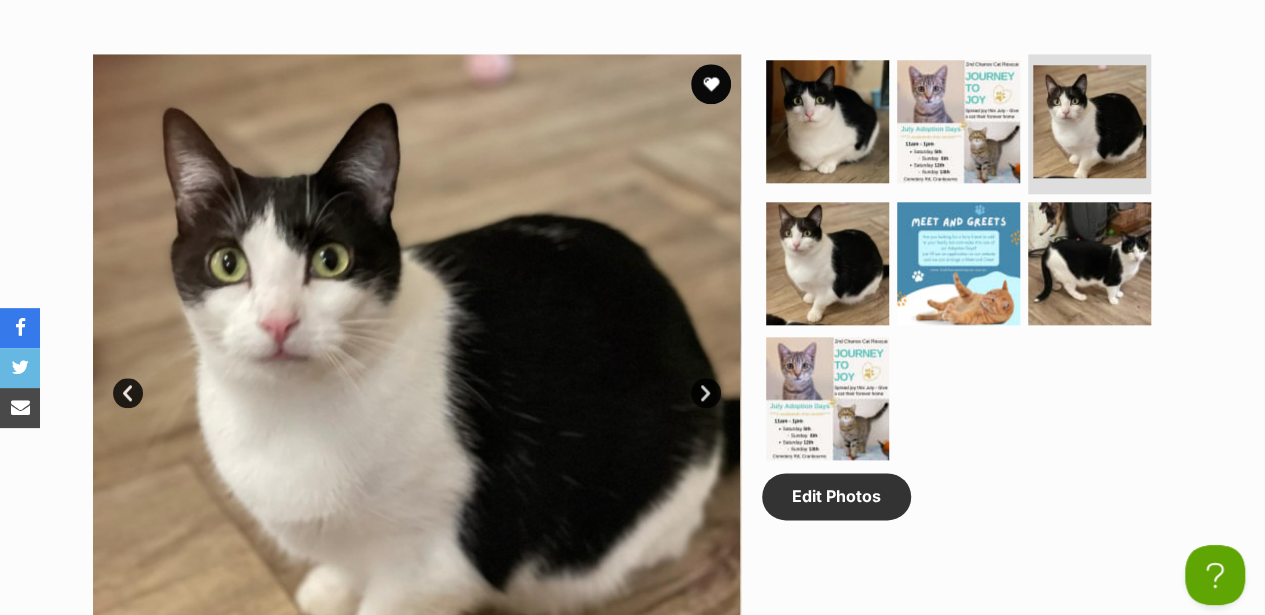 click on "Next" at bounding box center (706, 393) 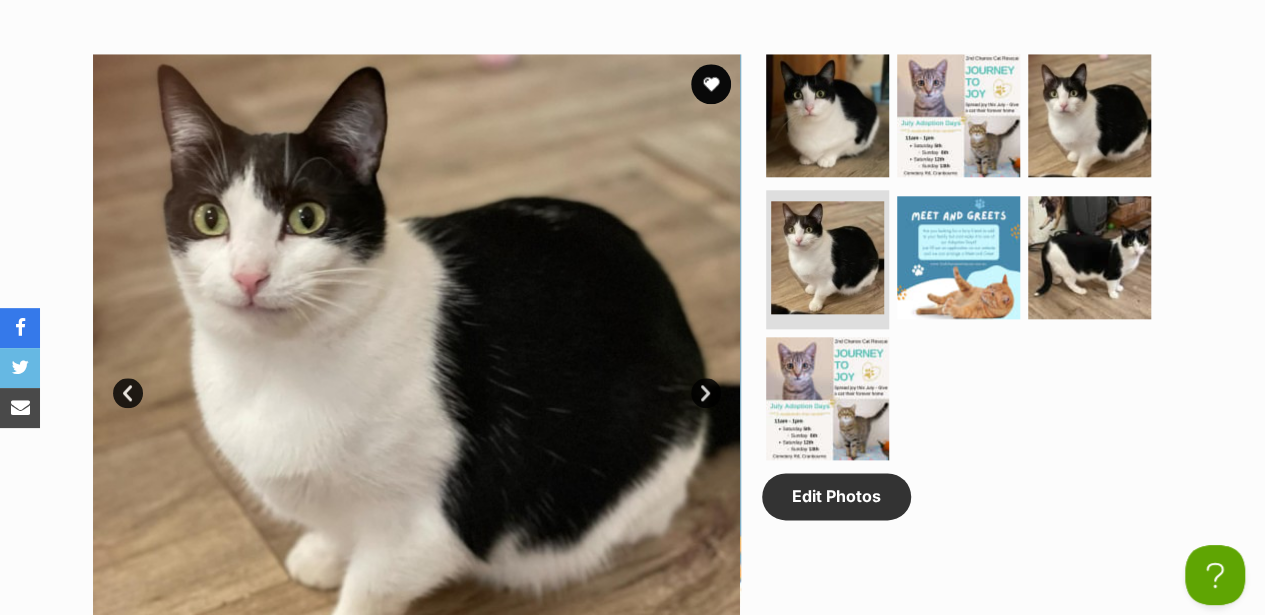 click on "Next" at bounding box center (706, 393) 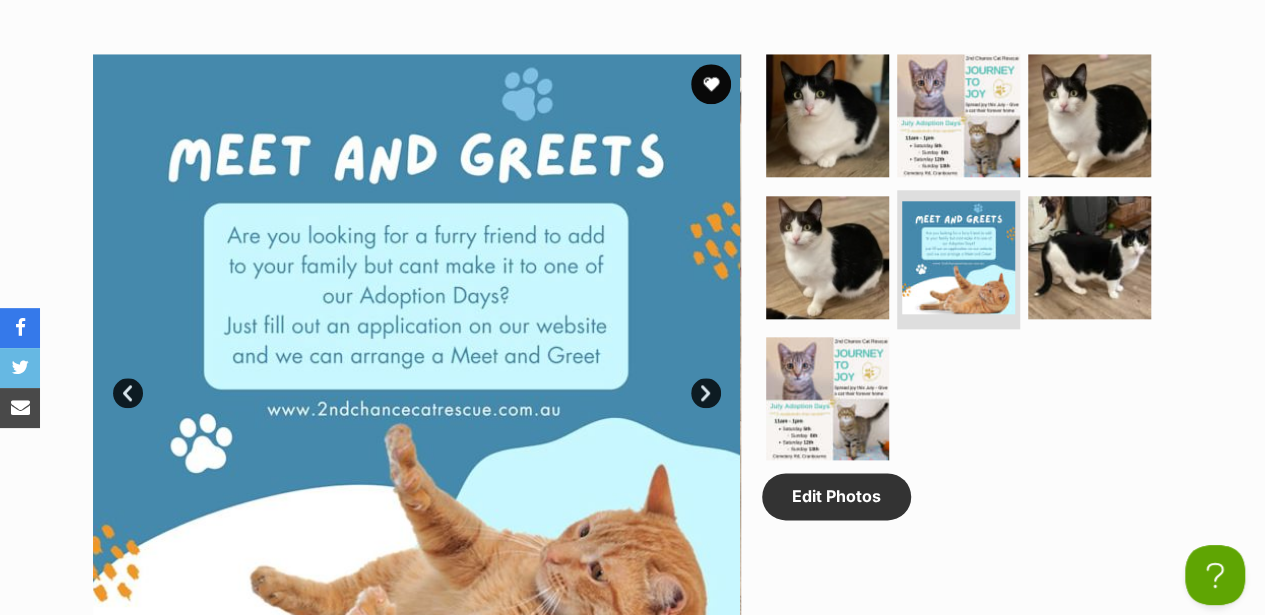 click on "Next" at bounding box center [706, 393] 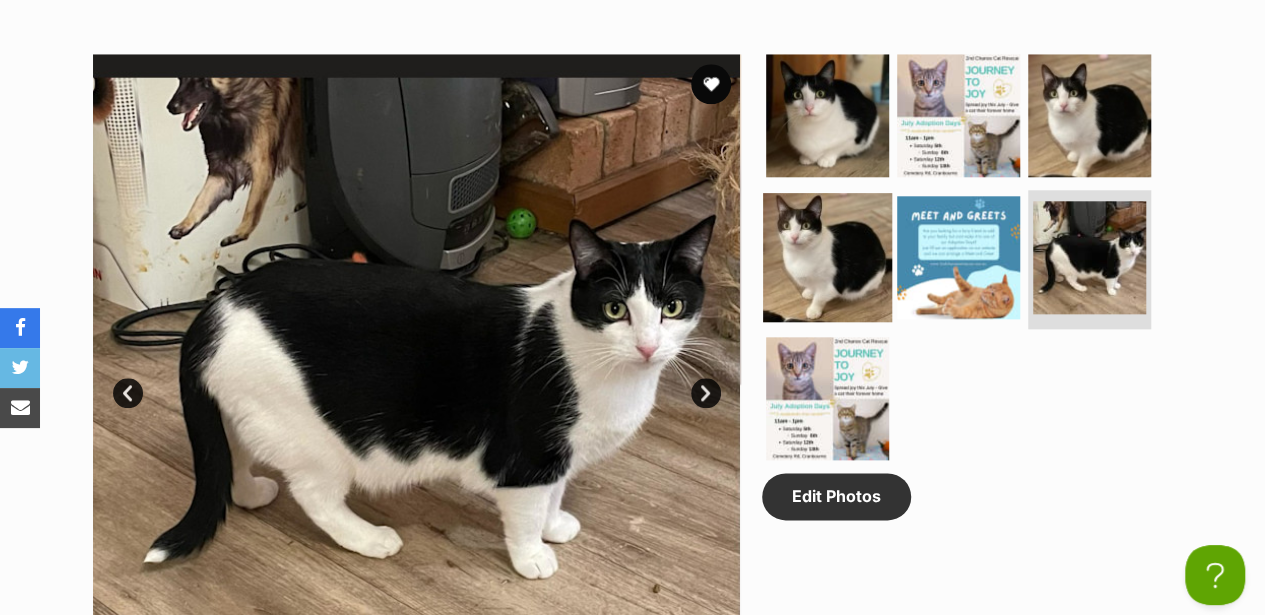 click at bounding box center [827, 256] 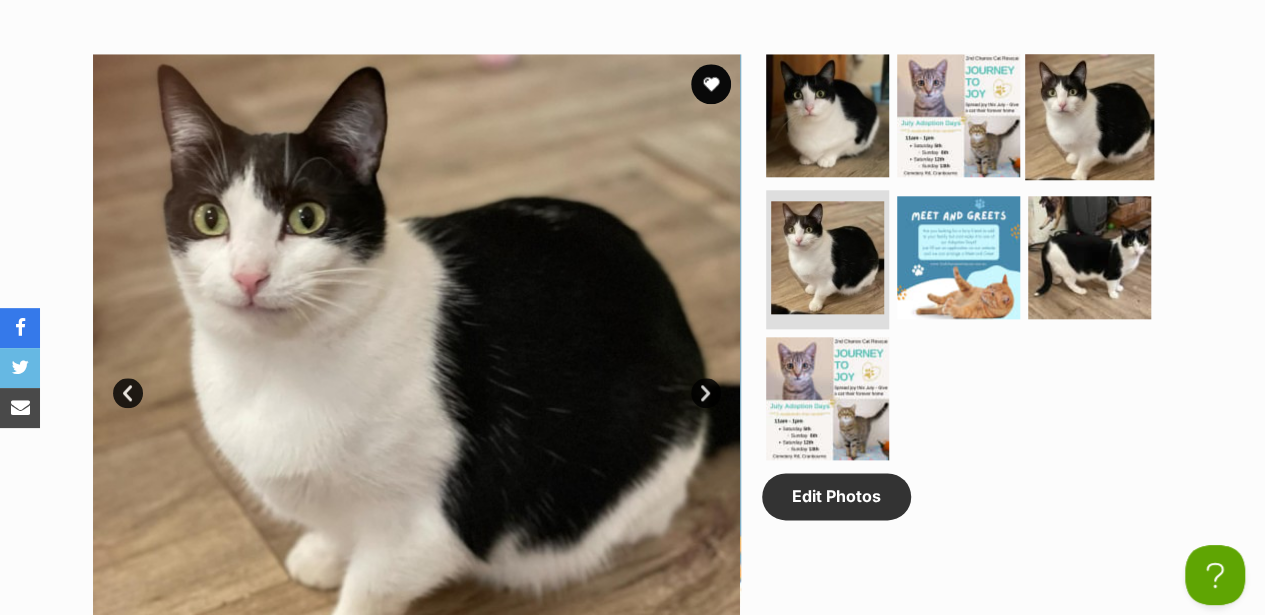 click at bounding box center [1089, 115] 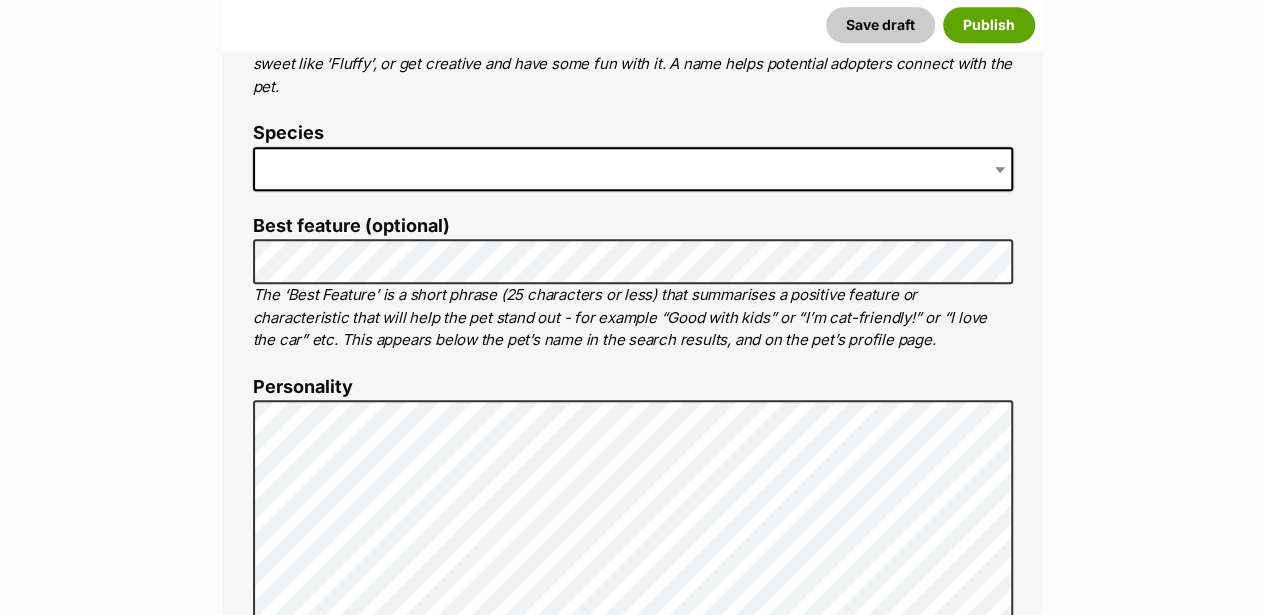 scroll, scrollTop: 948, scrollLeft: 0, axis: vertical 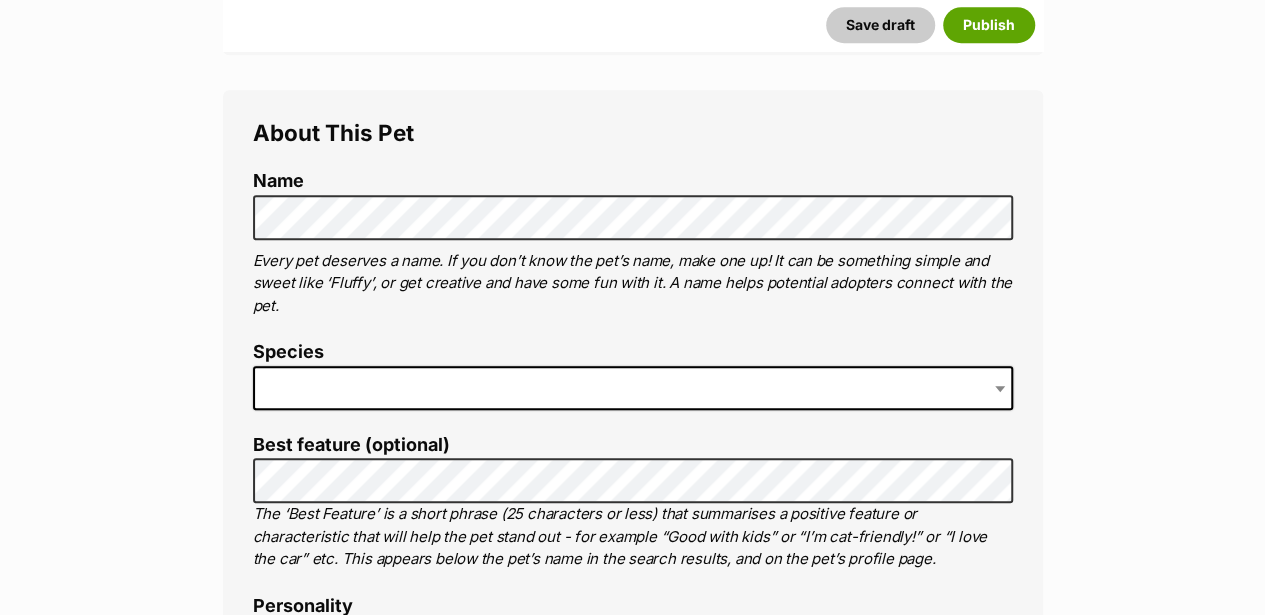 click on "Species" at bounding box center [633, 383] 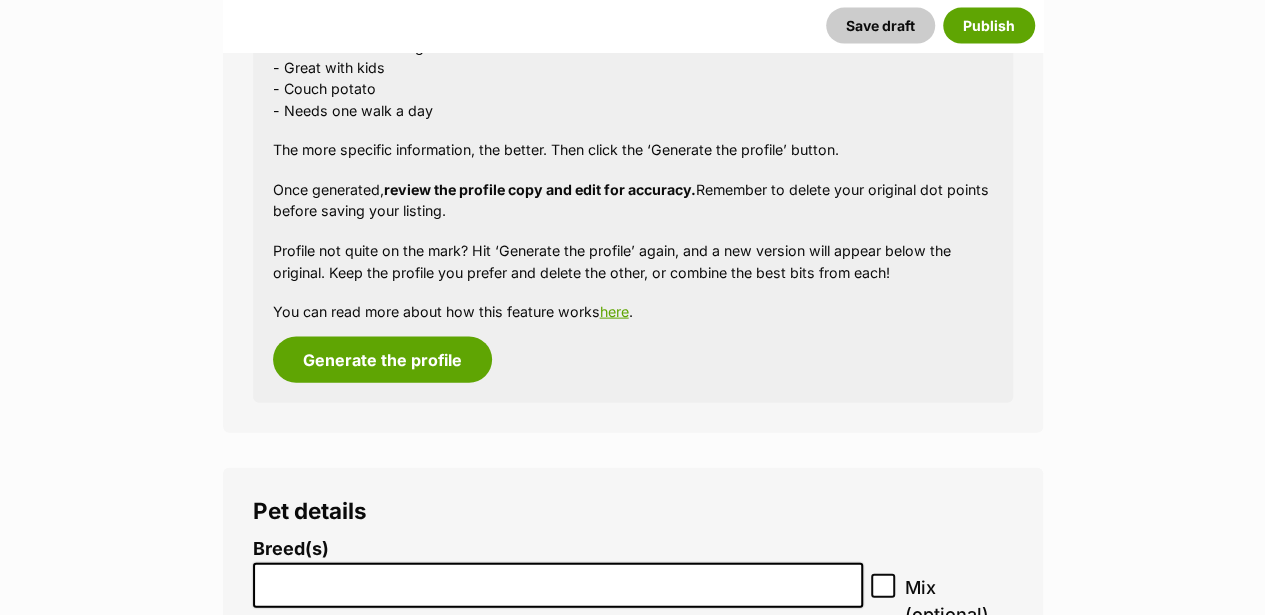 scroll, scrollTop: 2000, scrollLeft: 0, axis: vertical 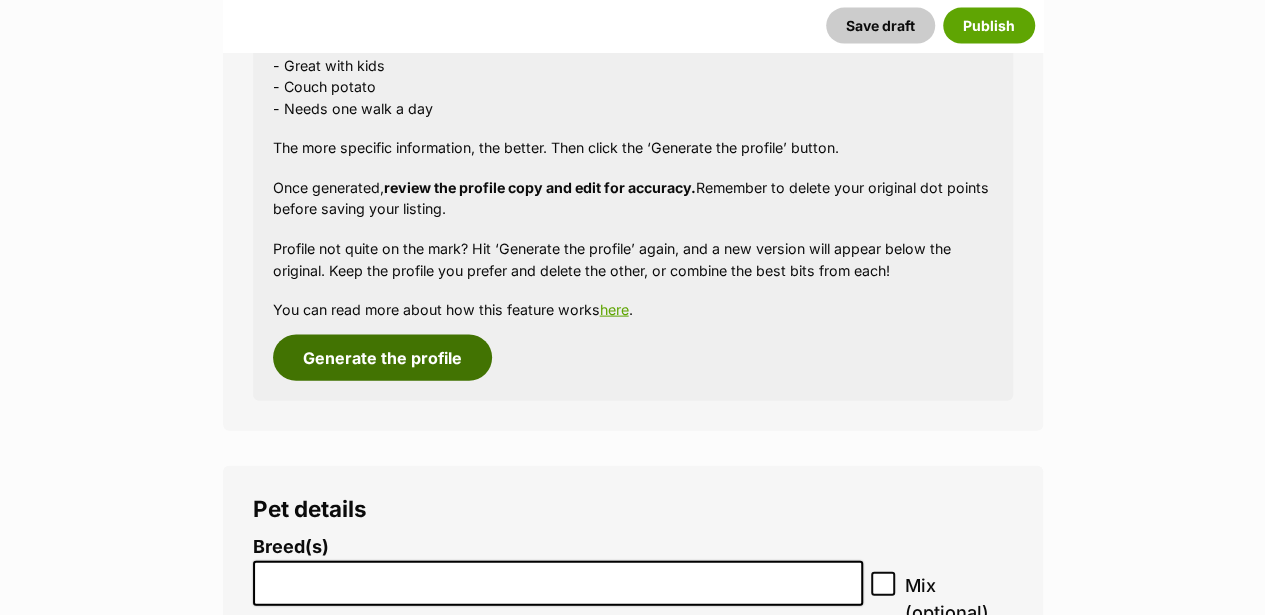 click on "Generate the profile" at bounding box center [382, 358] 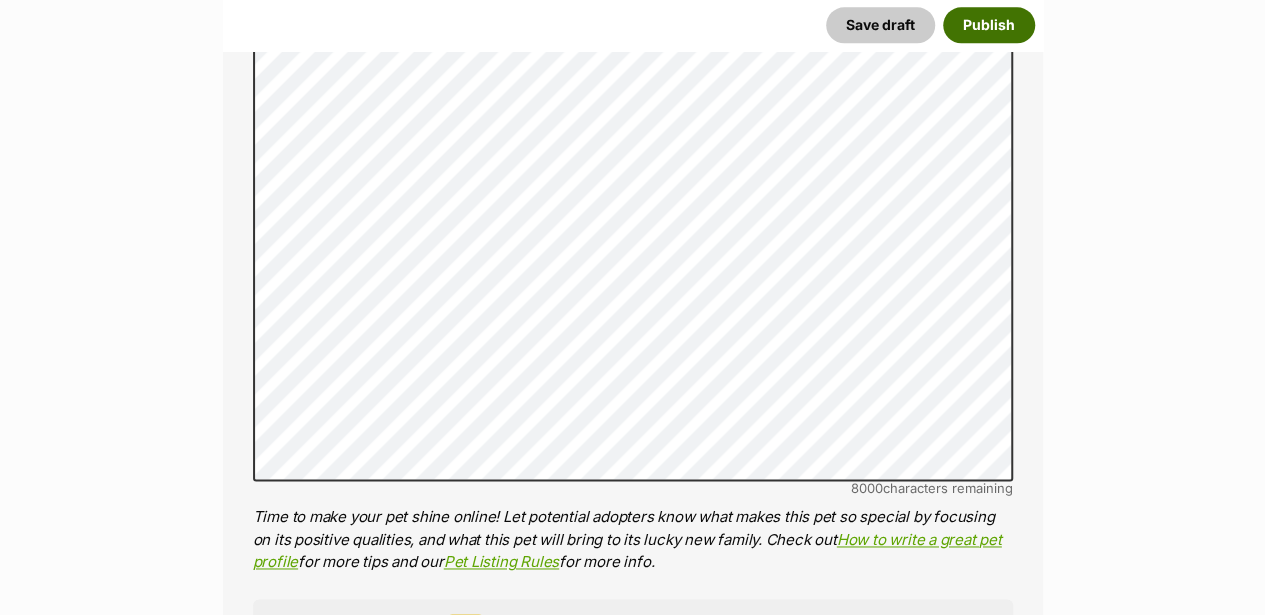 scroll, scrollTop: 1197, scrollLeft: 0, axis: vertical 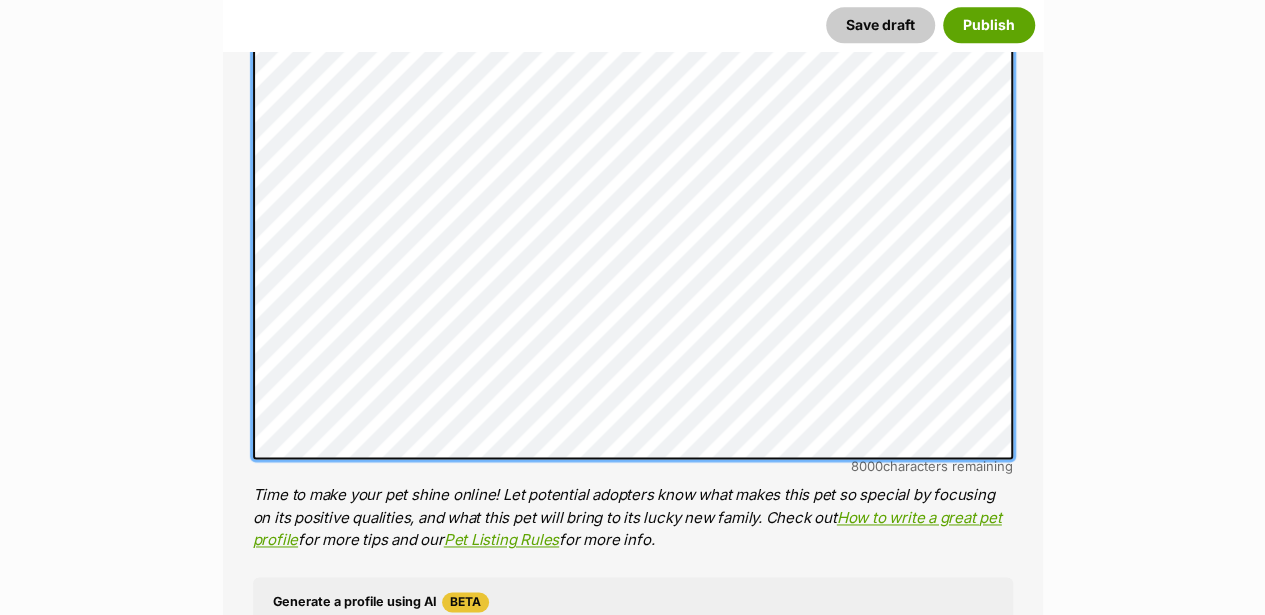 click on "Personality 8000  characters remaining
Time to make your pet shine online! Let potential adopters know what makes this pet so special by focusing on its positive qualities, and what this pet will bring to its lucky new family. Check out  How to write a great pet profile  for more tips and our  Pet Listing Rules  for more info." at bounding box center [633, 275] 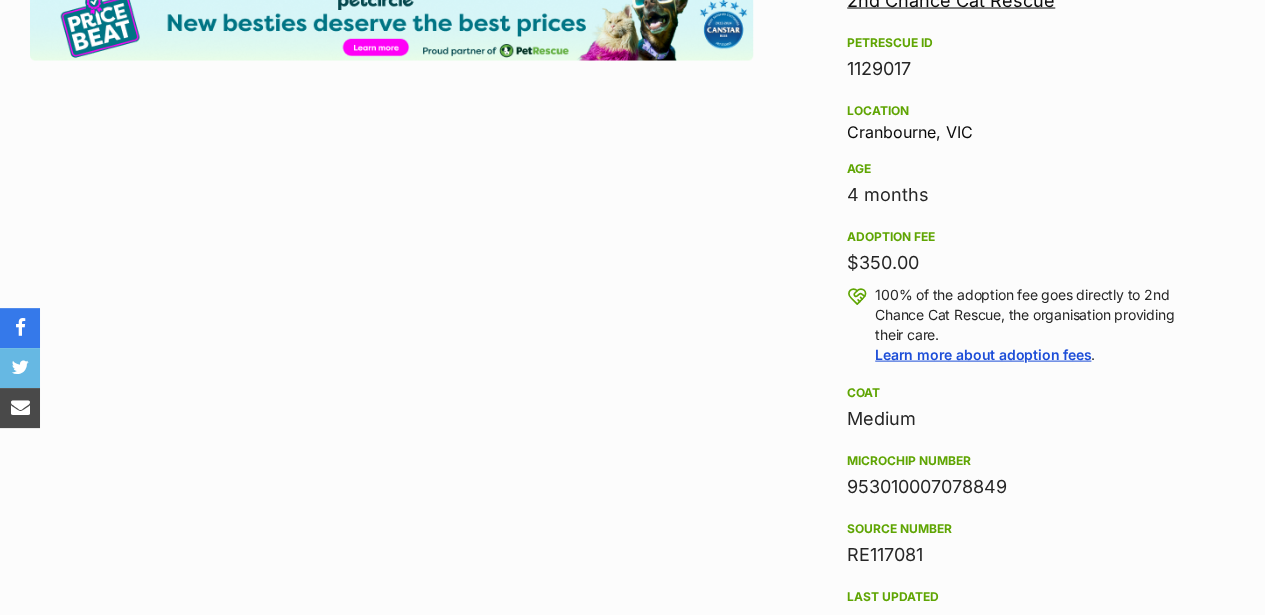 scroll, scrollTop: 0, scrollLeft: 0, axis: both 